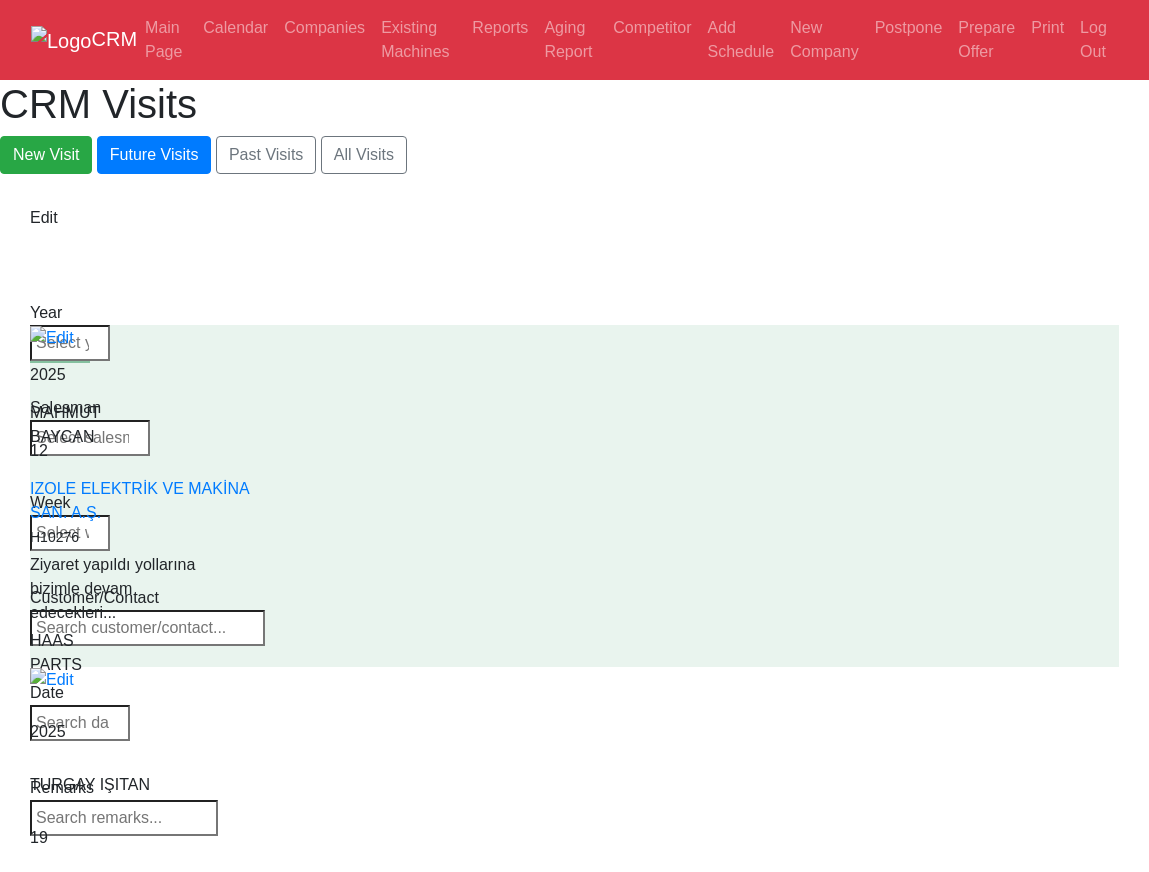select on "50" 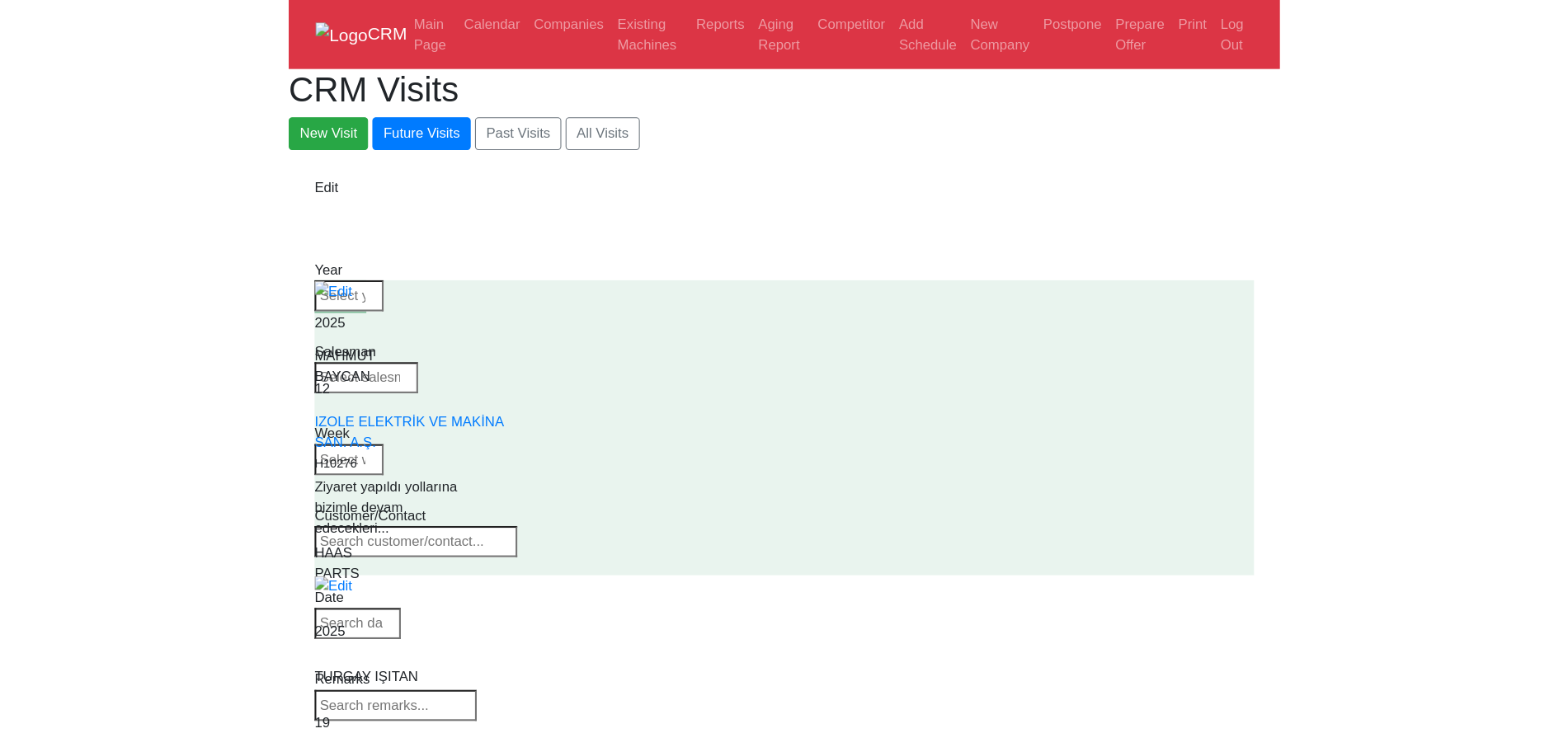 scroll, scrollTop: 0, scrollLeft: 0, axis: both 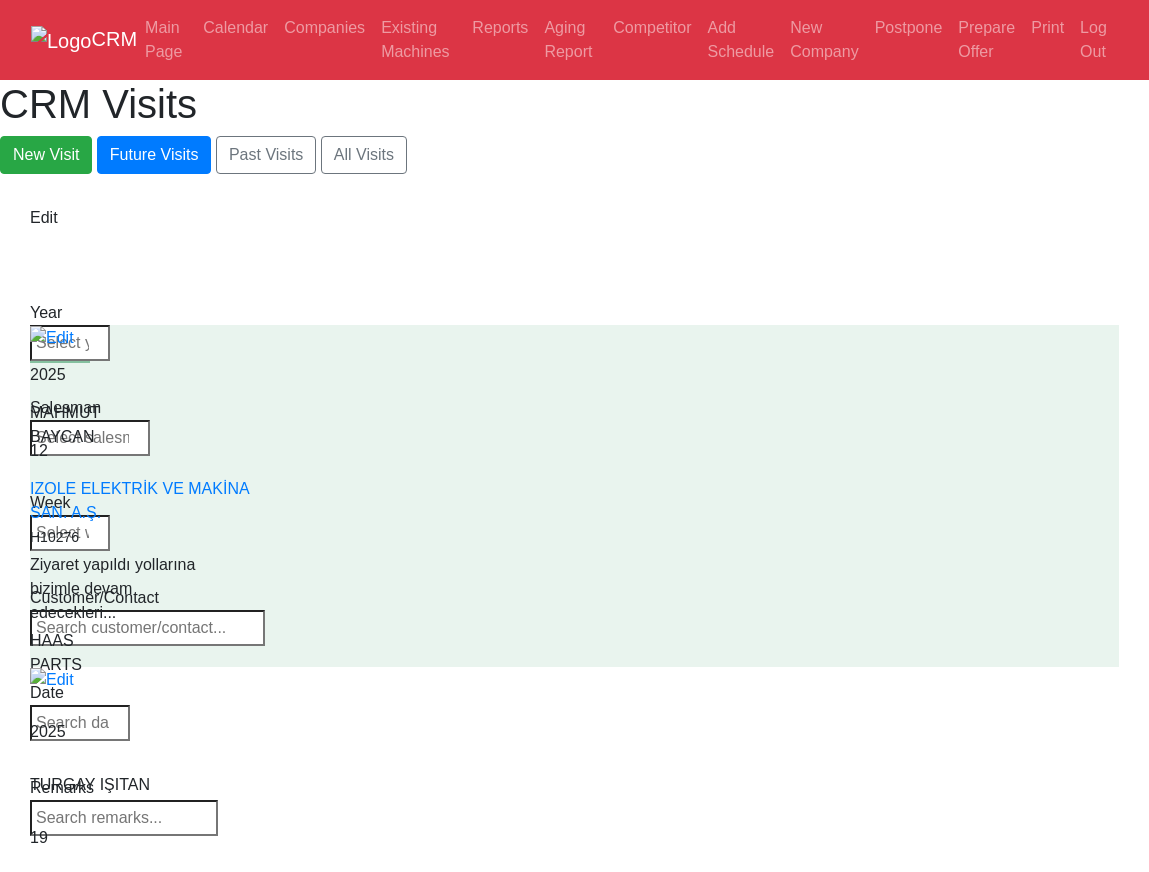 select on "1" 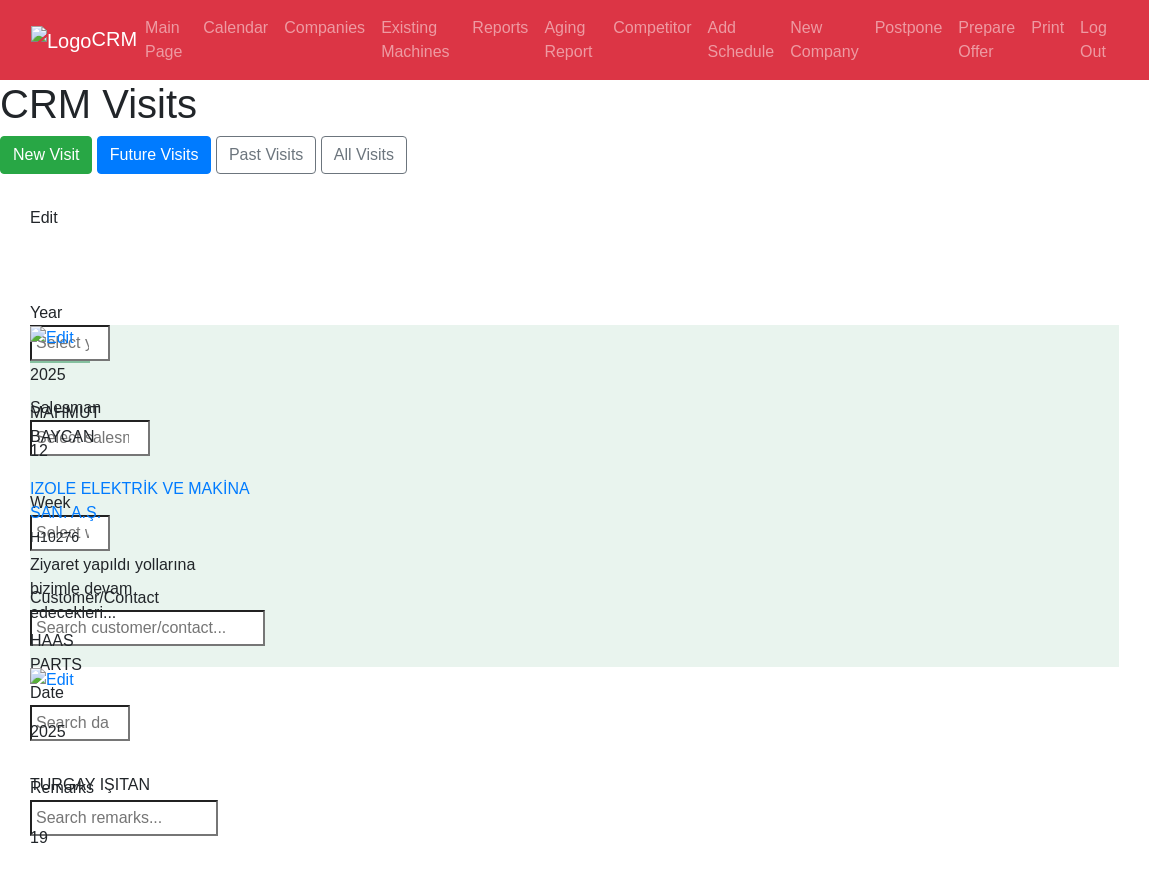 click on "Select Supplier HAAS CANACA" at bounding box center [92, 1011] 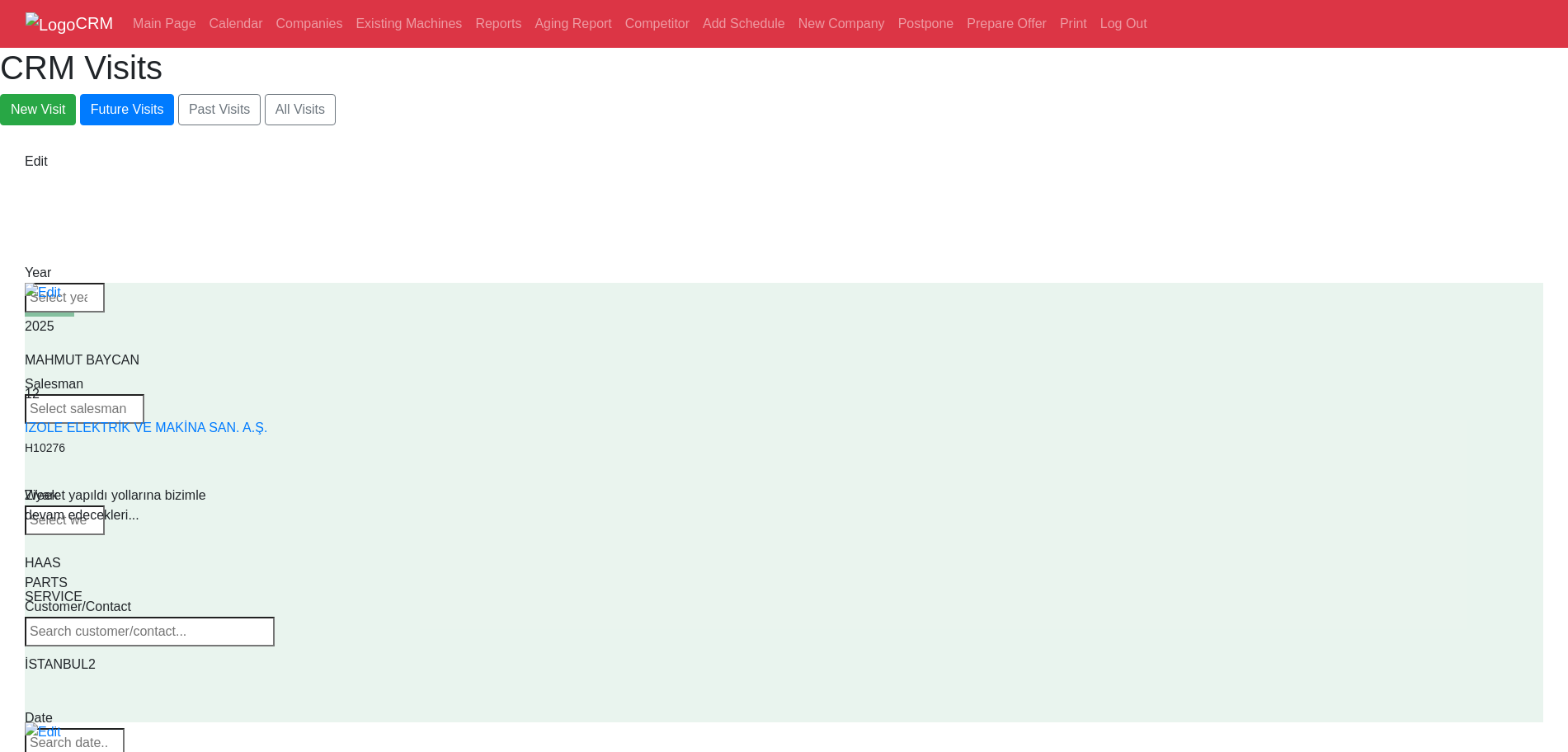 click on "Select Supplier  HAAS CANACA" at bounding box center [84, 1079] 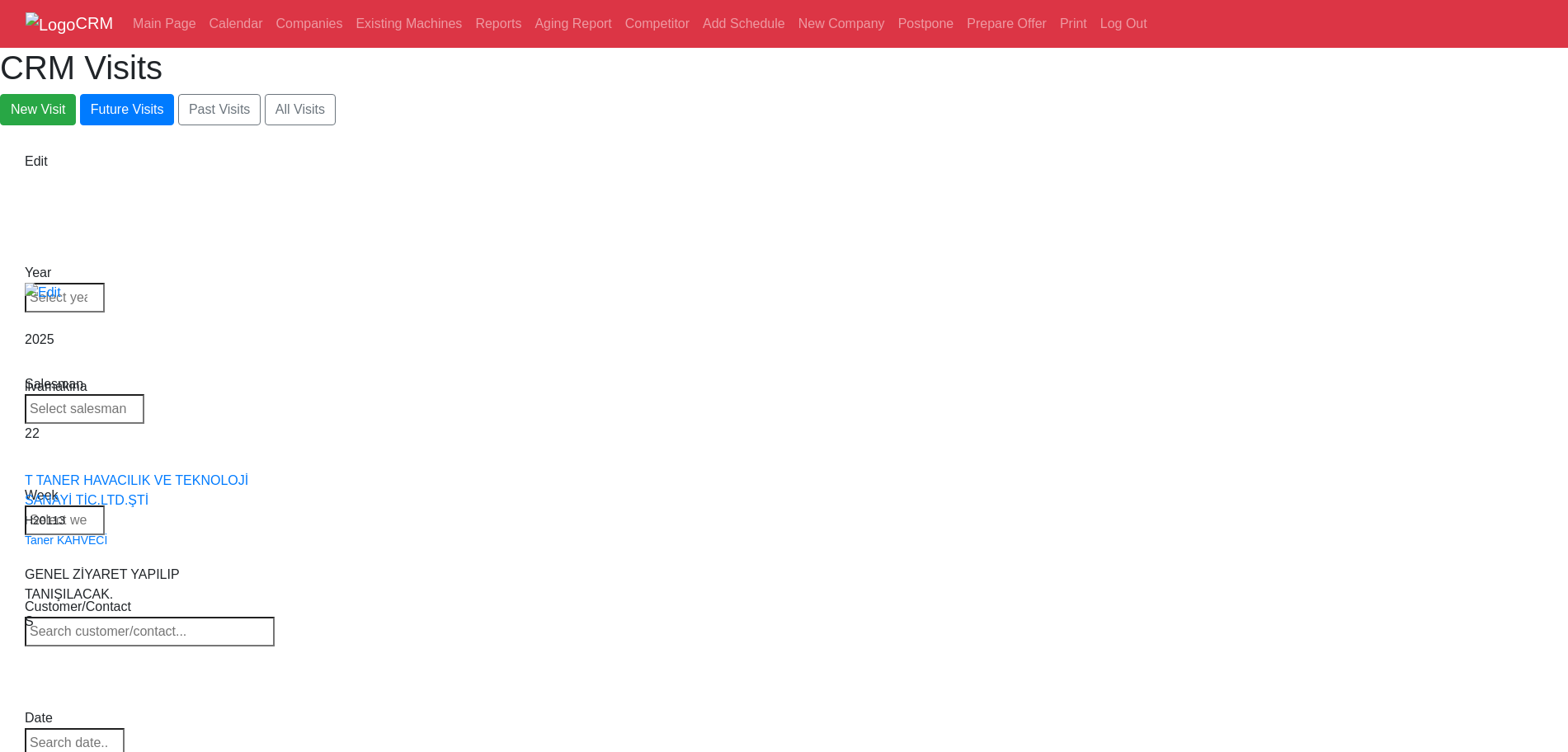 click on "Select Supplier  HAAS CANACA" at bounding box center [84, 1079] 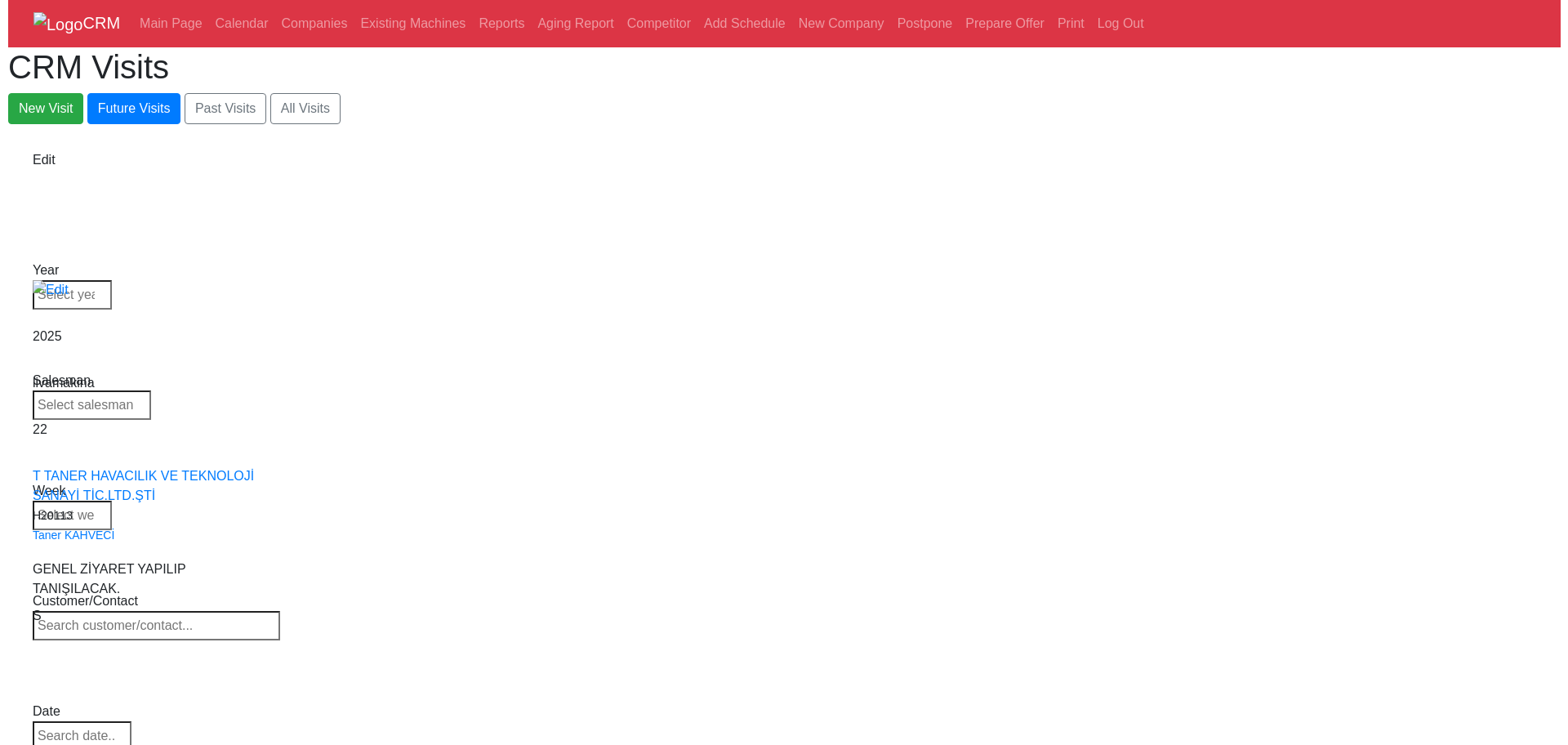 scroll, scrollTop: 13, scrollLeft: 0, axis: vertical 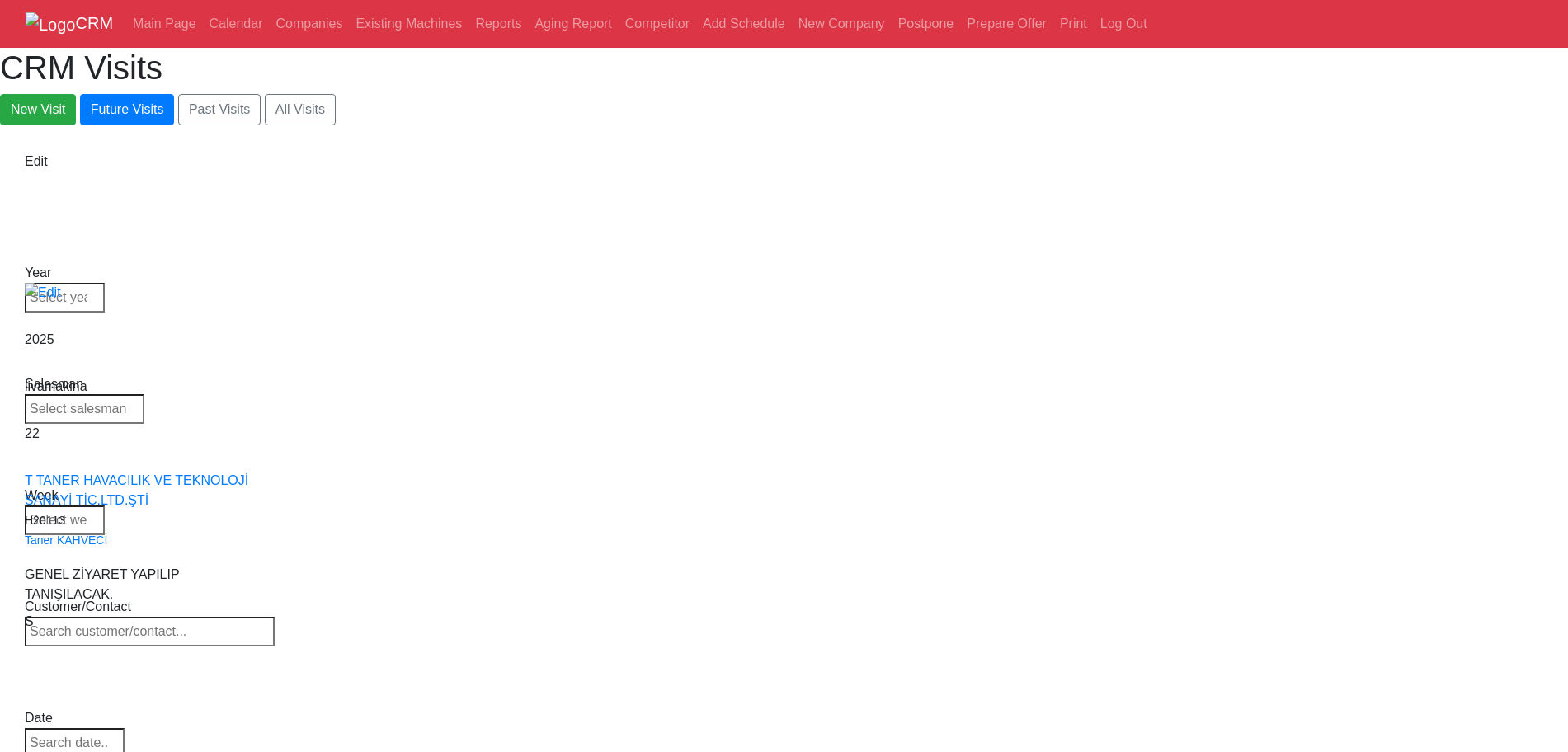 click on "Select Model  VF-1 VF-2 VF-2SS VF-2SSYT VF-2TR VF-2YT VF-3 VF-3SS VF-3SSYT VF-3YT VF-3YT/50 VF-4 VF-4SS VF-5/40 VF-5/40TR VF-5/40XT VF-5/50 VF-5/50TR VF-5/50XT VF-5SS VF-10/40 VF-10/50 VF-11/40 VF-11/50 VF-12/40 VF-12/50 VF-14/40 VF-14/50 VF-6/40 VF-6/40TR VF-6/50 VF-6/50TR VF-6SS VF-7/40 VF-7/50 VF-8/40 VF-8/50 VF-9/40 VF-9/50" at bounding box center (84, 1134) 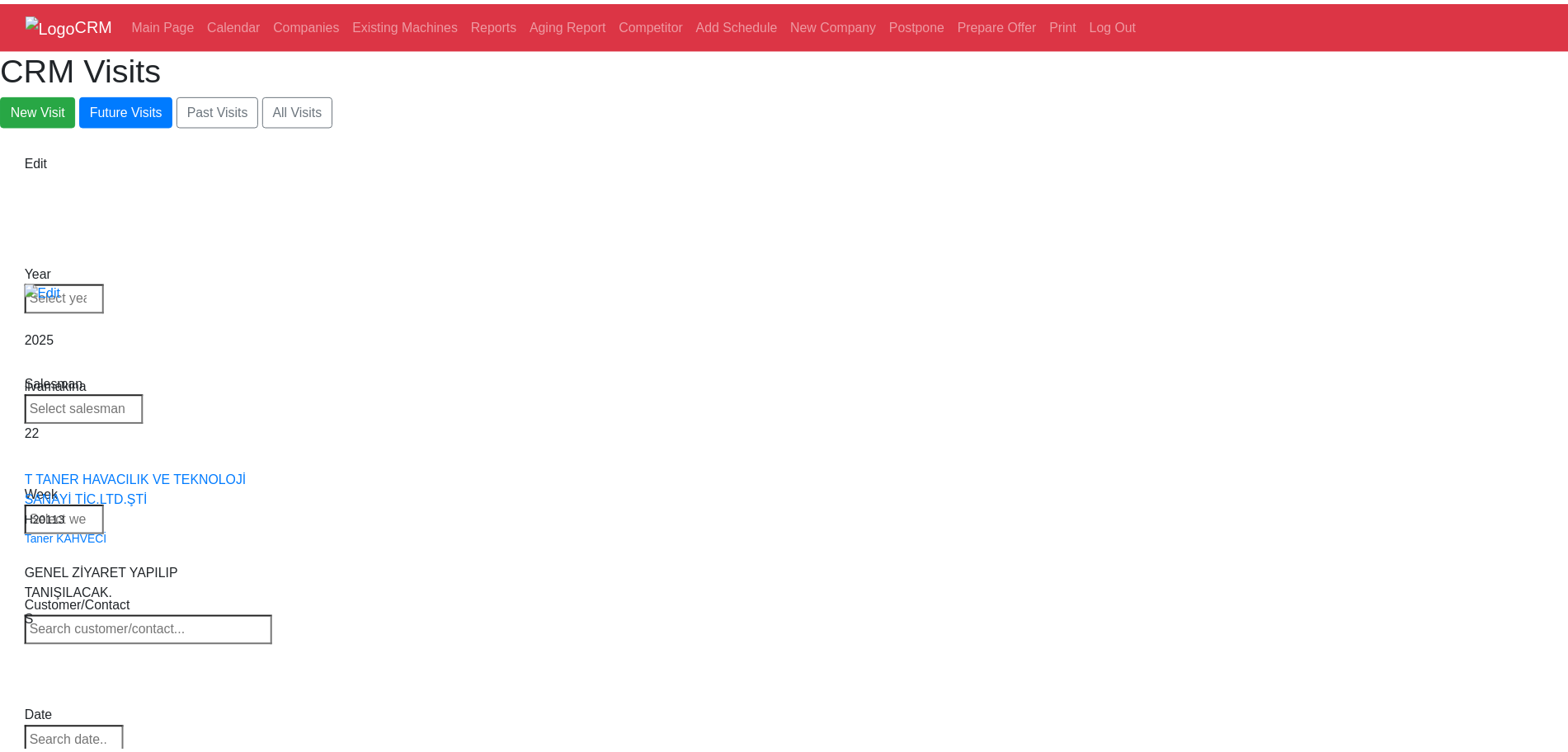 scroll, scrollTop: 0, scrollLeft: 0, axis: both 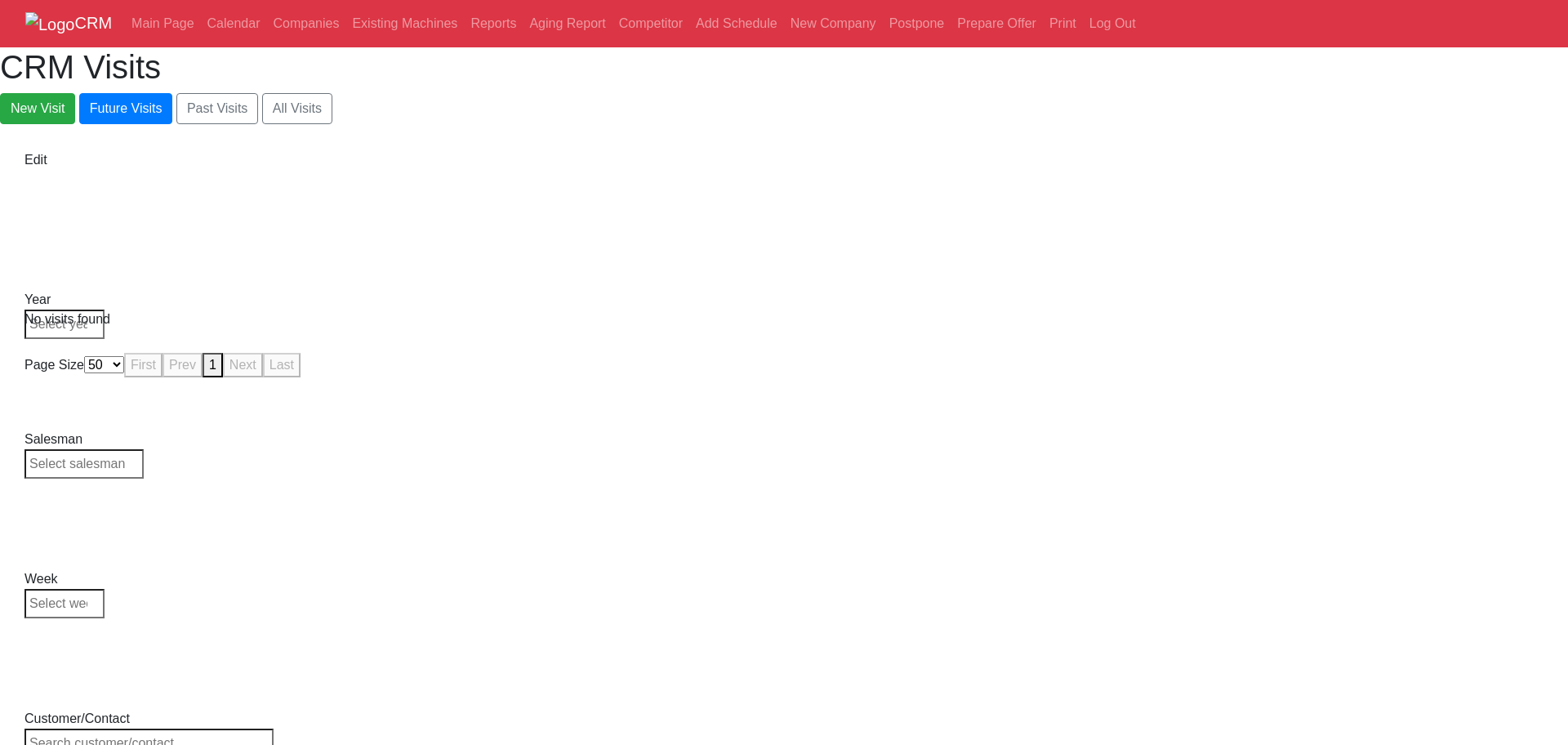 click on "Select Model  VF-1 VF-2 VF-2SS VF-2SSYT VF-2TR VF-2YT VF-3 VF-3SS VF-3SSYT VF-3YT VF-3YT/50 VF-4 VF-4SS VF-5/40 VF-5/40TR VF-5/40XT VF-5/50 VF-5/50TR VF-5/50XT VF-5SS VF-10/40 VF-10/50 VF-11/40 VF-11/50 VF-12/40 VF-12/50 VF-14/40 VF-14/50 VF-6/40 VF-6/40TR VF-6/50 VF-6/50TR VF-6SS VF-7/40 VF-7/50 VF-8/40 VF-8/50 VF-9/40 VF-9/50" at bounding box center (84, 1358) 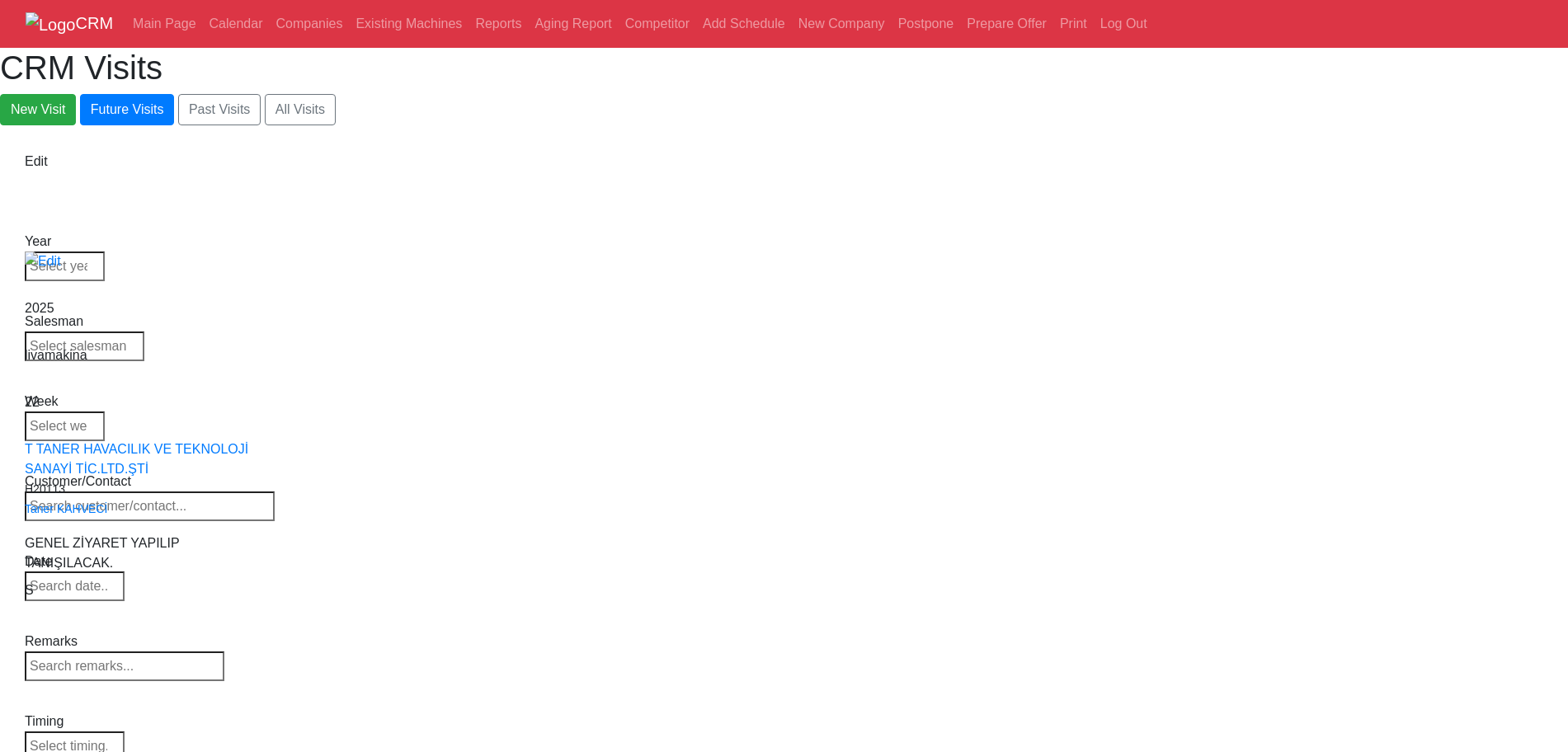 click on "New Visit
Future Visits
Past Visits
All Visits" at bounding box center (784, 110) 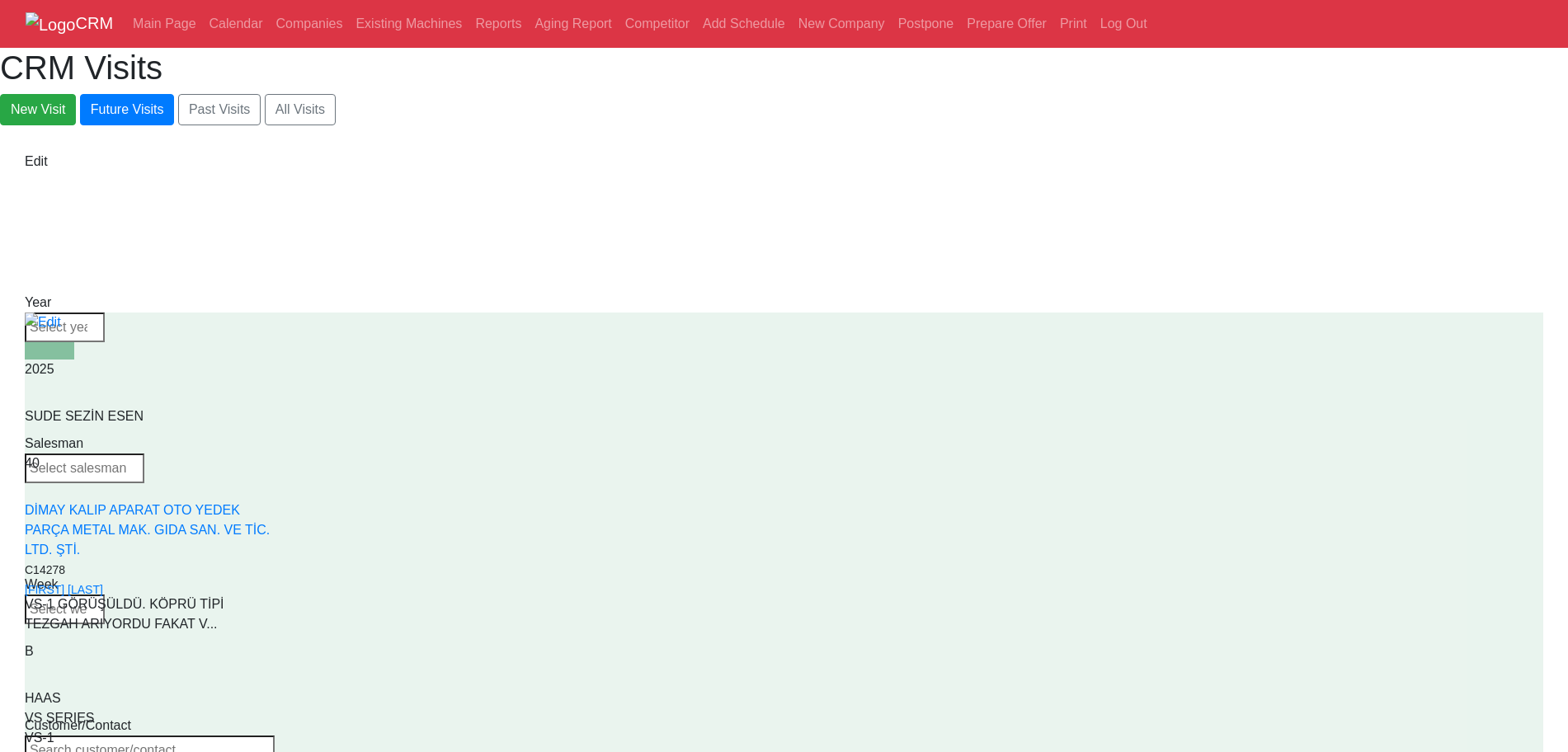 scroll, scrollTop: 0, scrollLeft: 0, axis: both 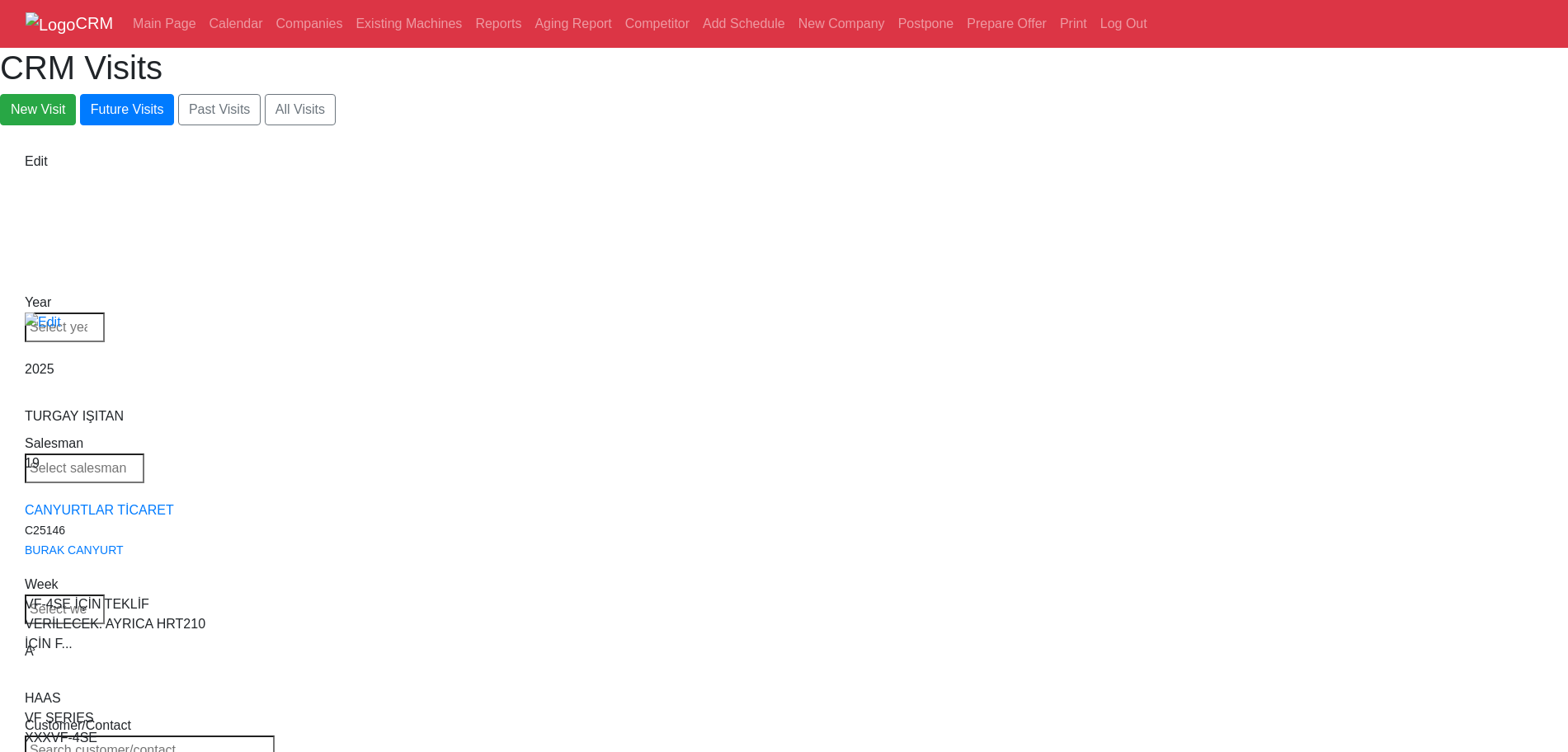 click on "A" at bounding box center (74, 1173) 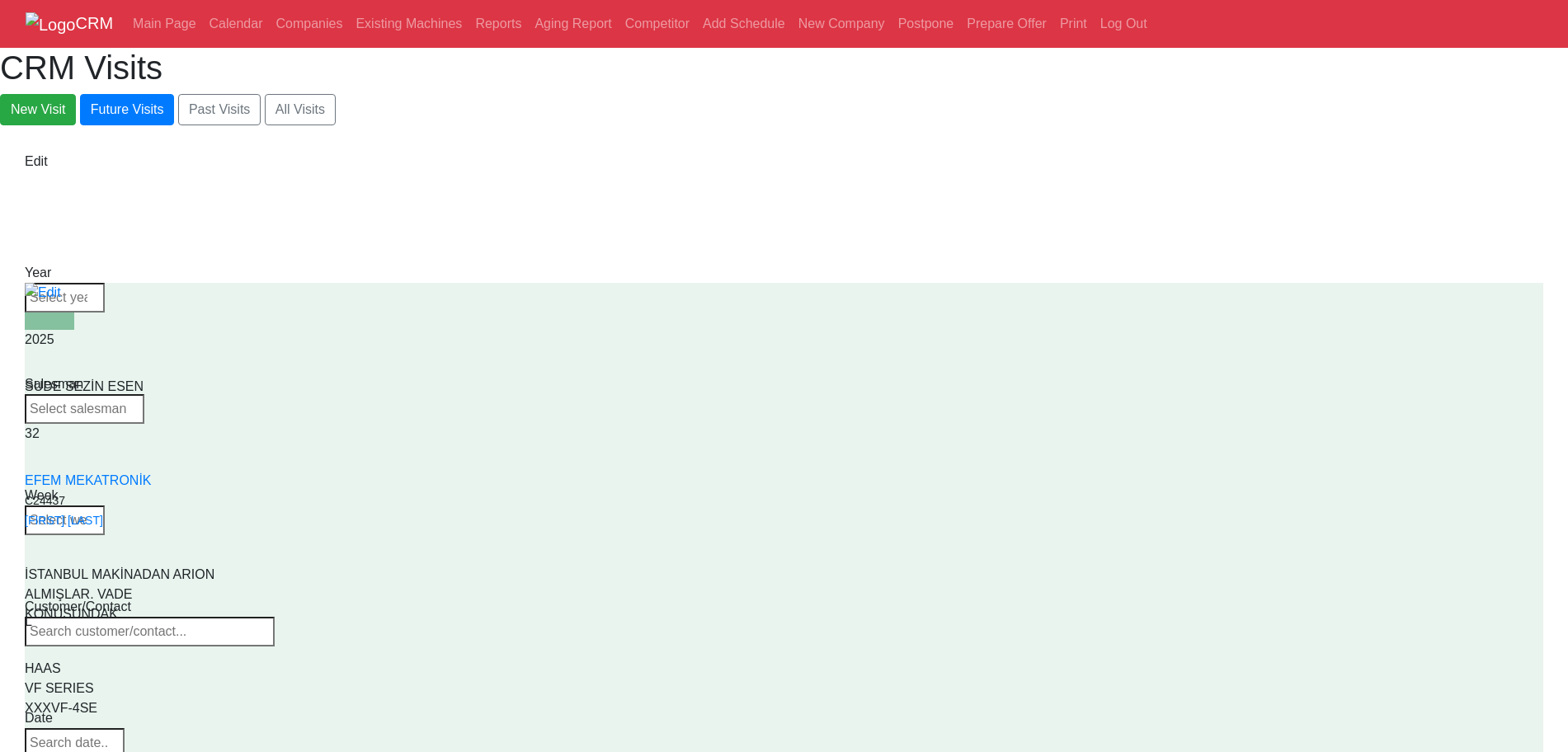 click on "Select Series  CANACA" at bounding box center [84, 1107] 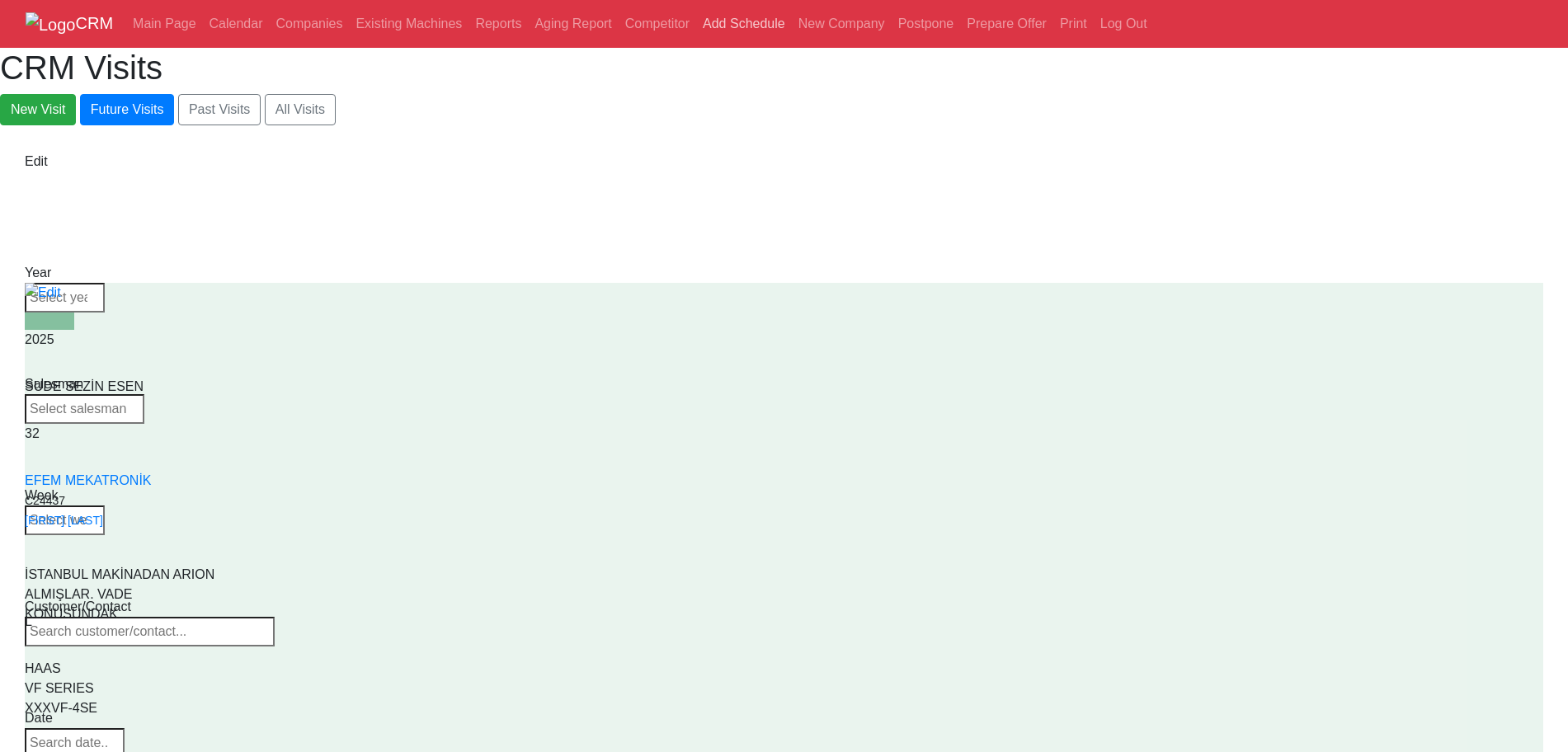 click on "Add Schedule" at bounding box center (744, 24) 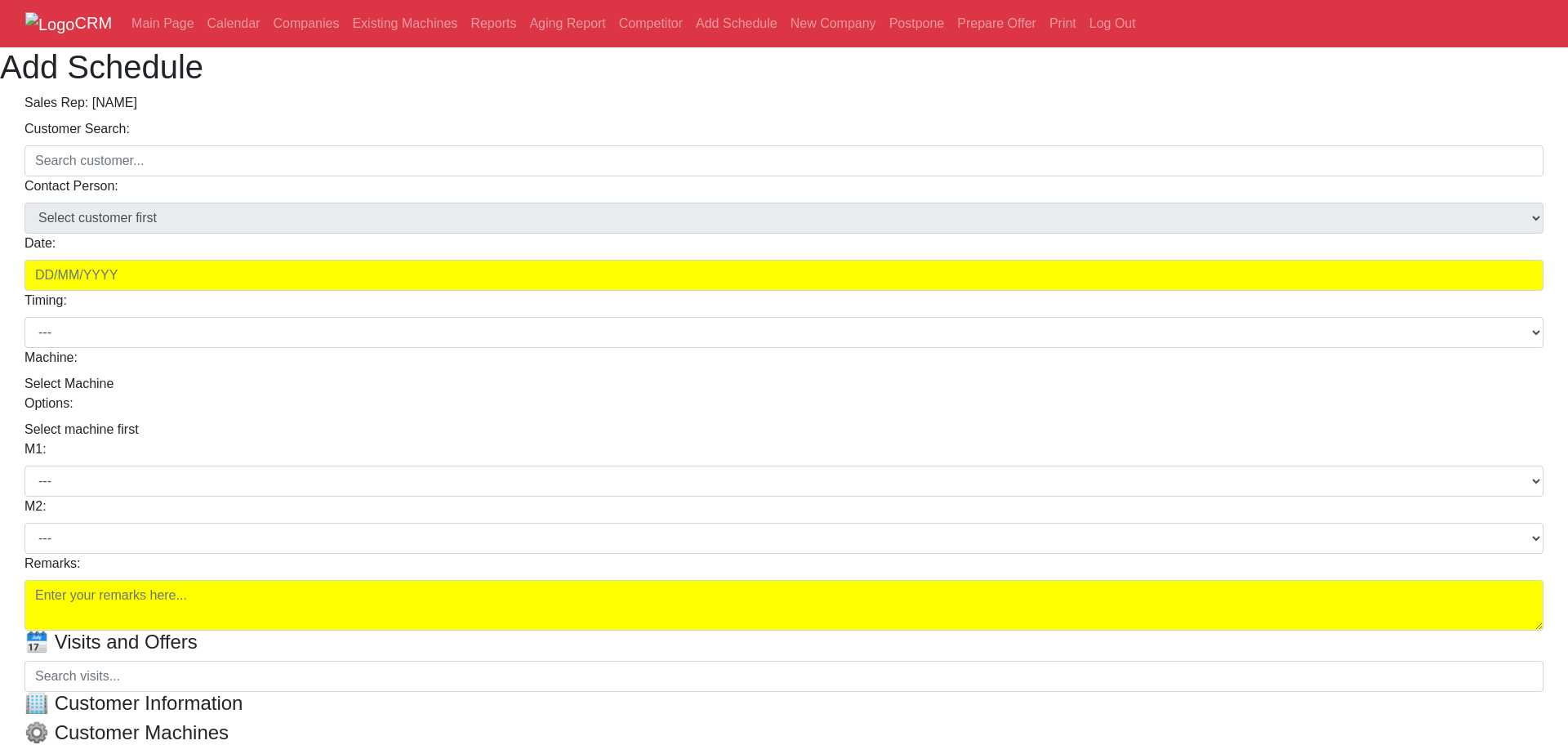scroll, scrollTop: 0, scrollLeft: 0, axis: both 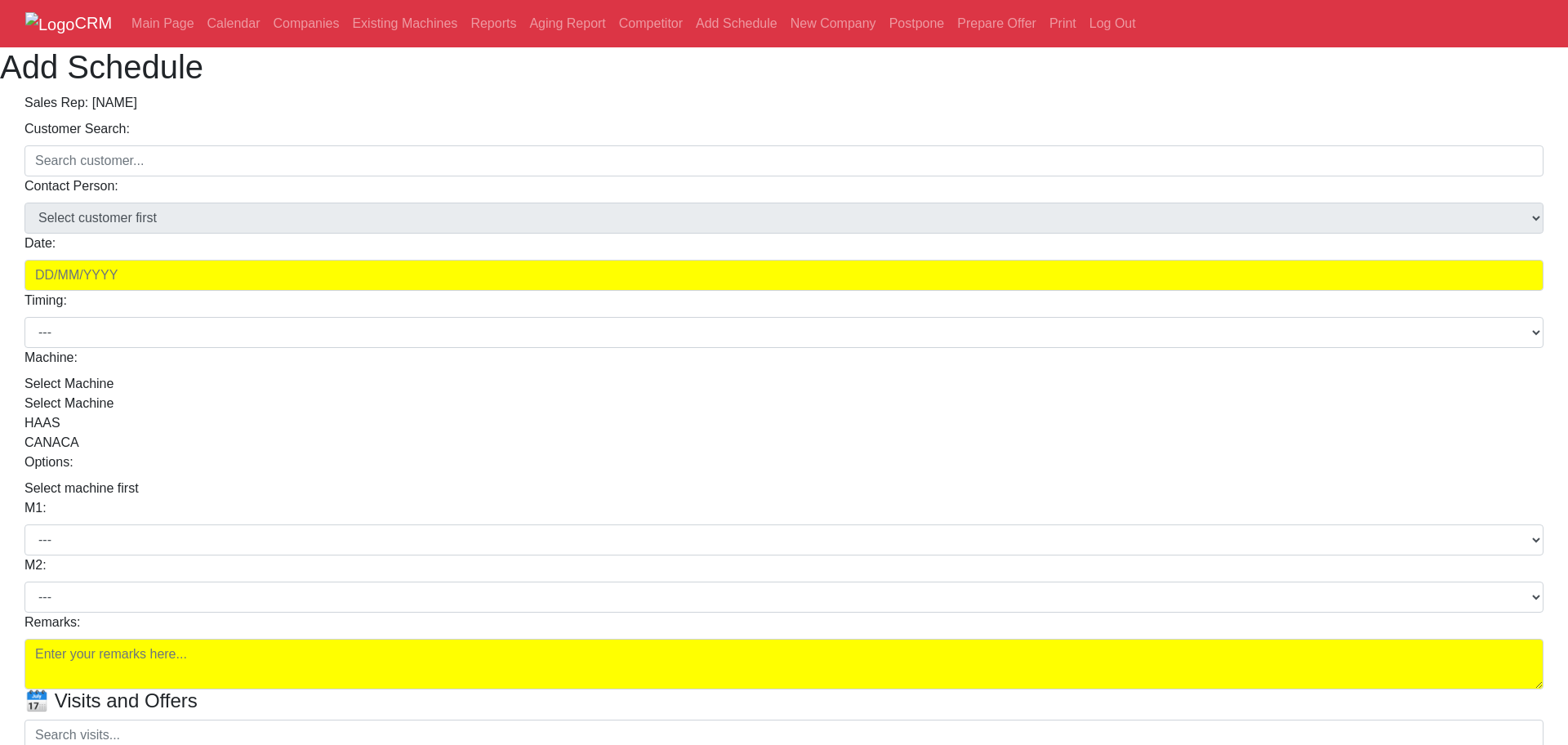 click on "HAAS" at bounding box center (784, 423) 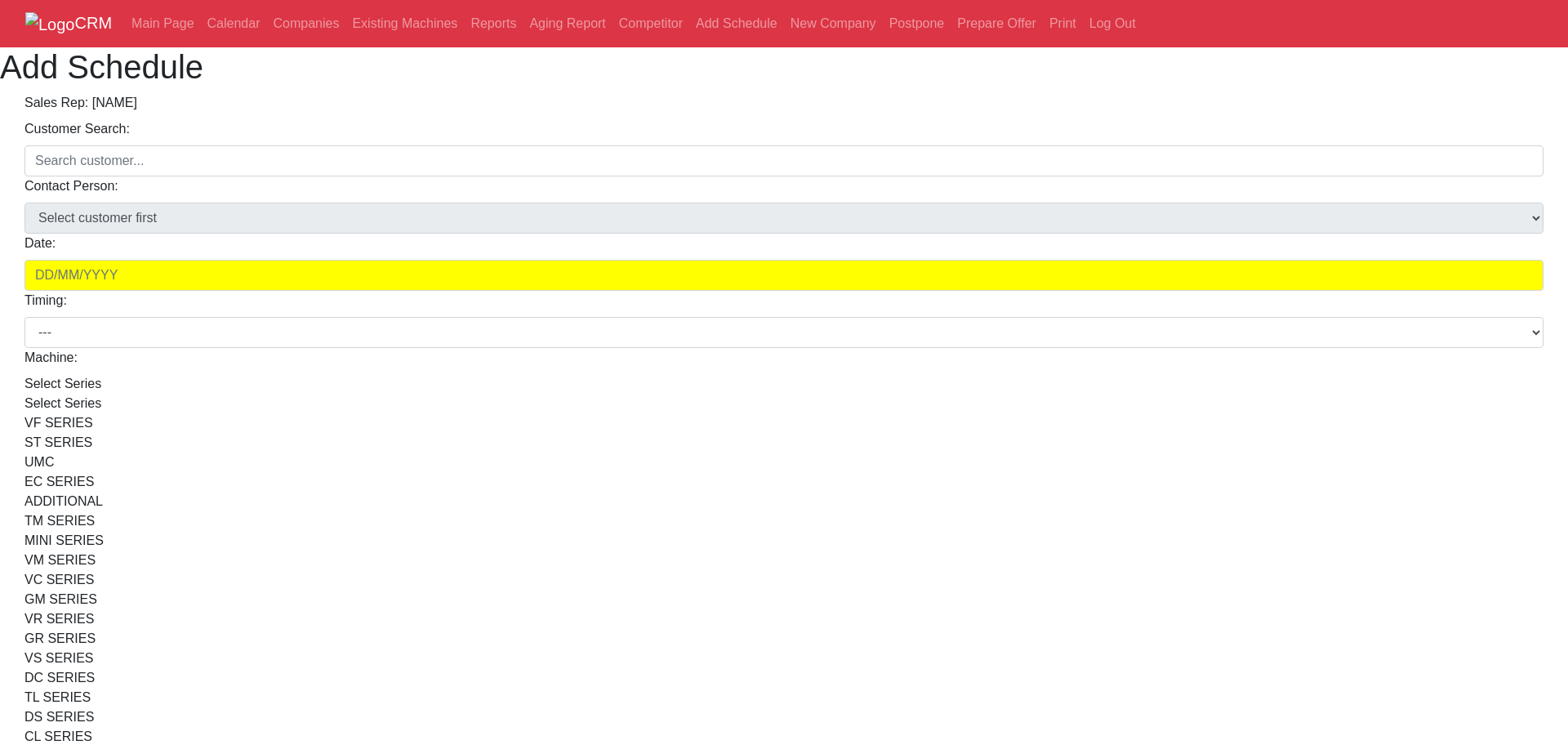 click on "Select Series" at bounding box center (784, 404) 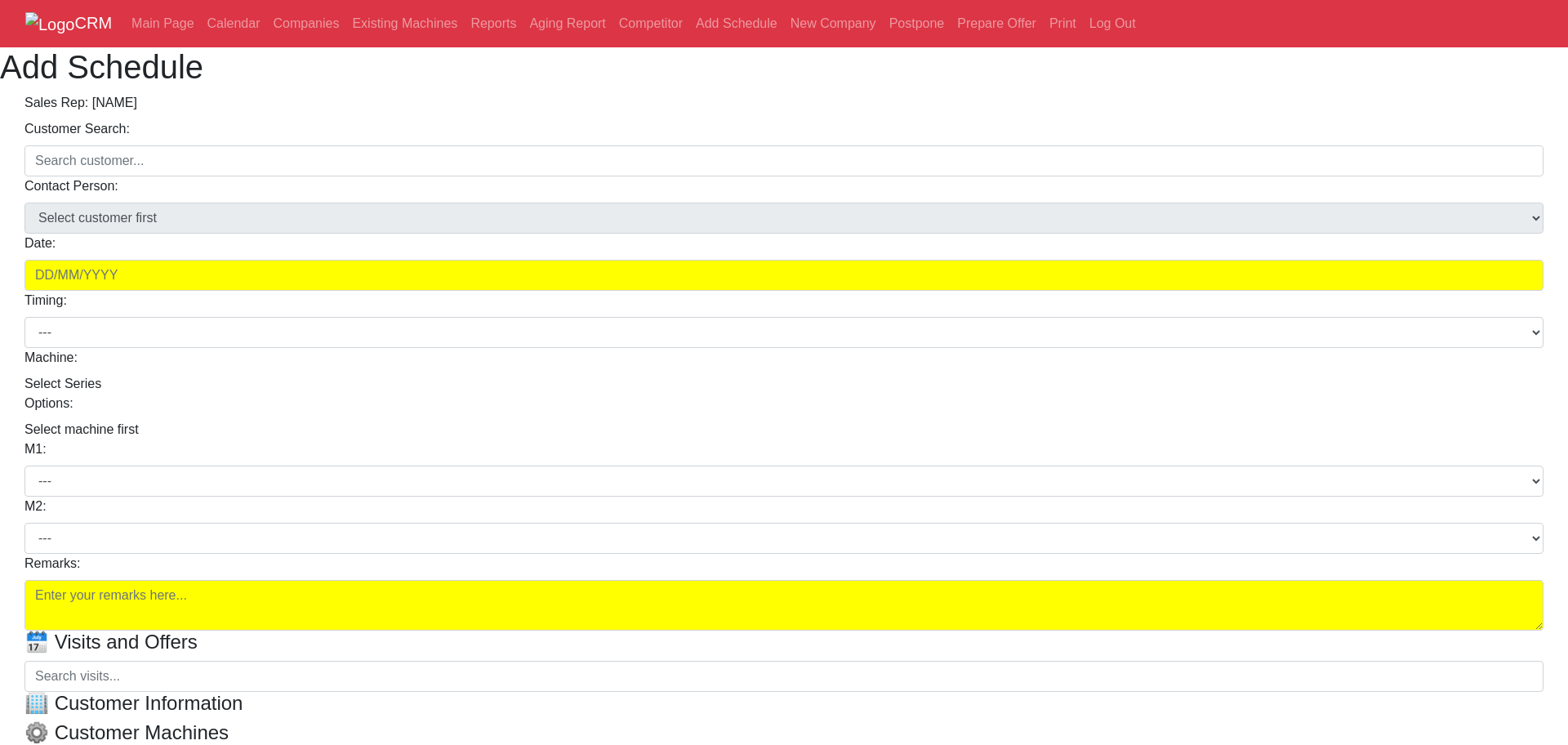 click on "Select Series" at bounding box center [784, 384] 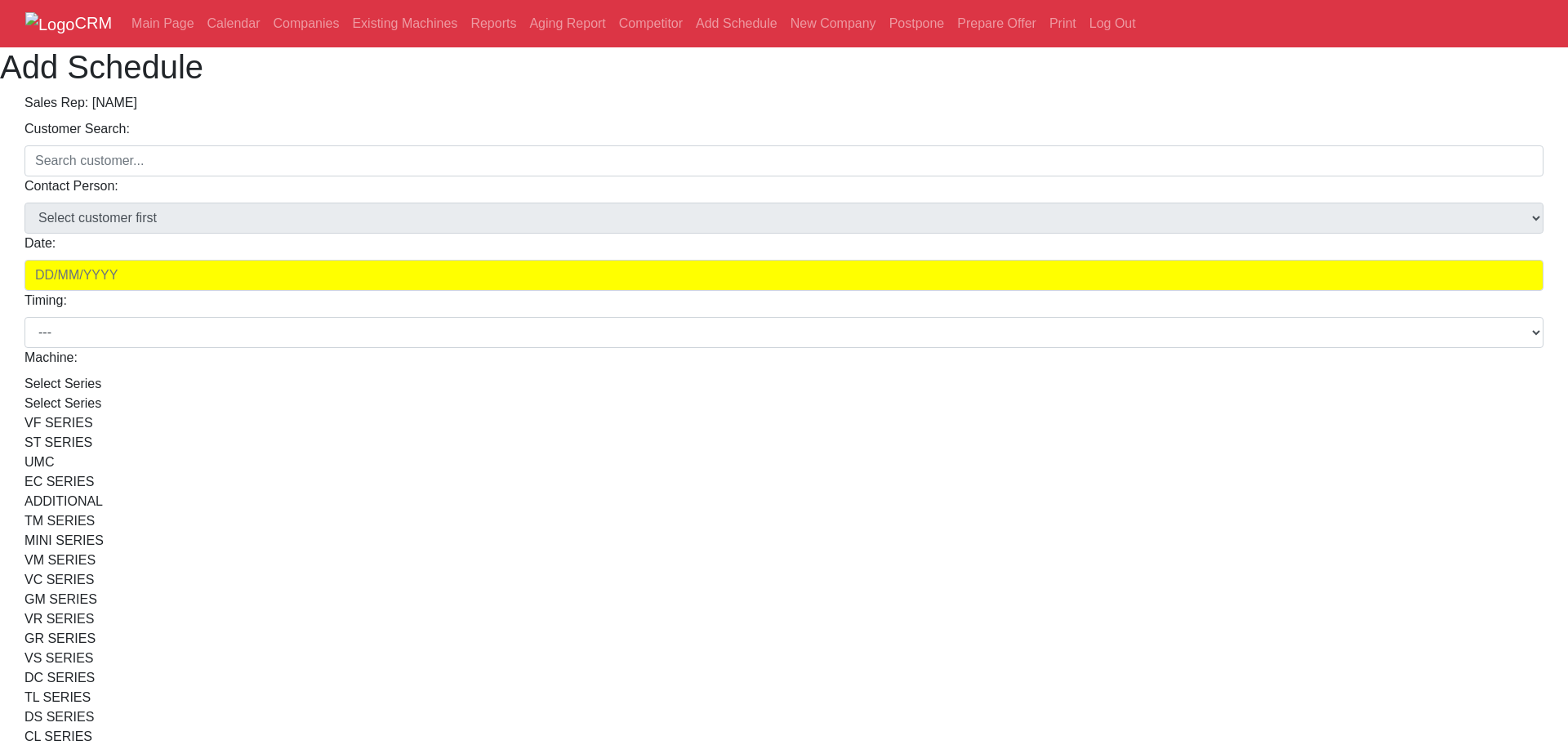 click on "VF SERIES" at bounding box center [784, 423] 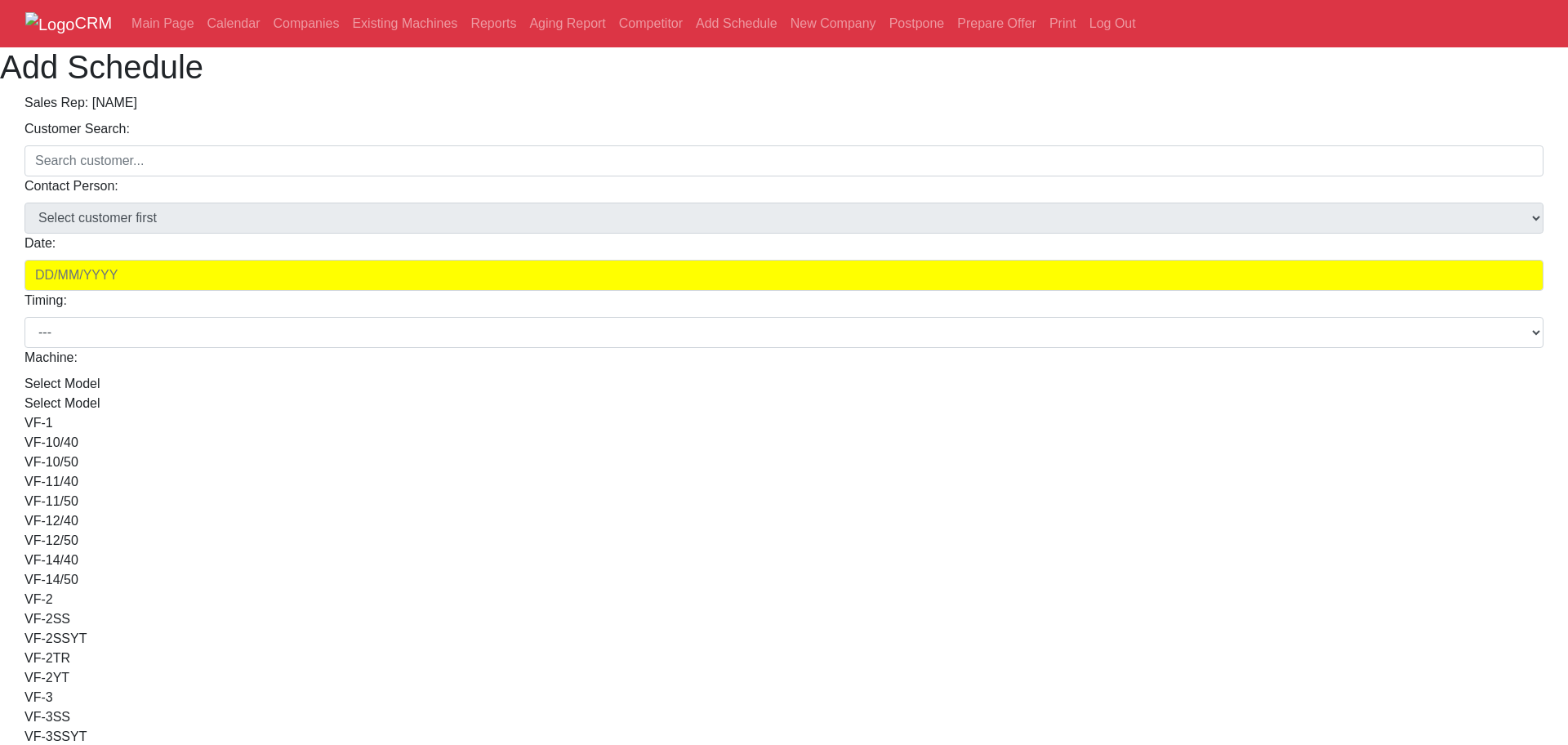 click on "VF-1" at bounding box center [784, 423] 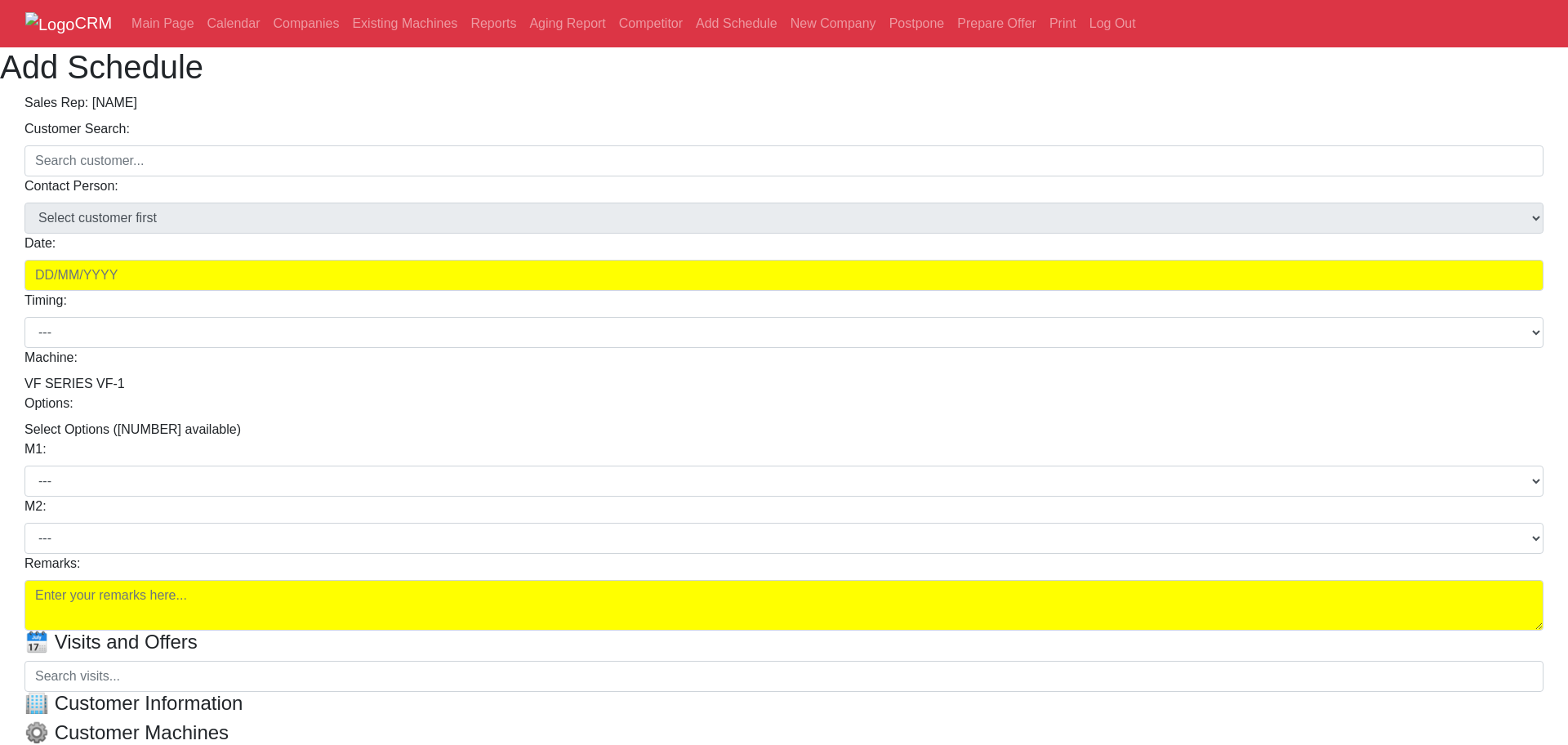 click on "Save" at bounding box center (50, 798) 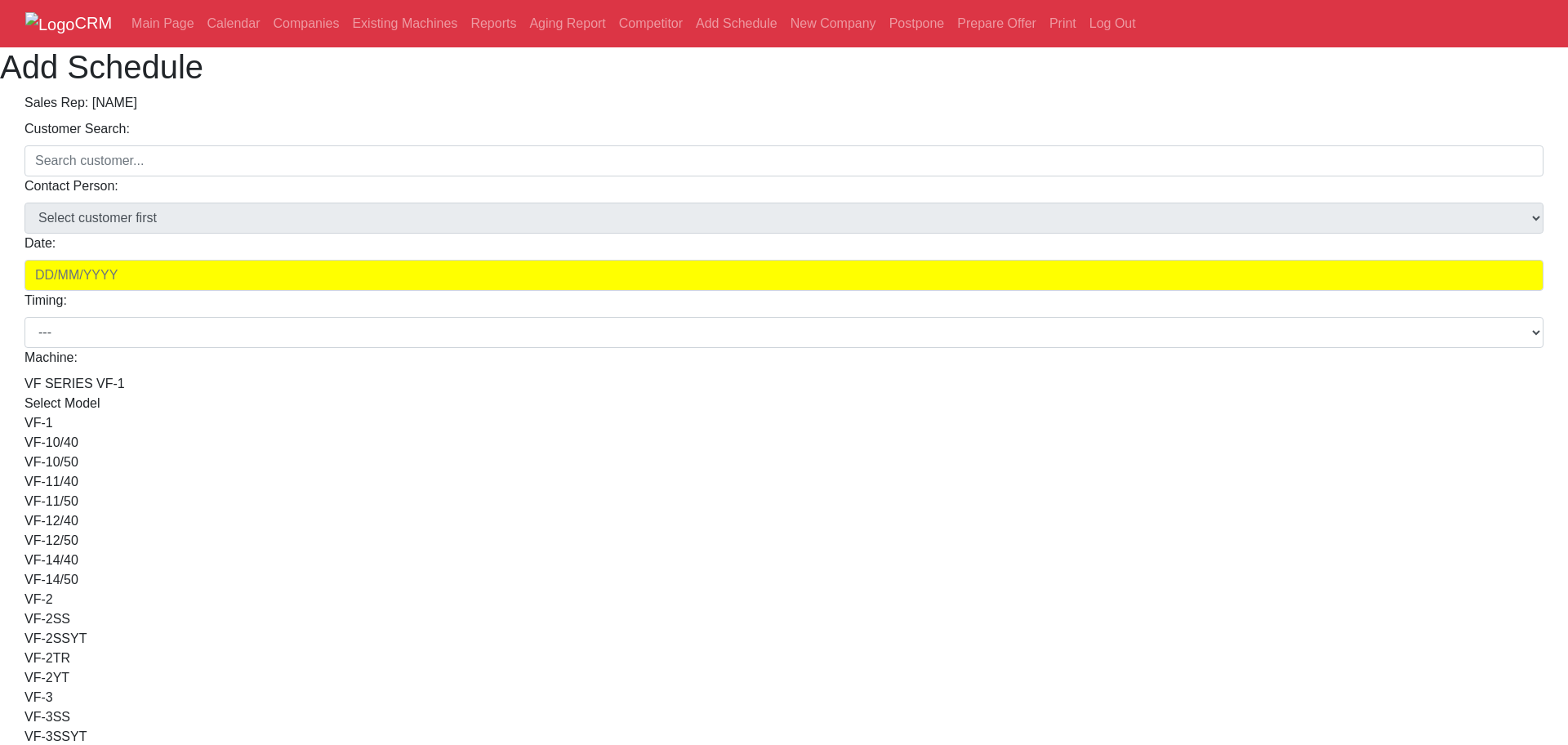 click on "Add Schedule" at bounding box center [784, 67] 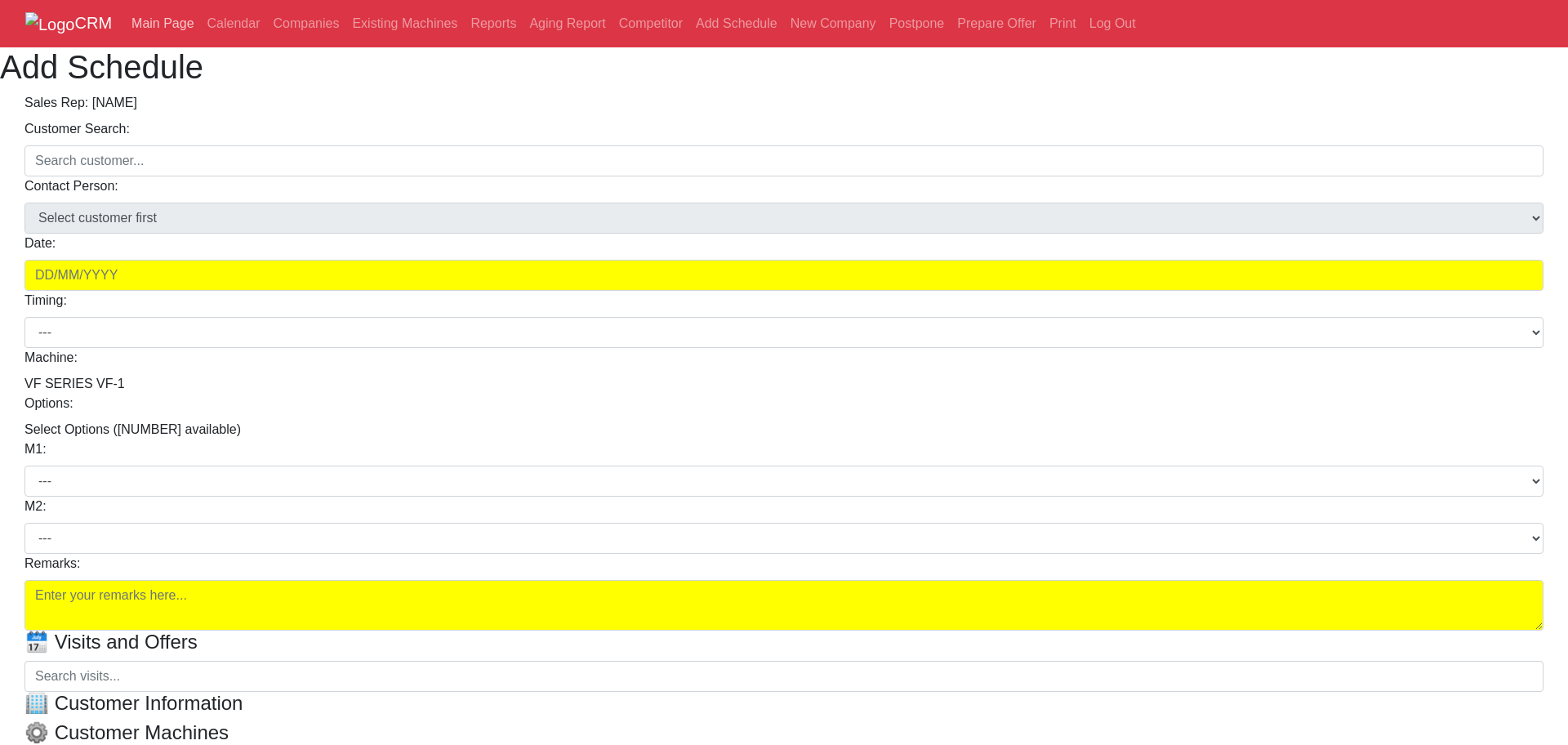 click on "Main Page" at bounding box center [163, 24] 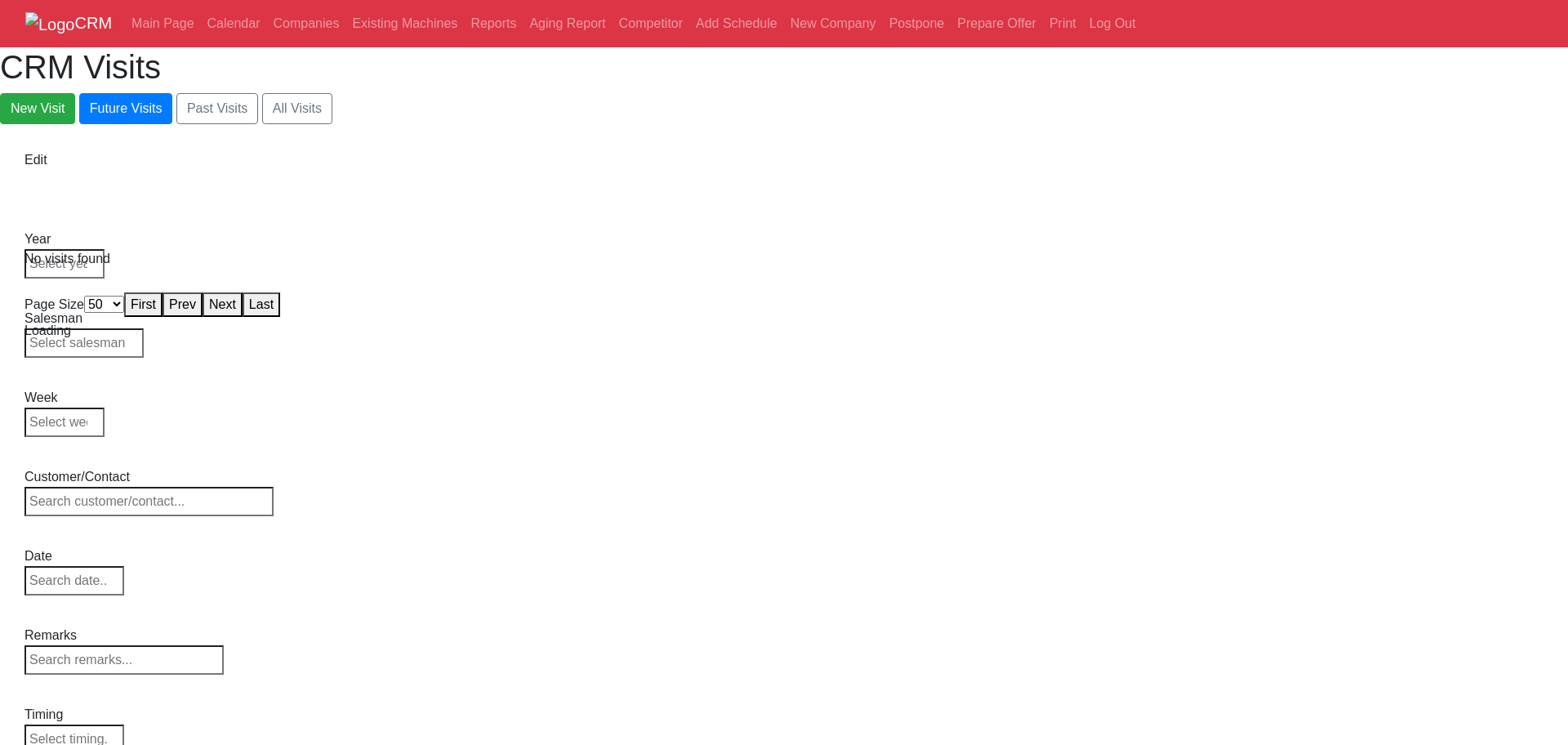 select on "50" 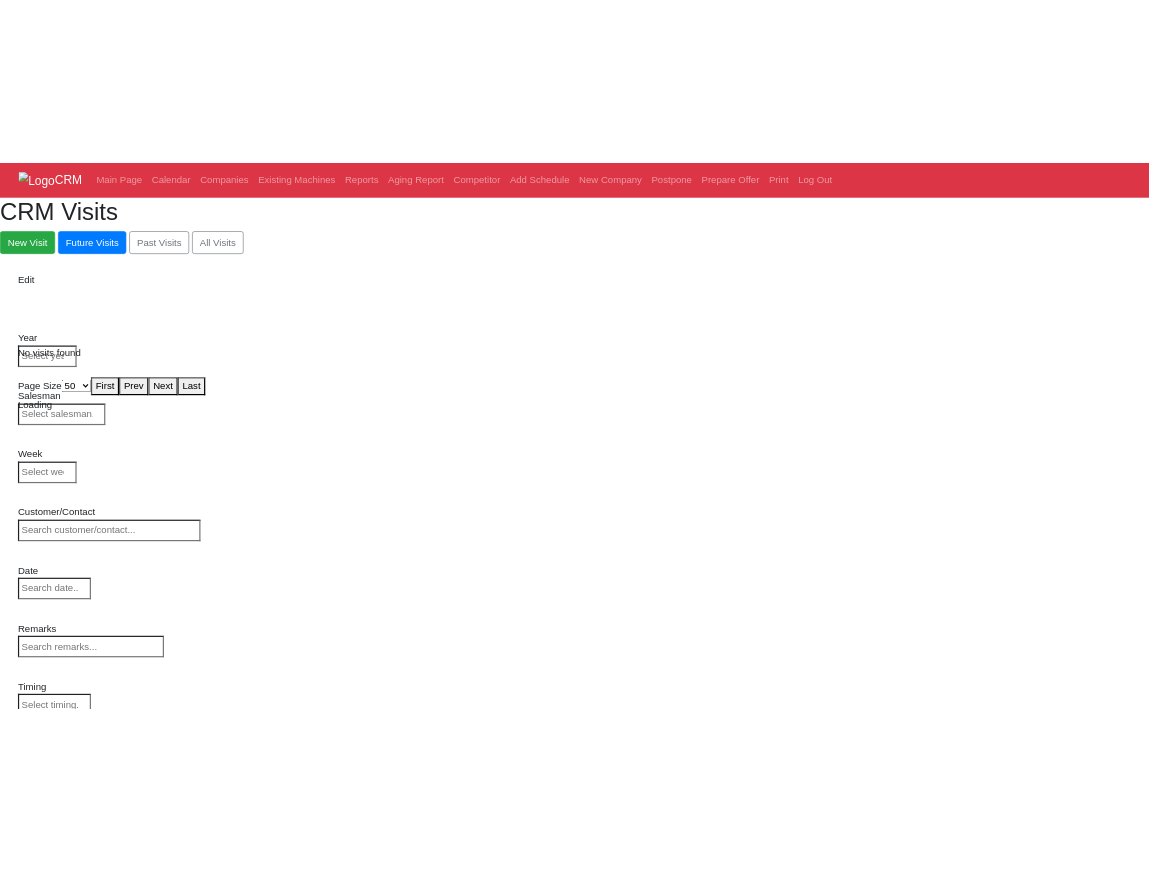 scroll, scrollTop: 0, scrollLeft: 0, axis: both 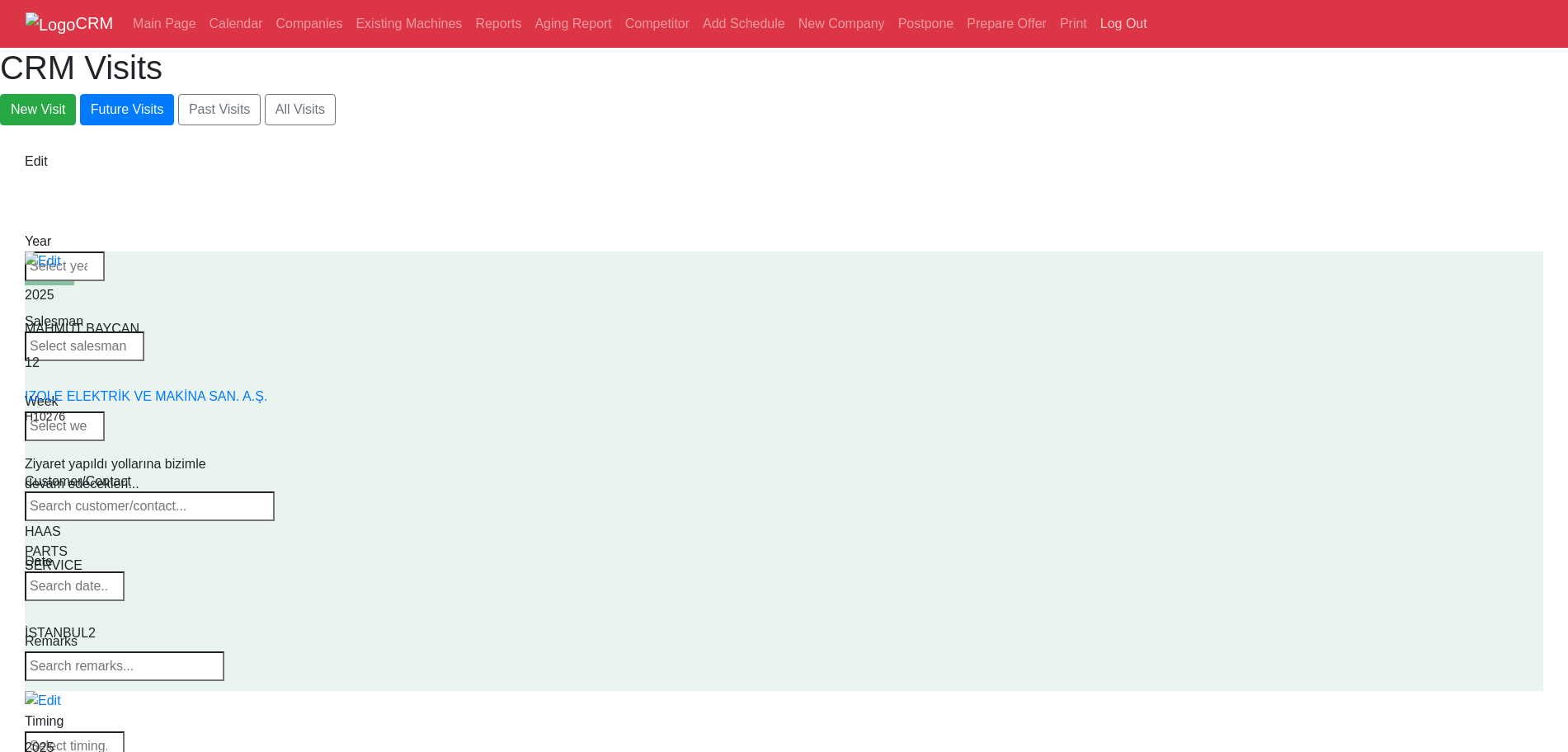 click on "Log Out" at bounding box center [1123, 24] 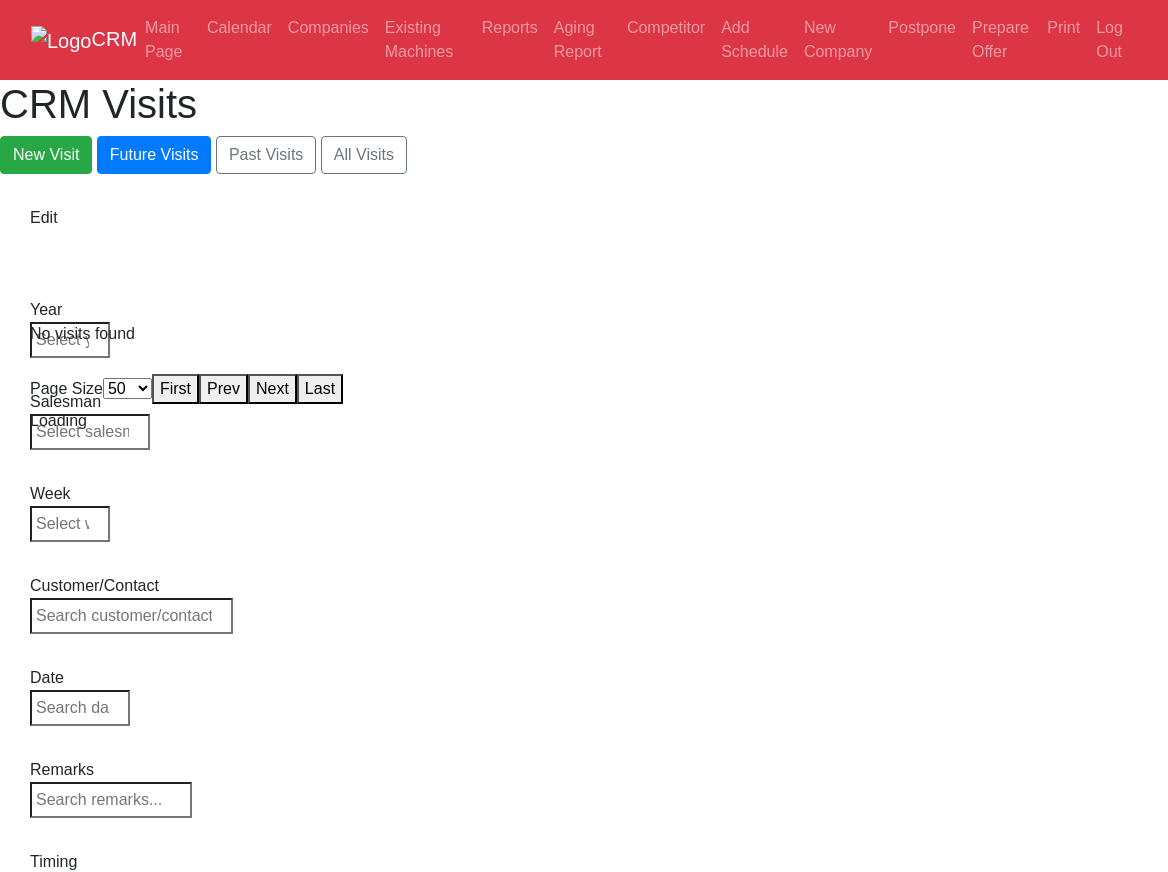 select on "50" 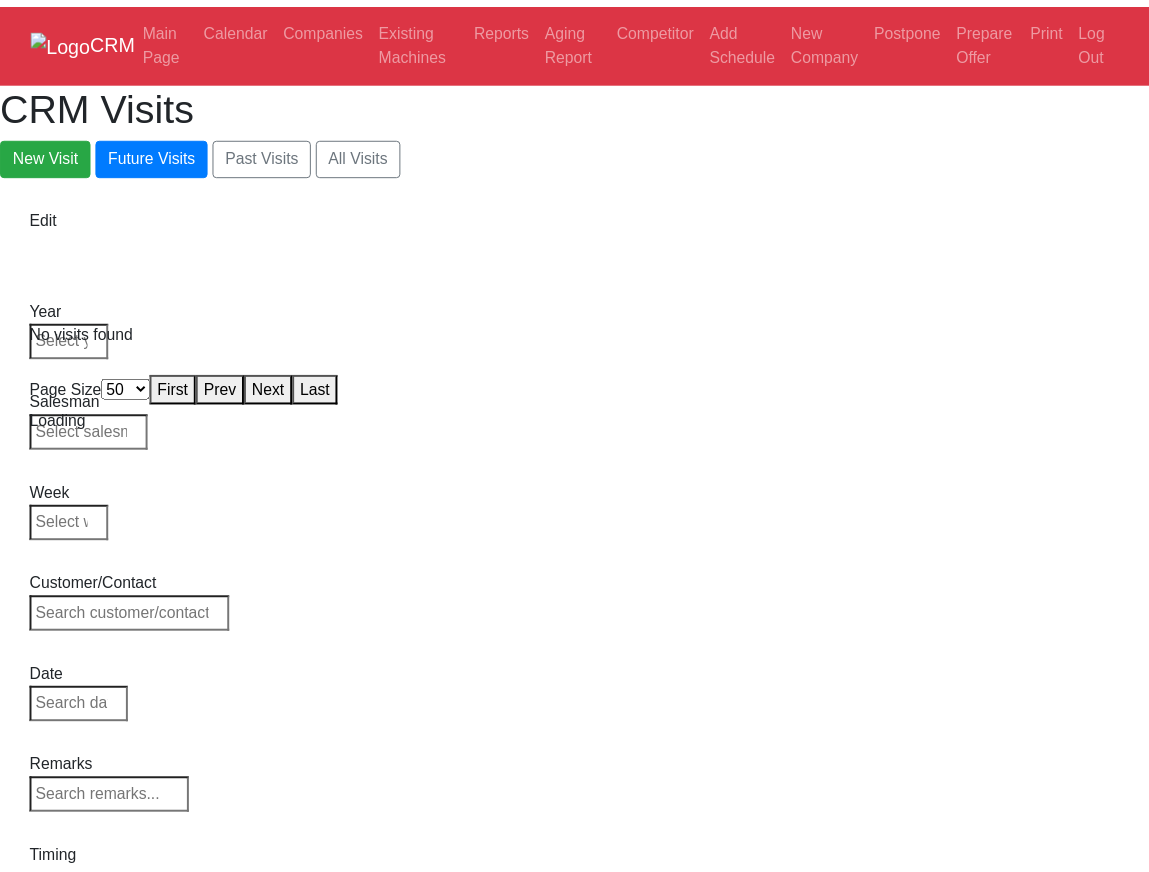 scroll, scrollTop: 0, scrollLeft: 0, axis: both 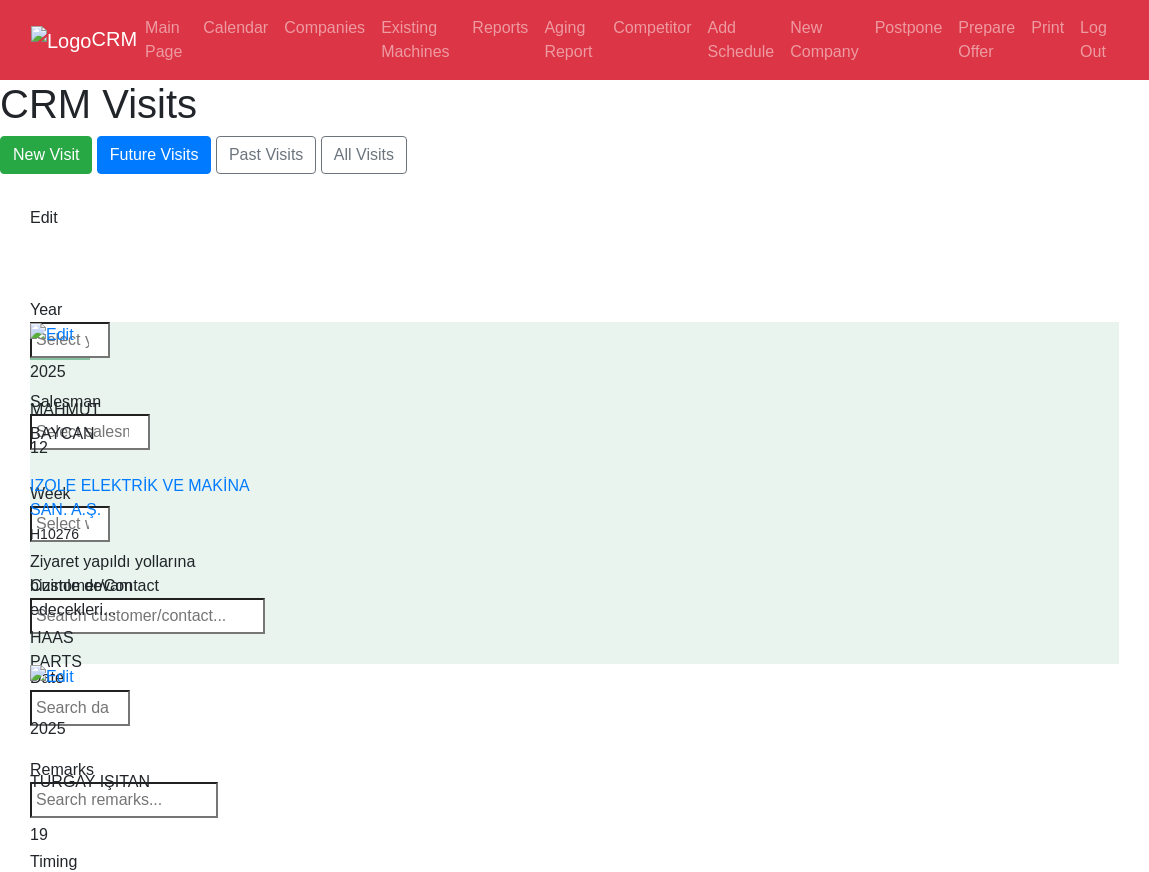 click on "Select Supplier HAAS CANACA" at bounding box center [92, 986] 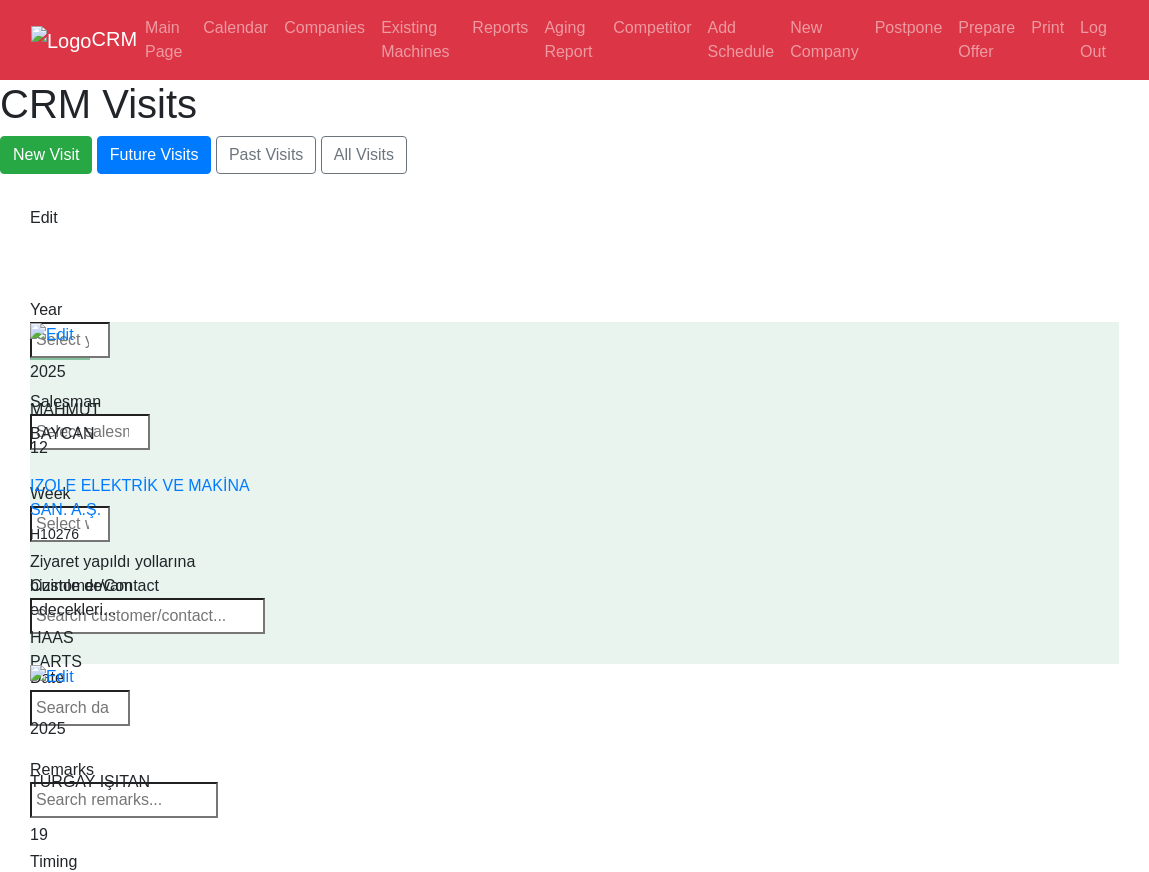 select on "1" 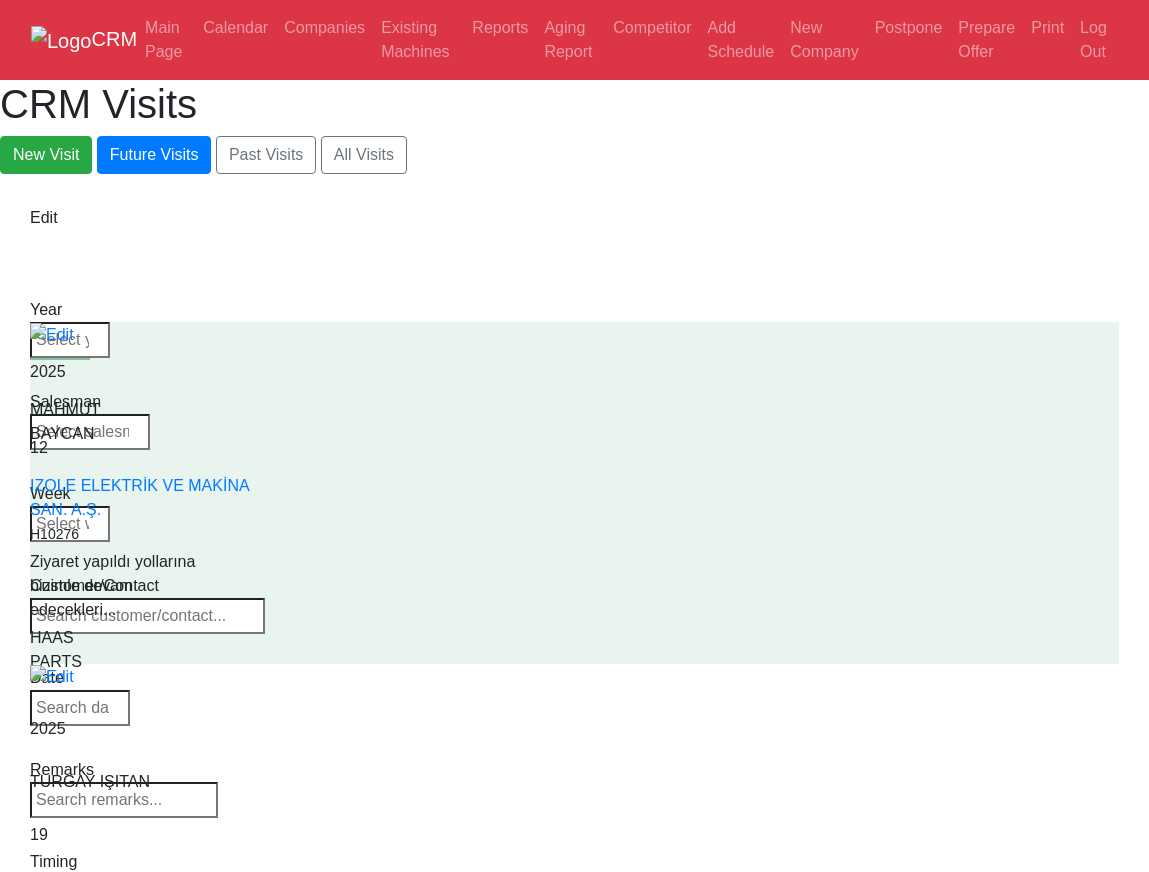click on "Select Supplier  HAAS CANACA" at bounding box center (92, 986) 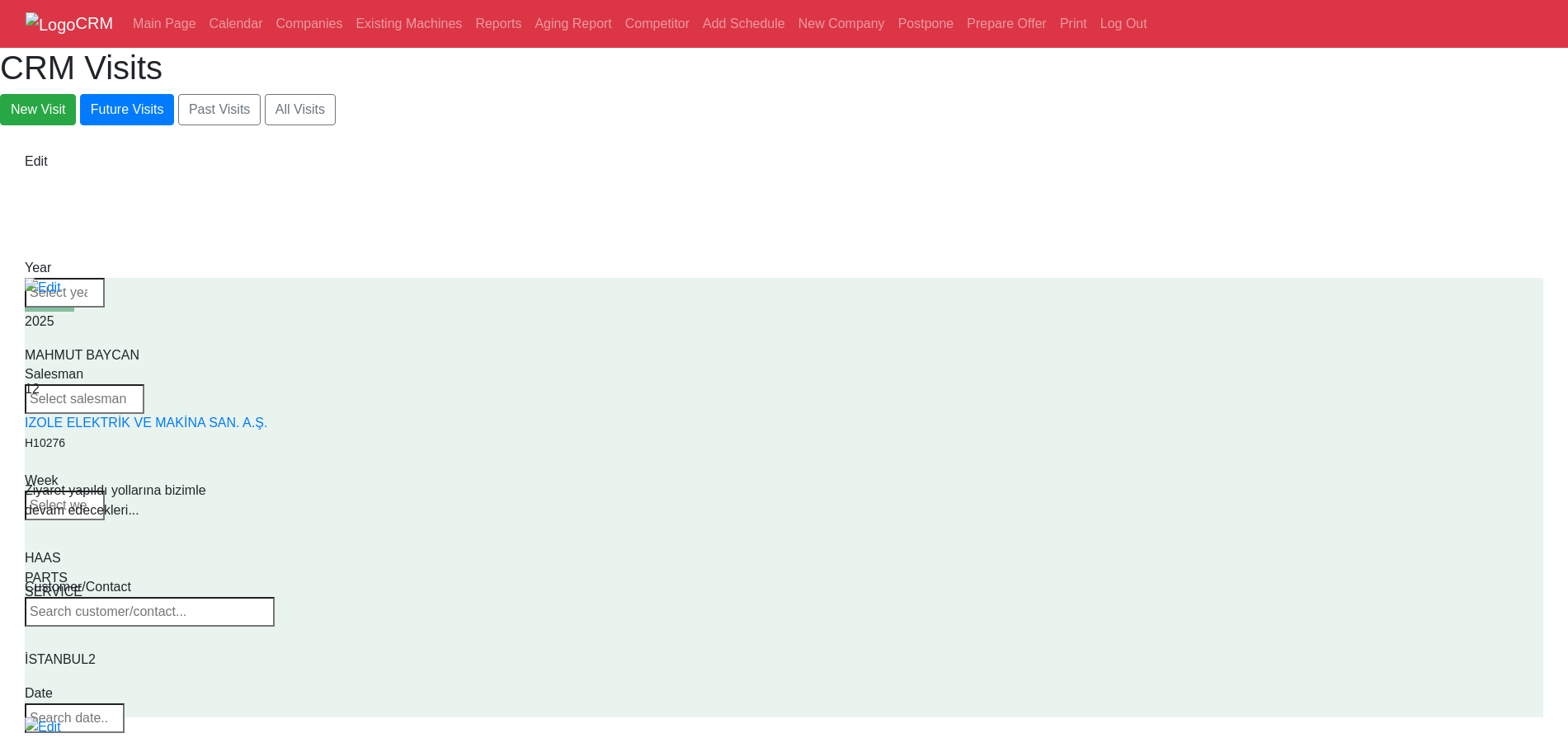 click on "Select Series  VF SERIES ST SERIES UMC EC SERIES ADDITIONAL TM SERIES MINI SERIES VM SERIES VC SERIES GM SERIES VR SERIES GR SERIES VS SERIES DC SERIES TL SERIES DS SERIES CL SERIES PARTS DT SERIES" at bounding box center (84, 1064) 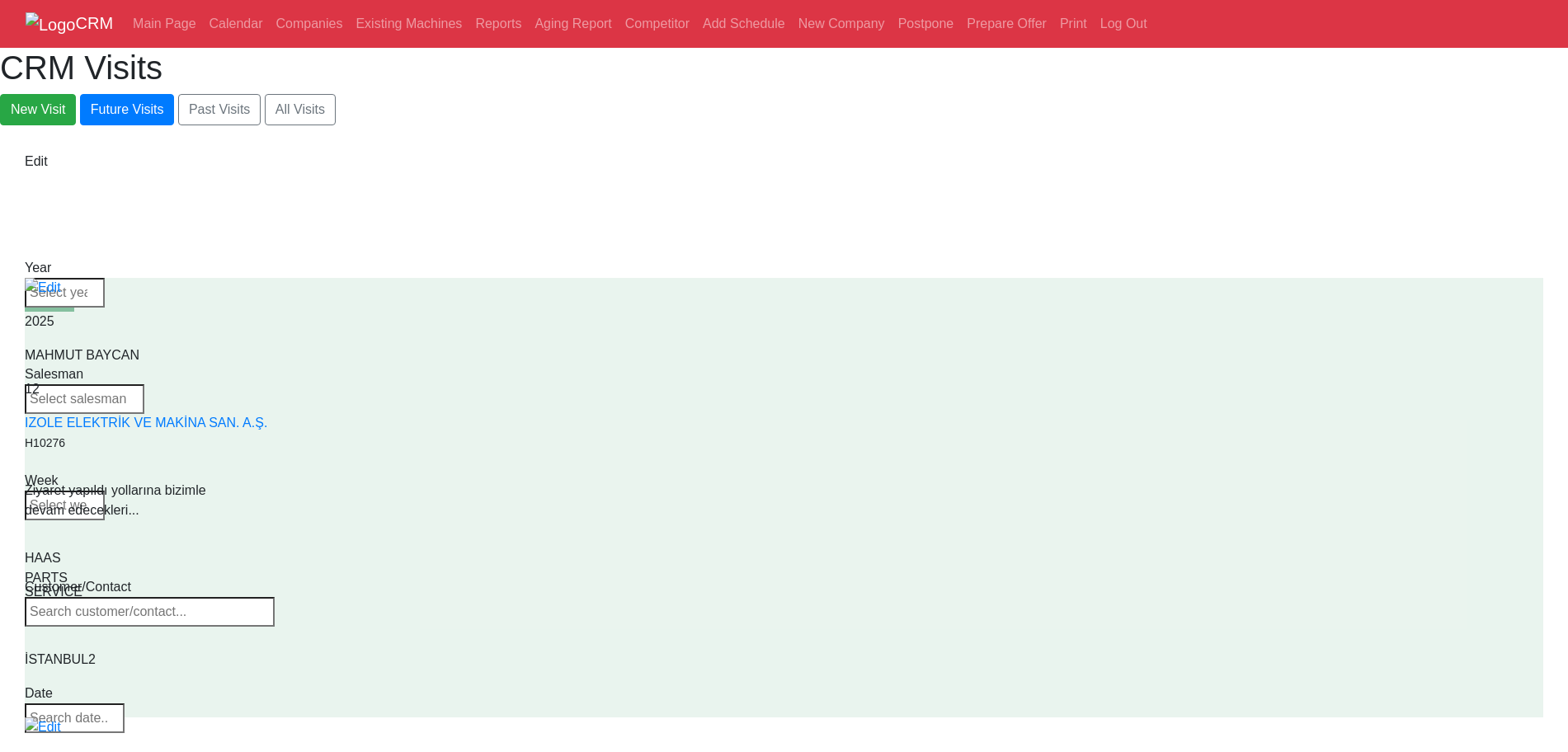 select on "2" 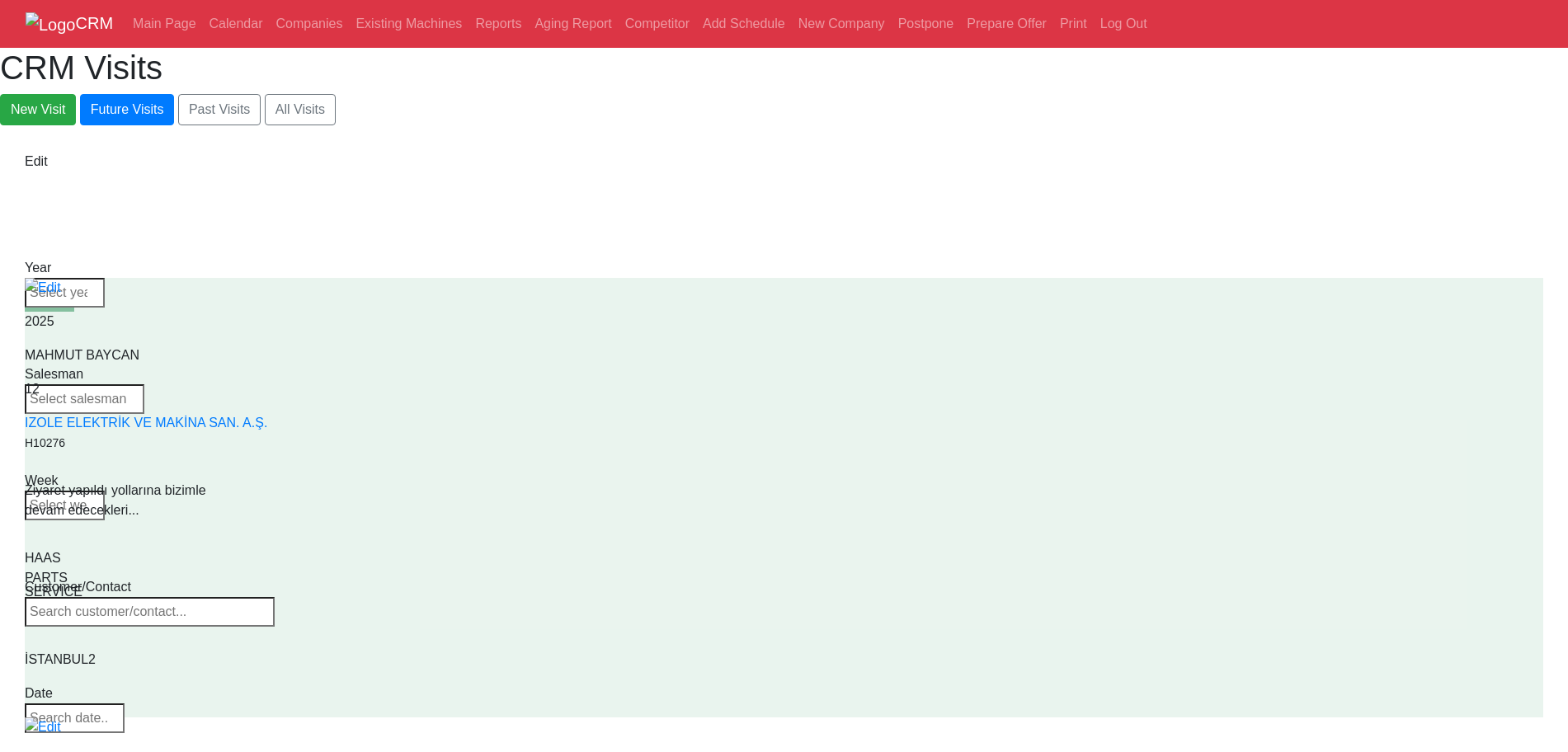 click on "Select Series  VF SERIES ST SERIES UMC EC SERIES ADDITIONAL TM SERIES MINI SERIES VM SERIES VC SERIES GM SERIES VR SERIES GR SERIES VS SERIES DC SERIES TL SERIES DS SERIES CL SERIES PARTS DT SERIES" at bounding box center [84, 1064] 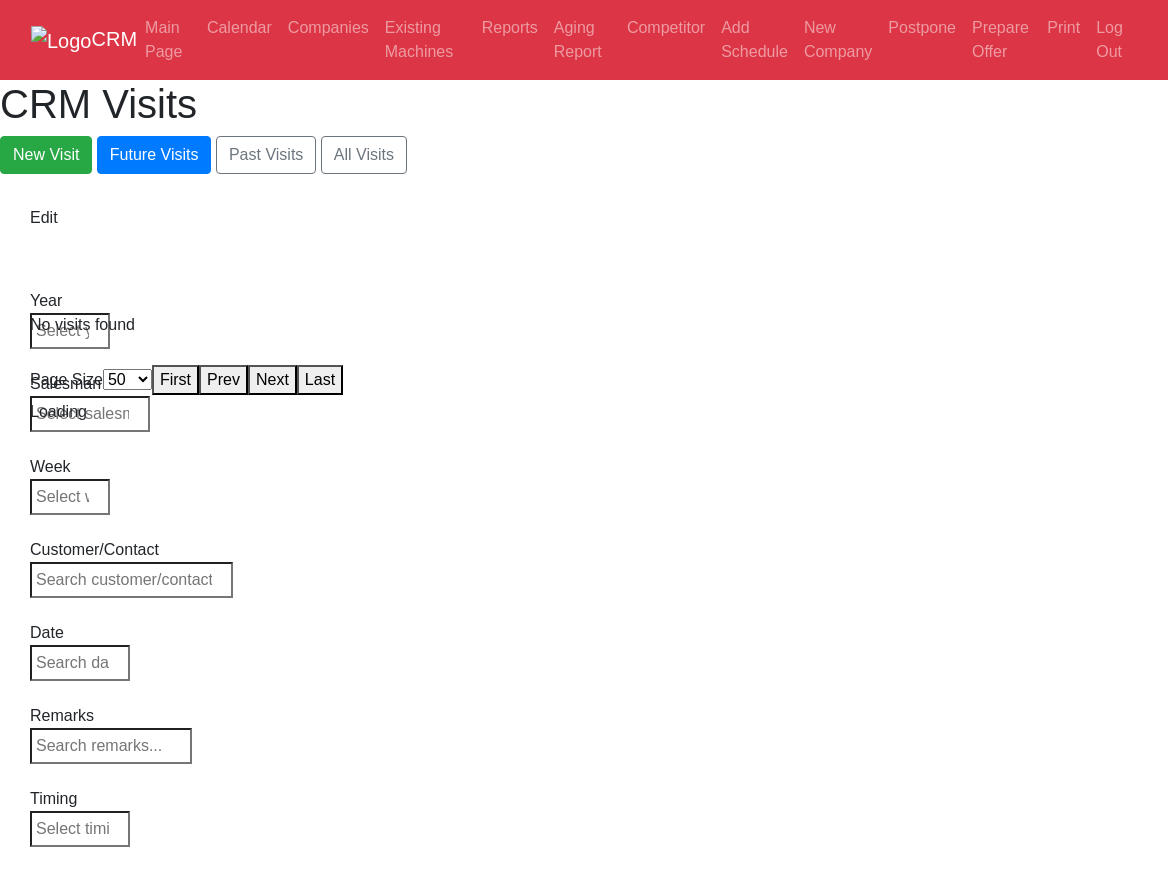 select on "50" 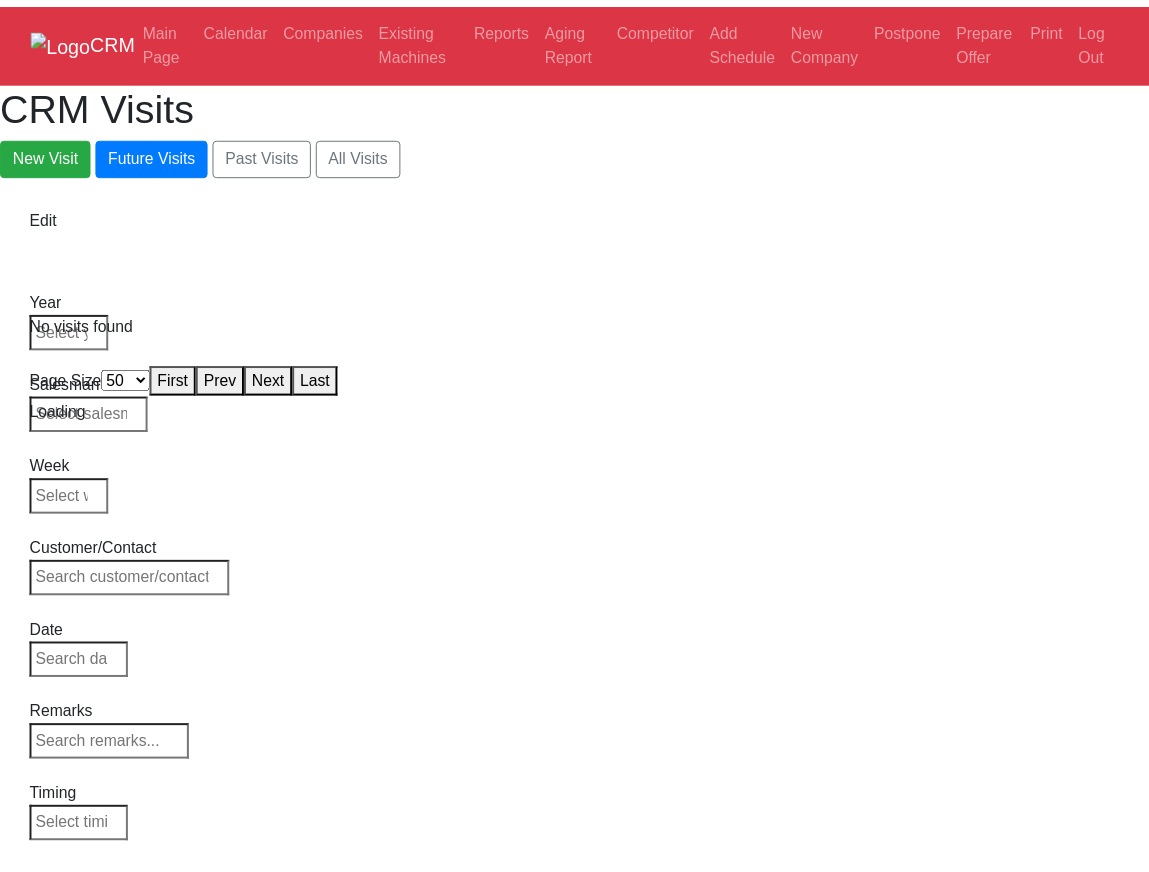 scroll, scrollTop: 0, scrollLeft: 0, axis: both 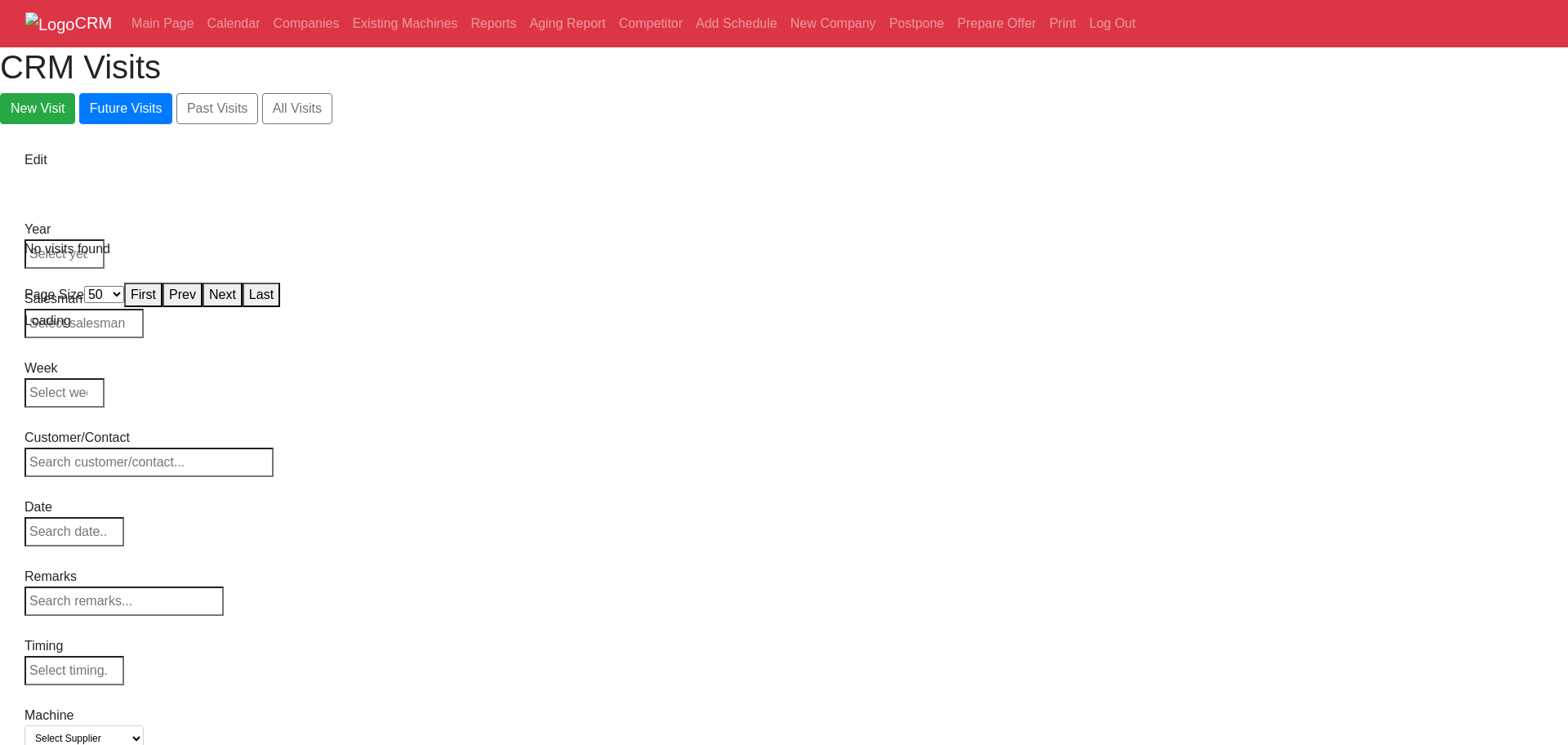 click on "Edit Year Salesman Week Customer/Contact Date Remarks Timing Machine Select Supplier HAAS CANACA Select Series Select Model M1 M2 [CITY] [SUBAREA] Is Last No visits found Page Size 25 50 100 200 First Prev Next Last Loading" at bounding box center (784, 240) 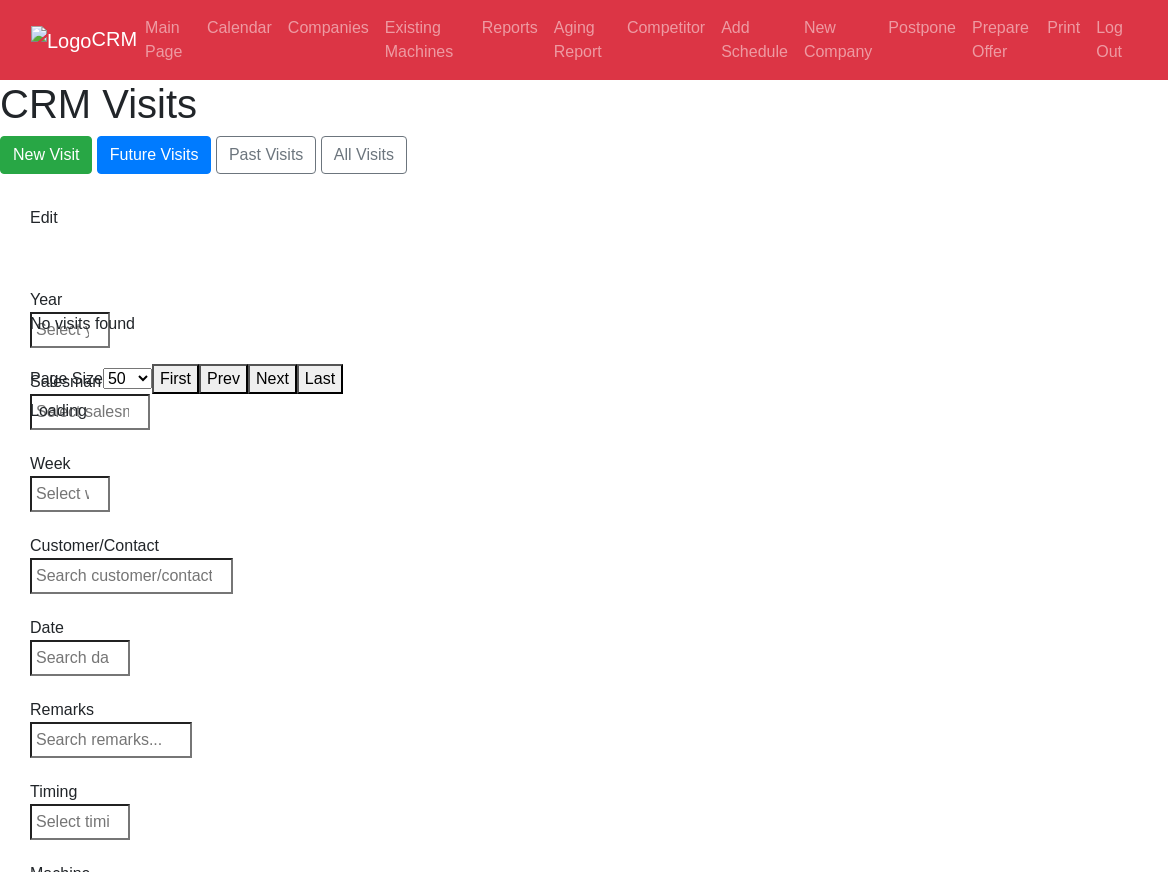 select on "50" 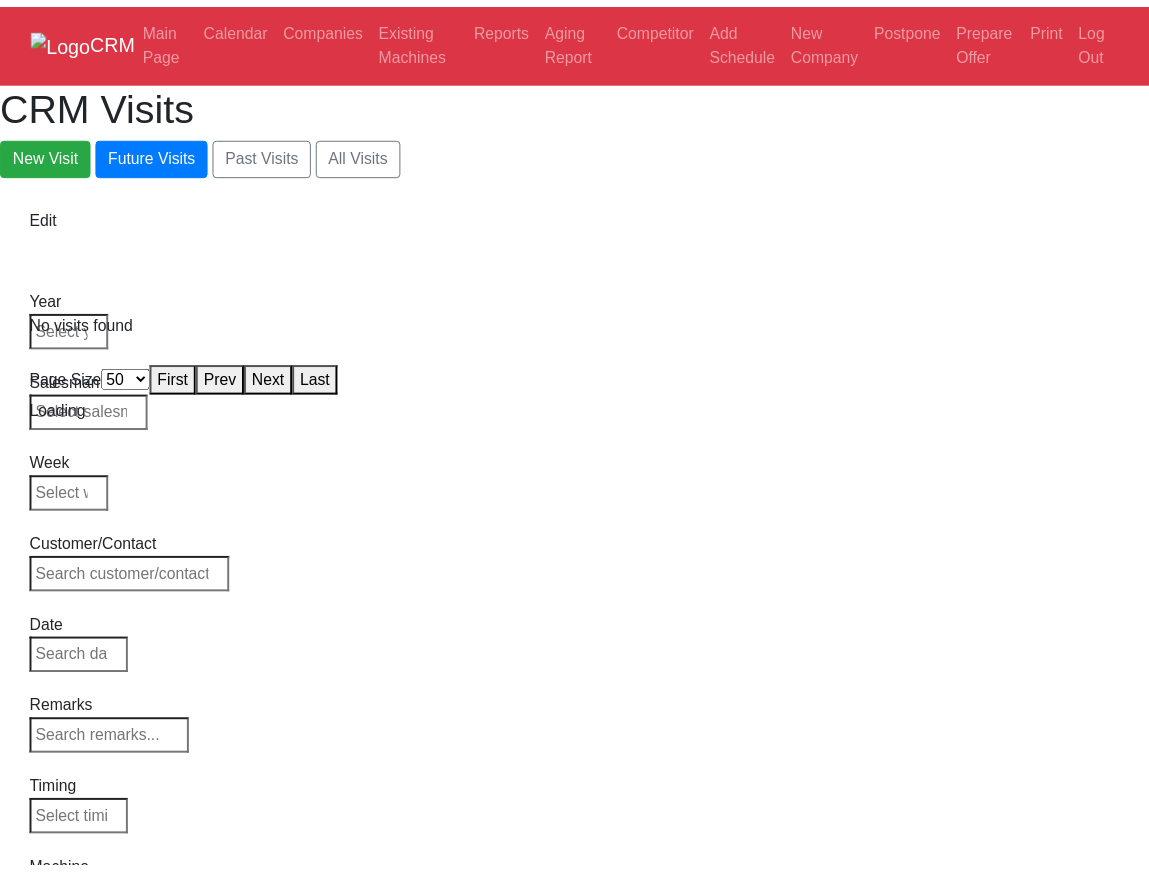 scroll, scrollTop: 0, scrollLeft: 0, axis: both 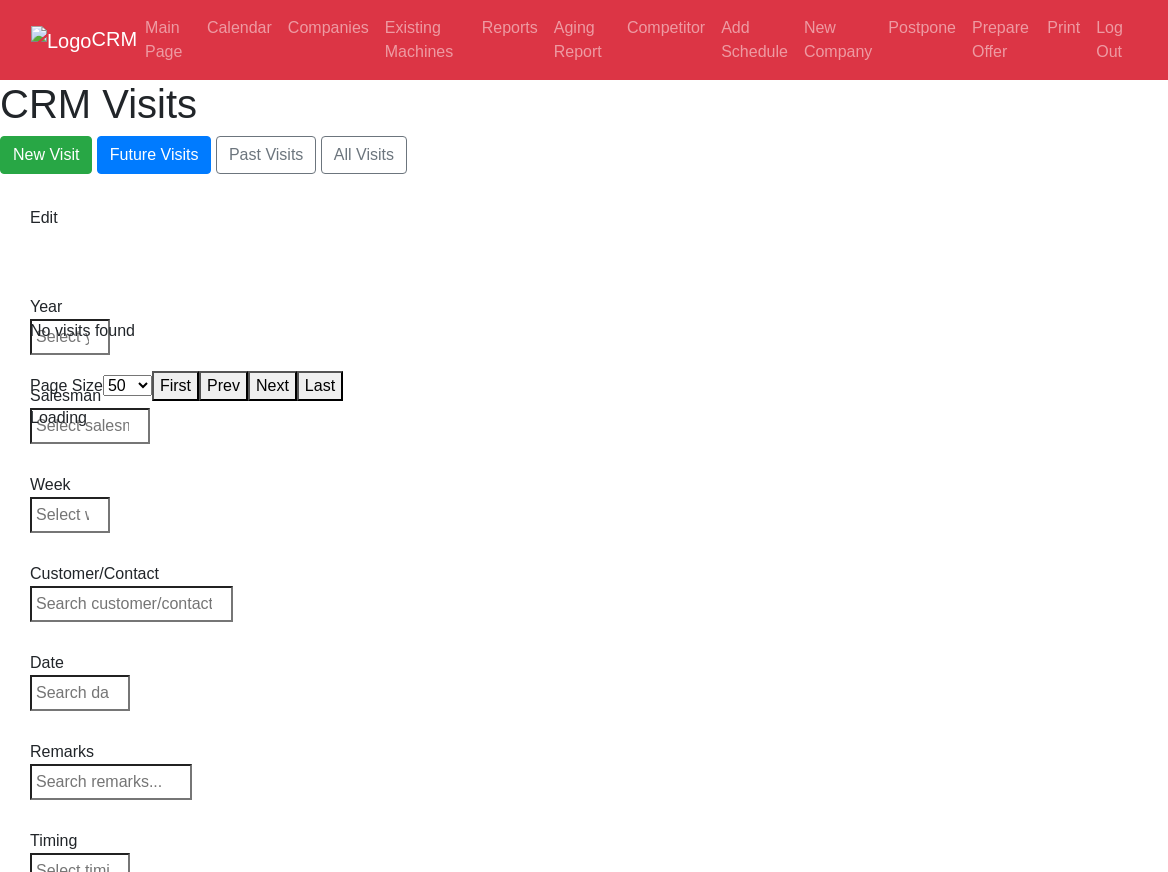 select on "50" 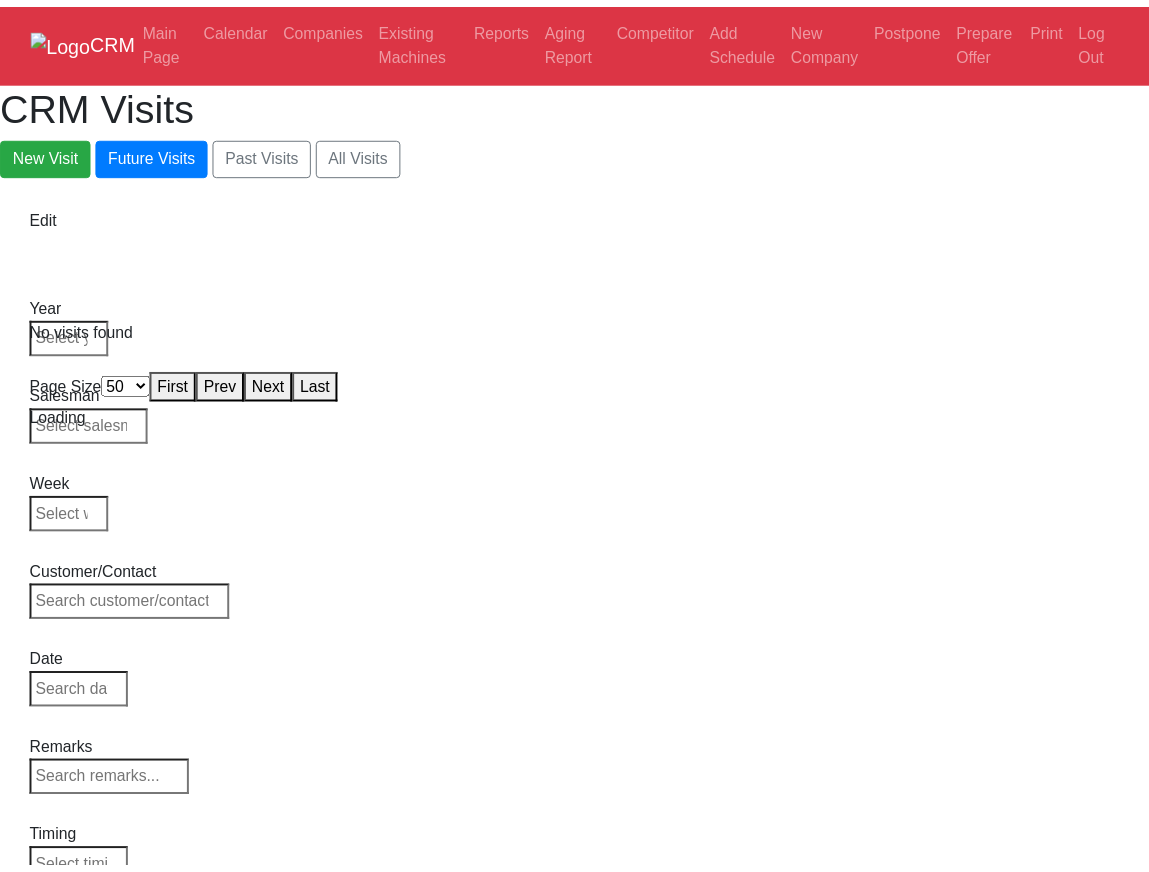 scroll, scrollTop: 0, scrollLeft: 0, axis: both 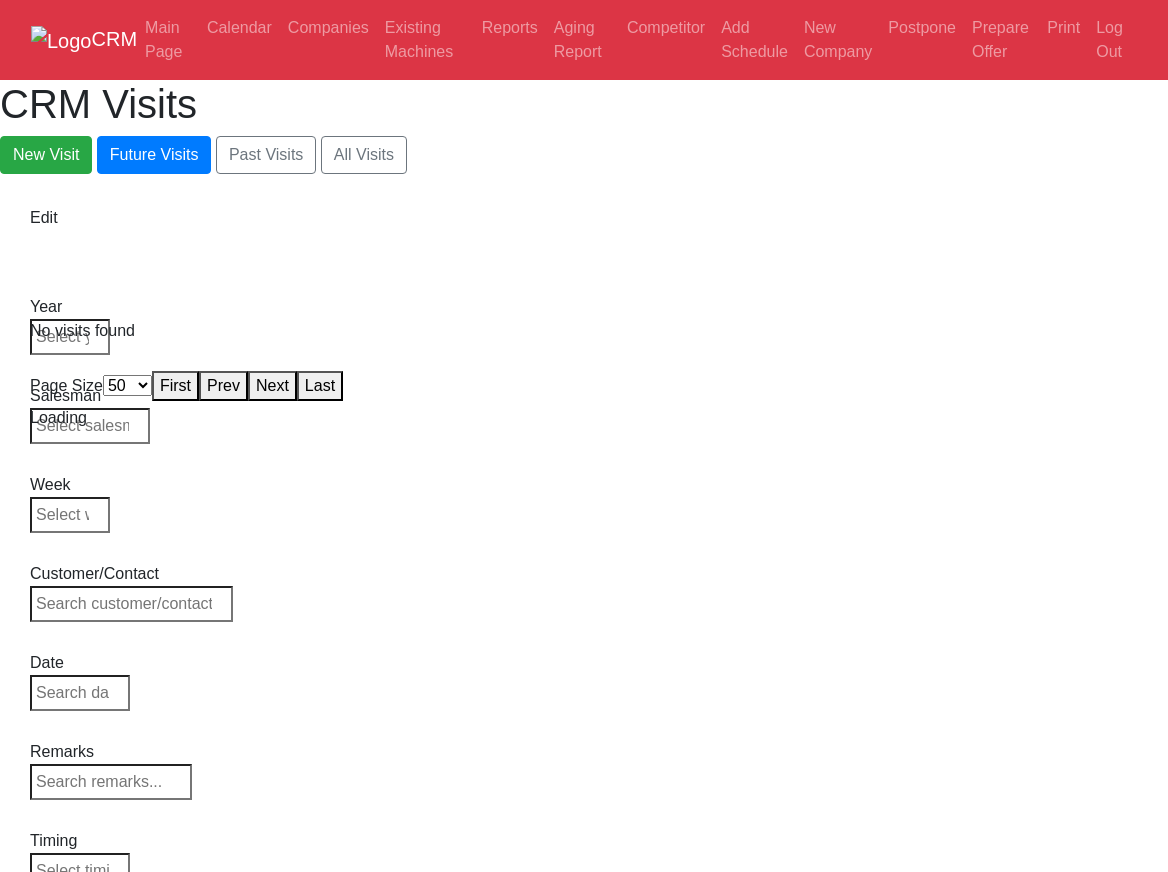 click on "CRM
Main Page
Calendar
Companies
Existing Machines
Reports
Aging Report
Competitor
Add Schedule
New Company
Postpone
Prepare Offer
Print
Log Out
CRM Visits
New Visit
Future Visits
Past Visits
All Visits
Edit Year Week" at bounding box center (584, 215) 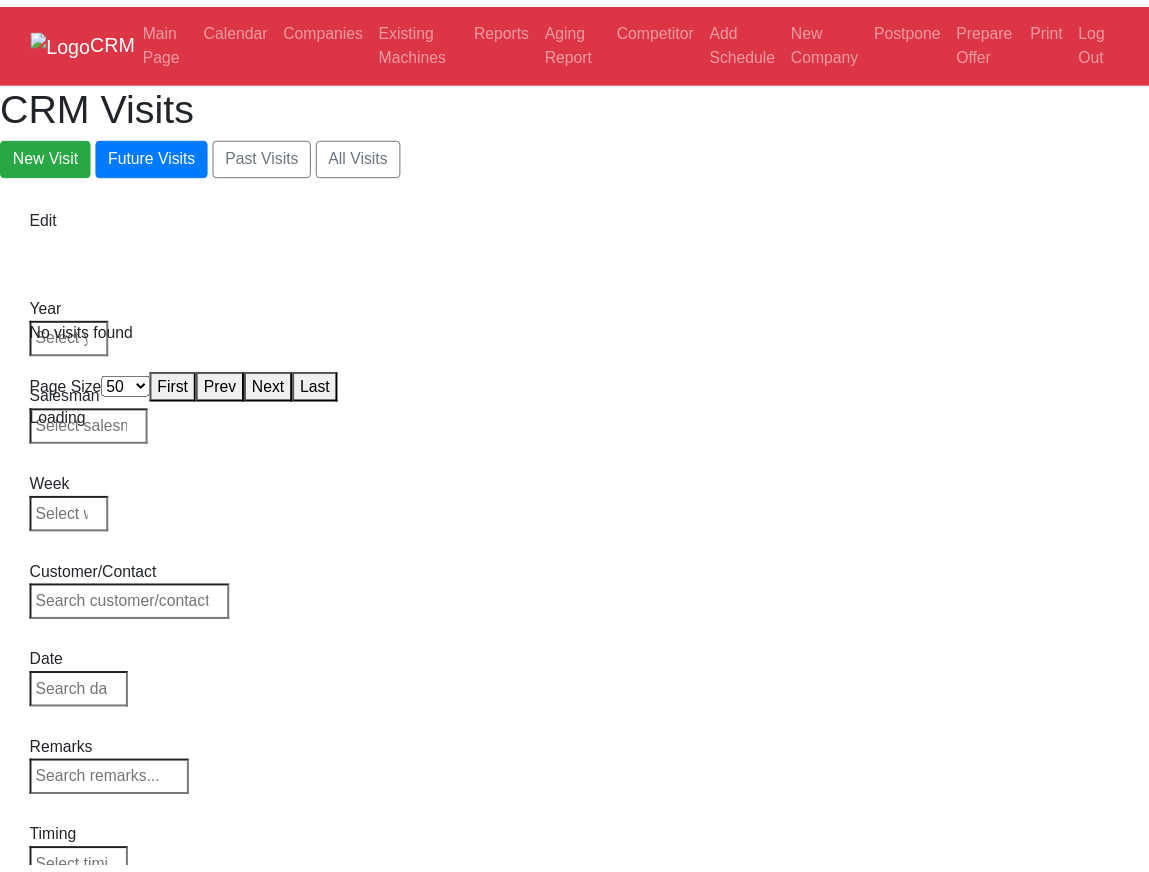 scroll, scrollTop: 0, scrollLeft: 0, axis: both 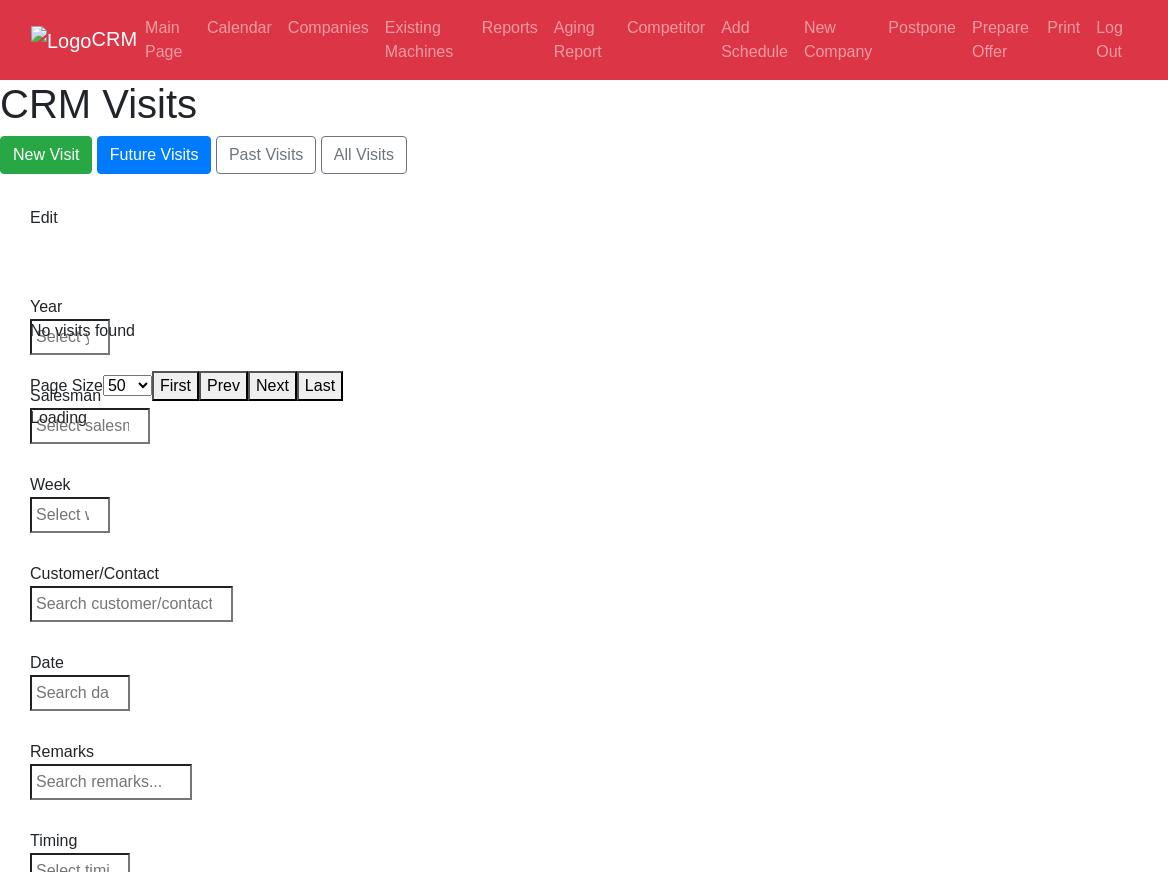 select on "50" 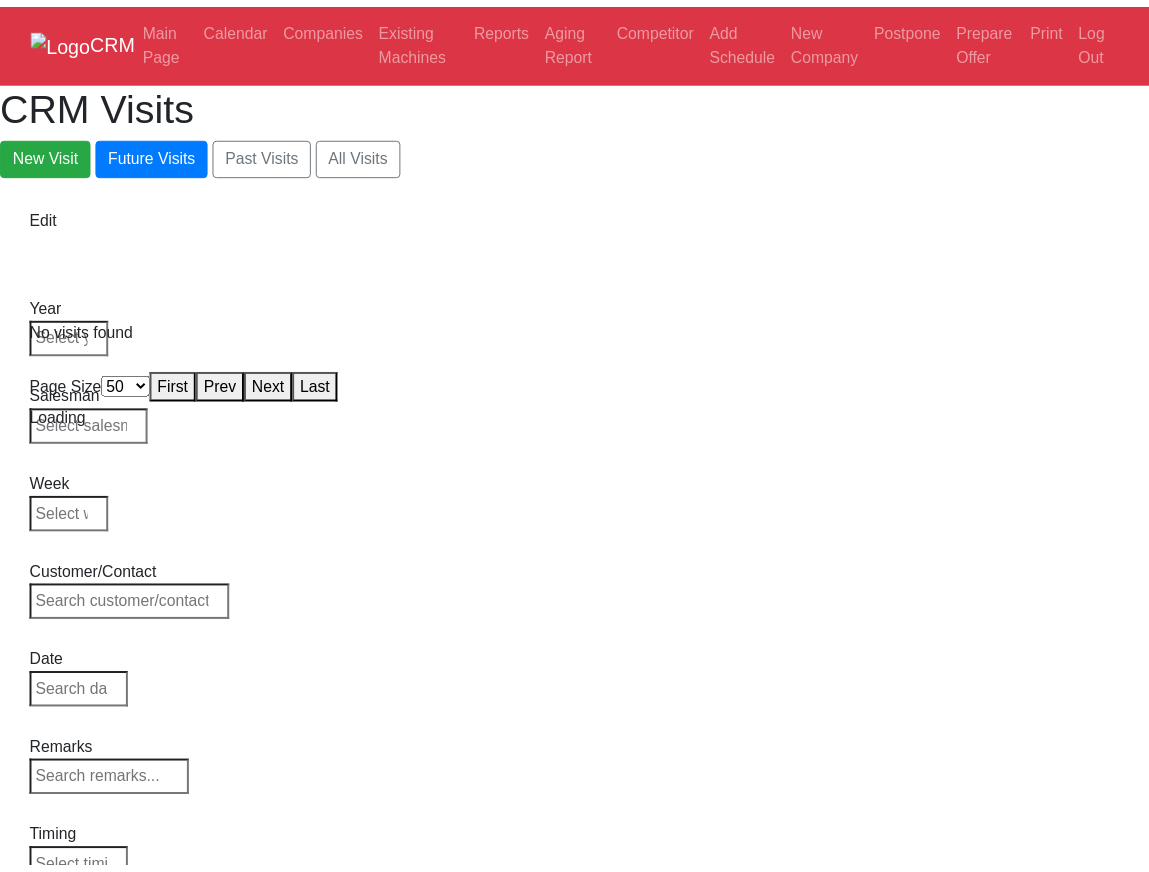 scroll, scrollTop: 0, scrollLeft: 0, axis: both 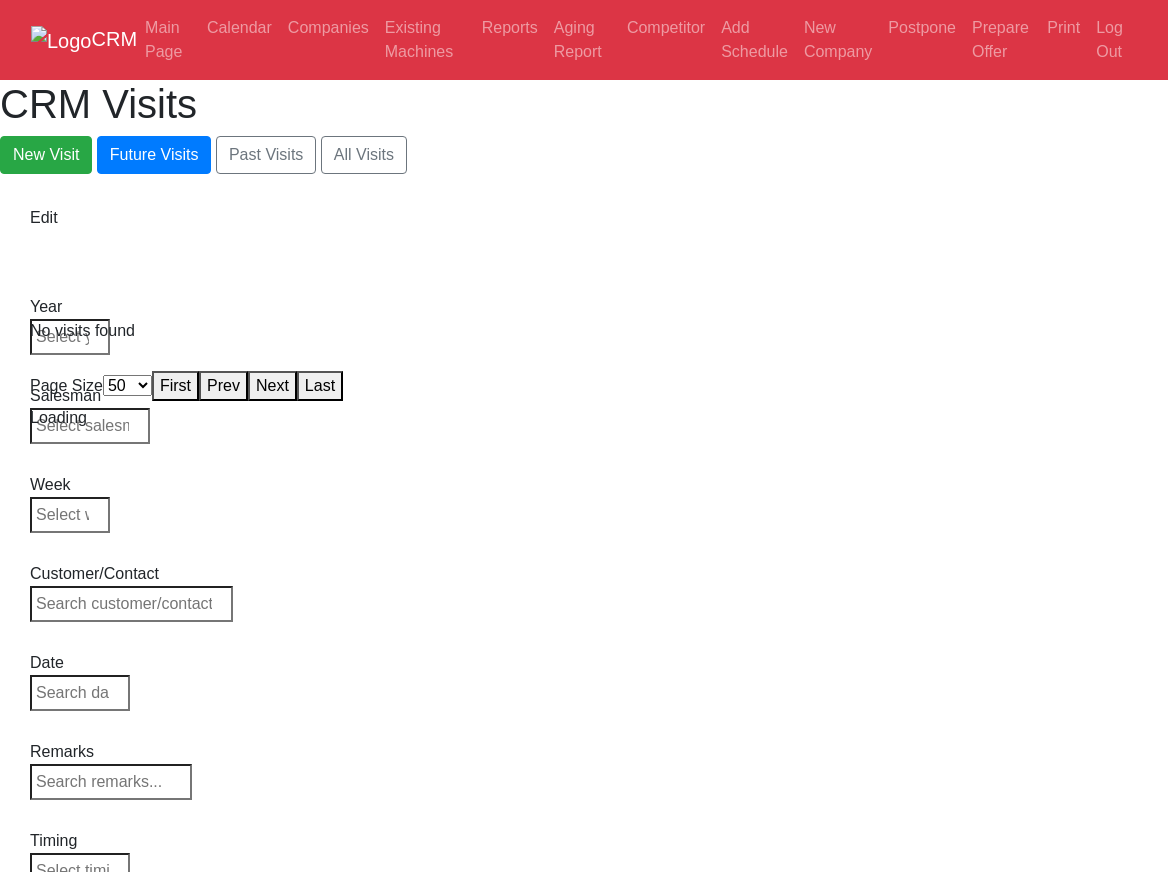 click on "CRM
Main Page
Calendar
Companies
Existing Machines
Reports
Aging Report
Competitor
Add Schedule
New Company
Postpone
Prepare Offer
Print
Log Out
CRM Visits
New Visit
Future Visits
Past Visits
All Visits
Edit Year Week" at bounding box center [584, 215] 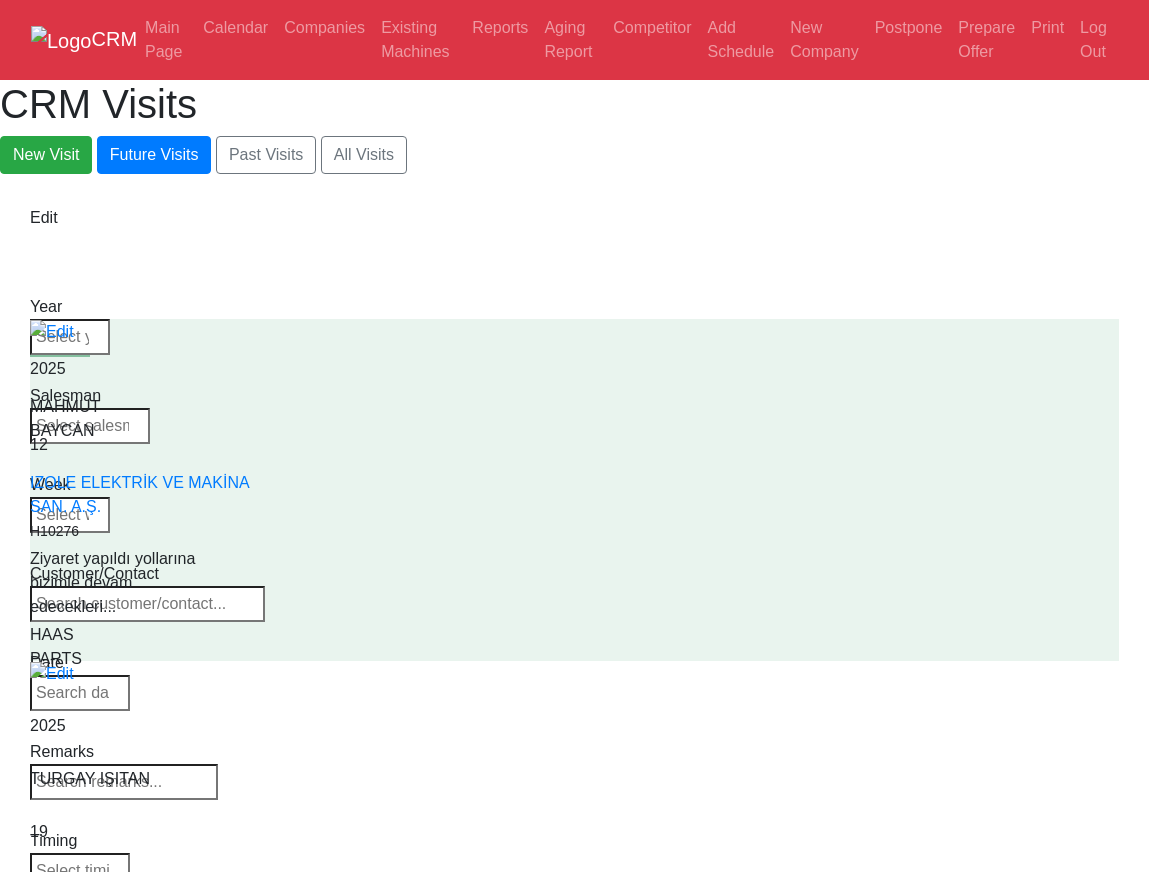 click on "Select Supplier  HAAS CANACA" at bounding box center [92, 961] 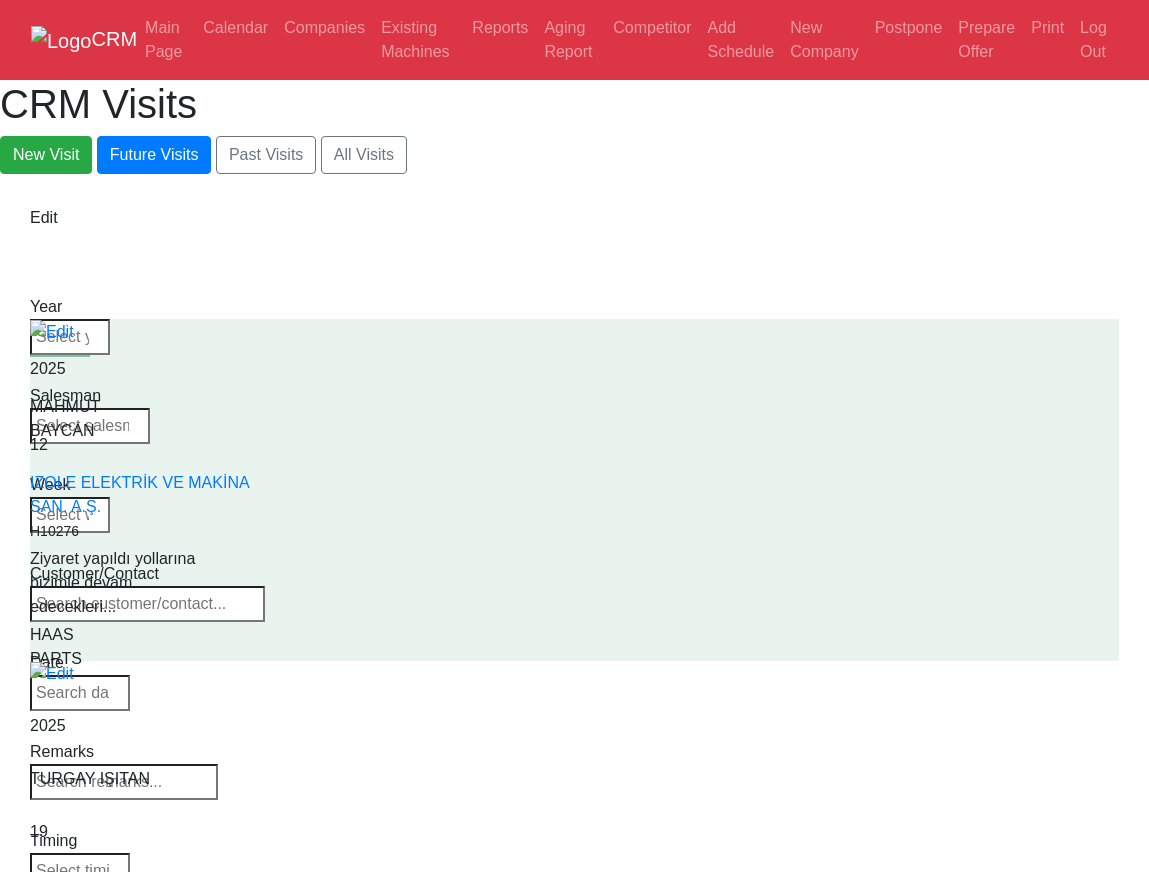 select on "3" 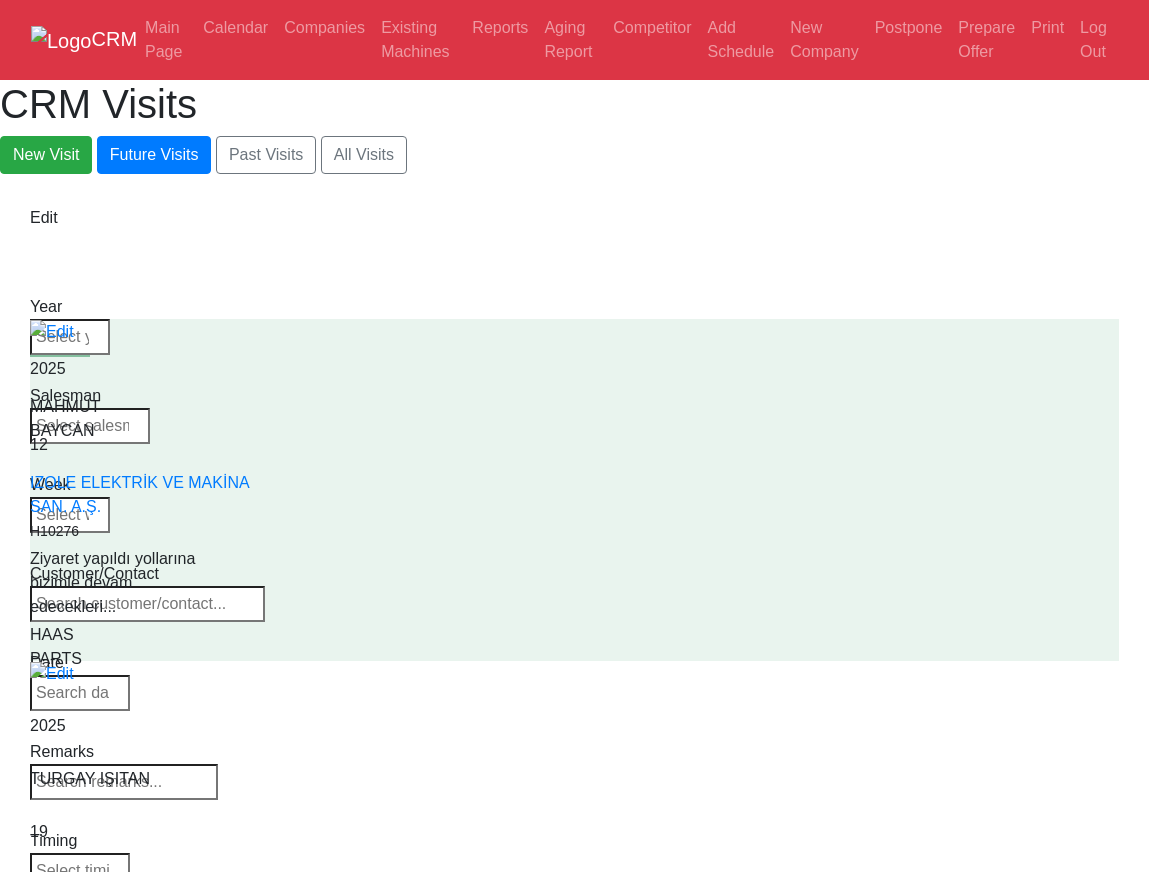 click on "Select Supplier  HAAS CANACA" at bounding box center [92, 961] 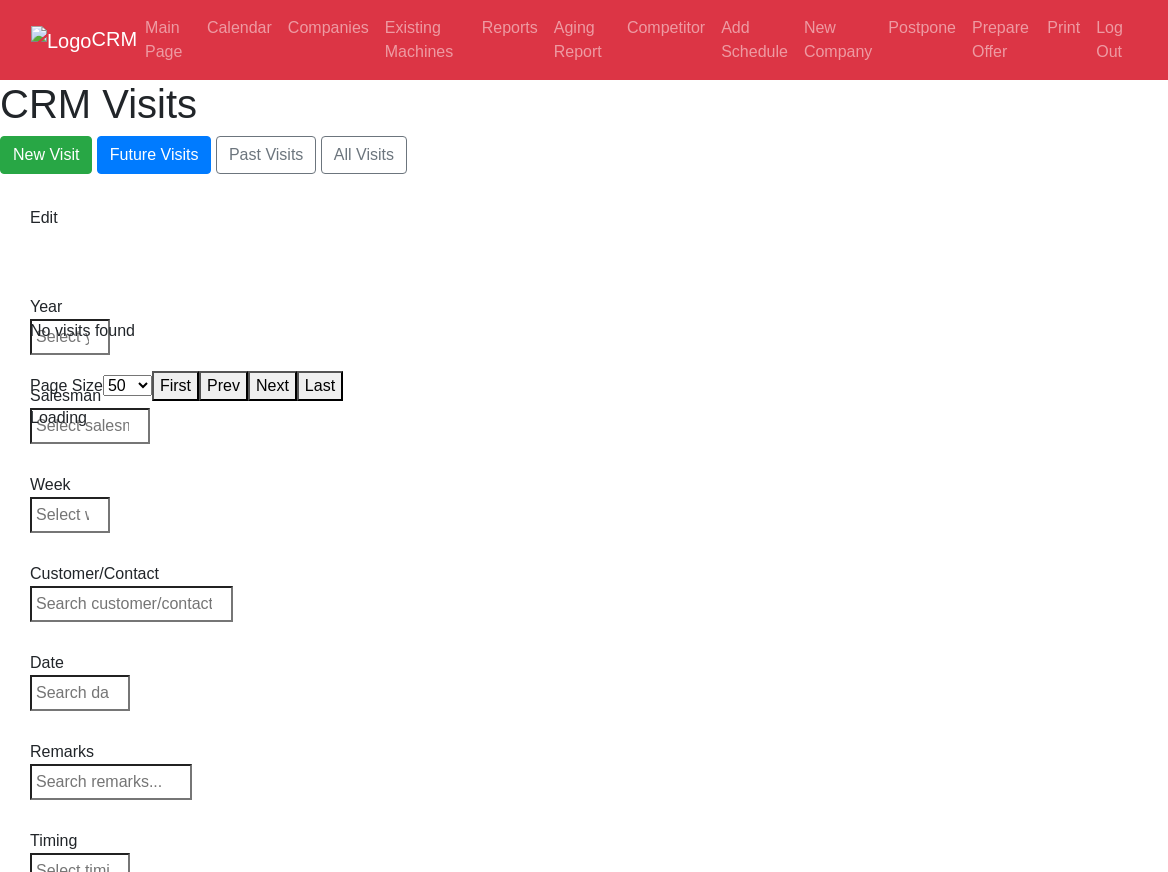 select on "50" 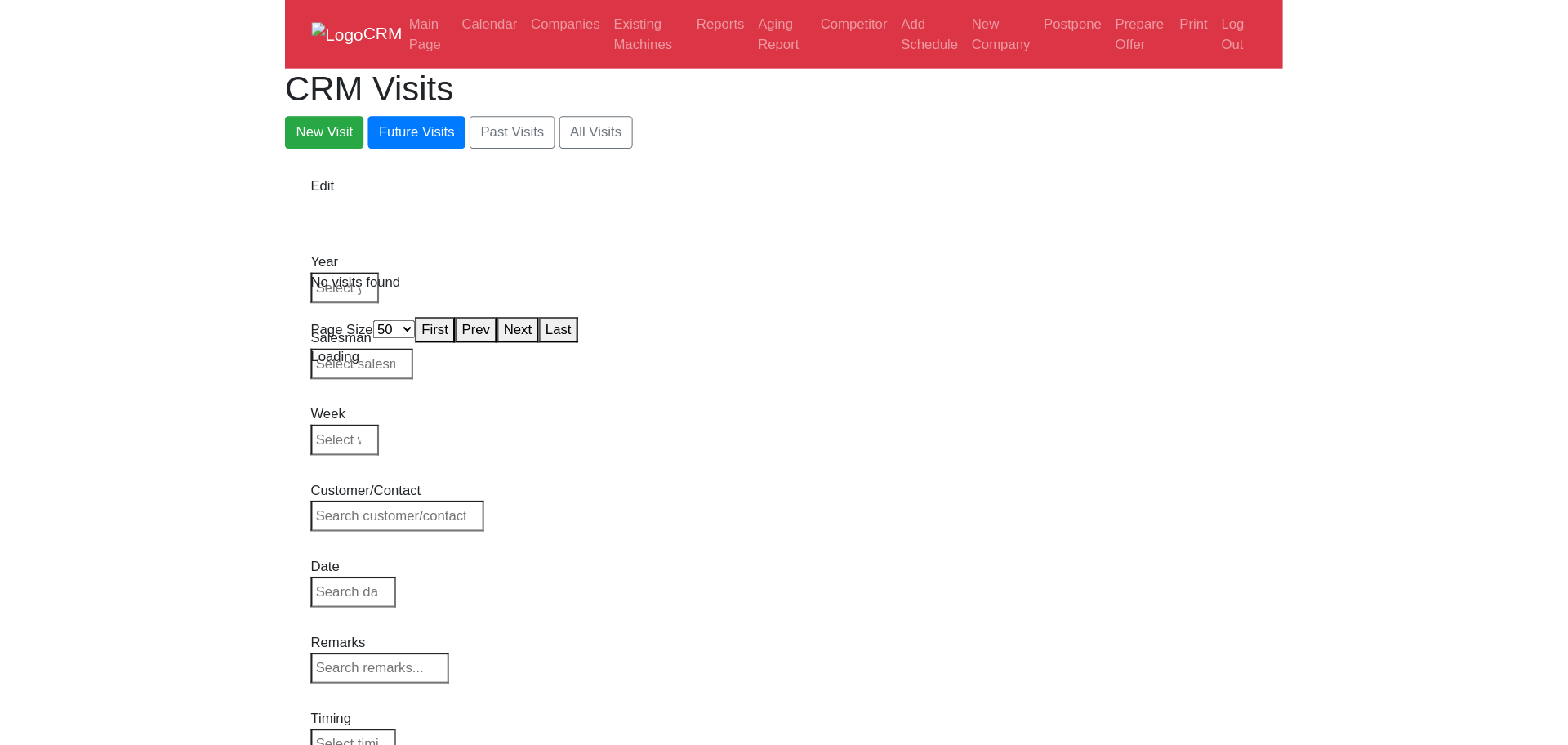 scroll, scrollTop: 0, scrollLeft: 0, axis: both 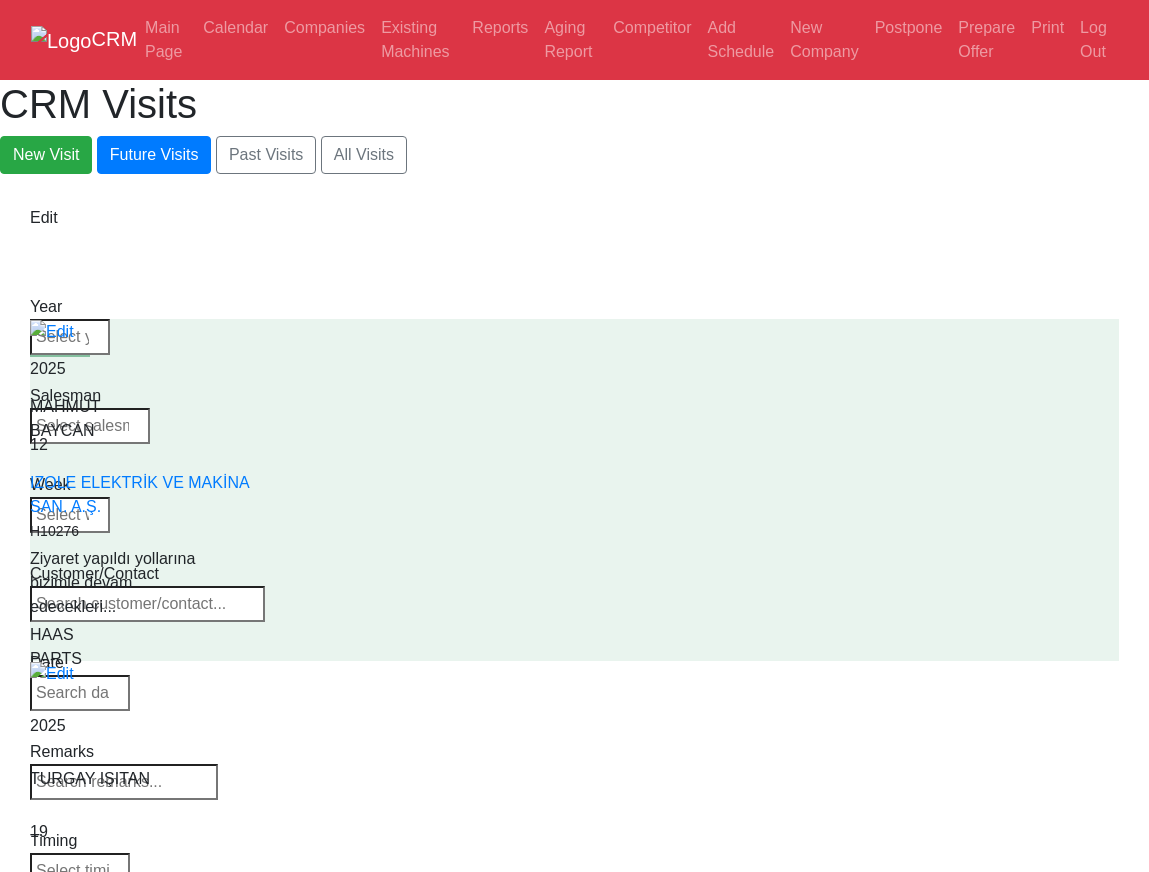 click at bounding box center [90, 426] 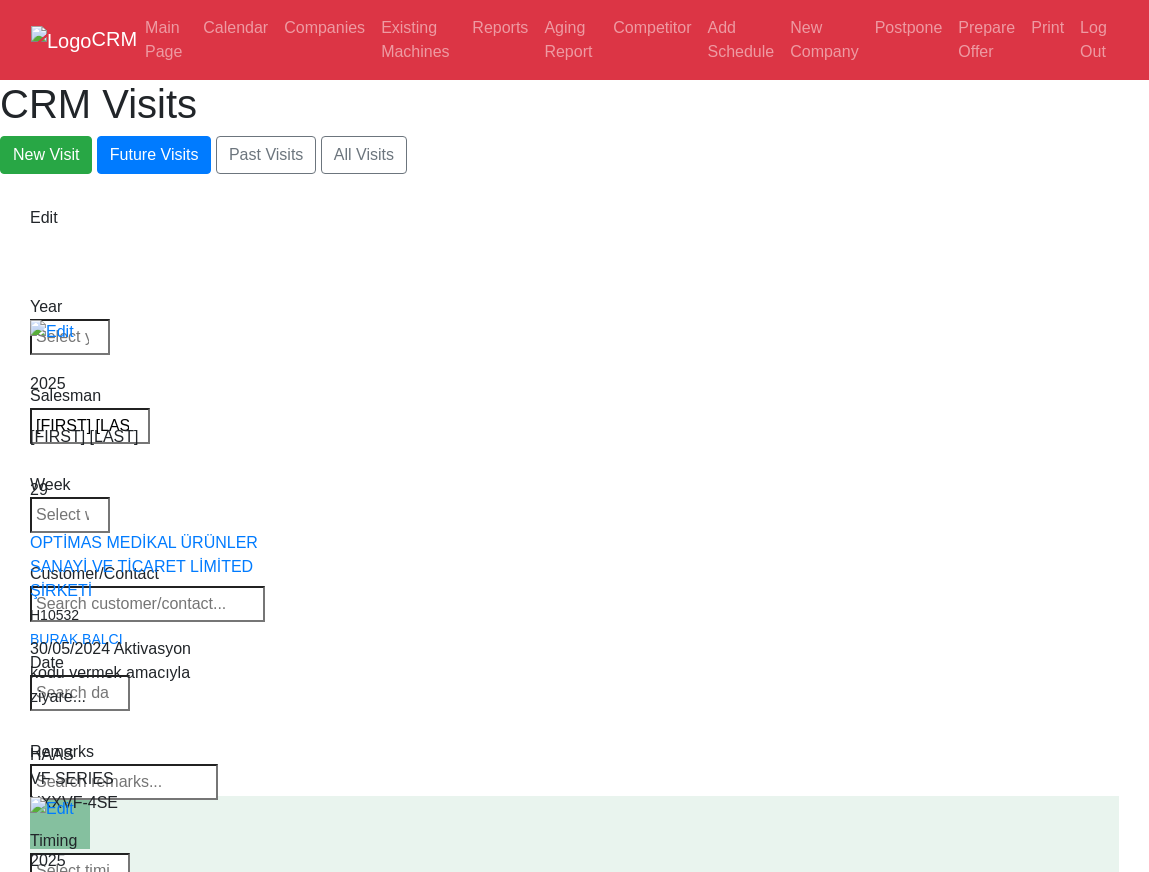 click on "[FIRST] [LAST]" at bounding box center [90, 426] 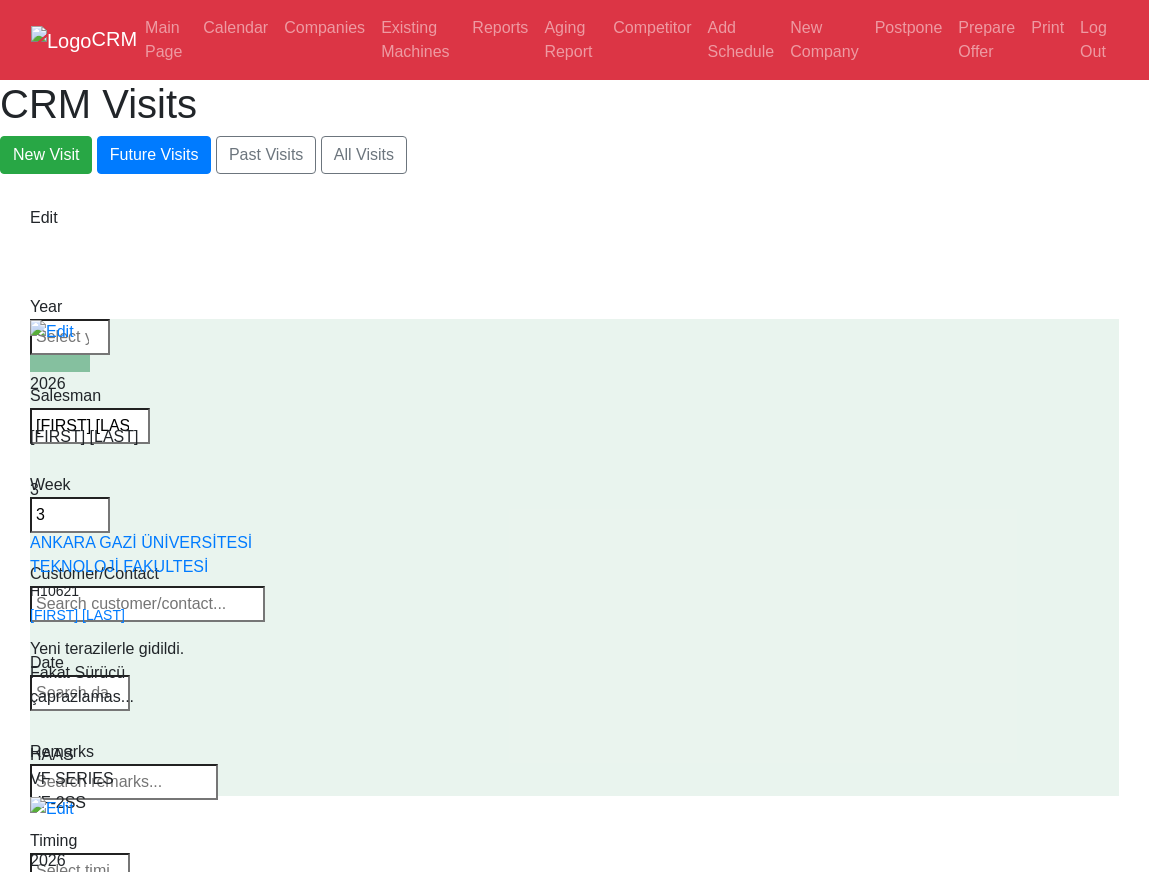 click at bounding box center [70, 337] 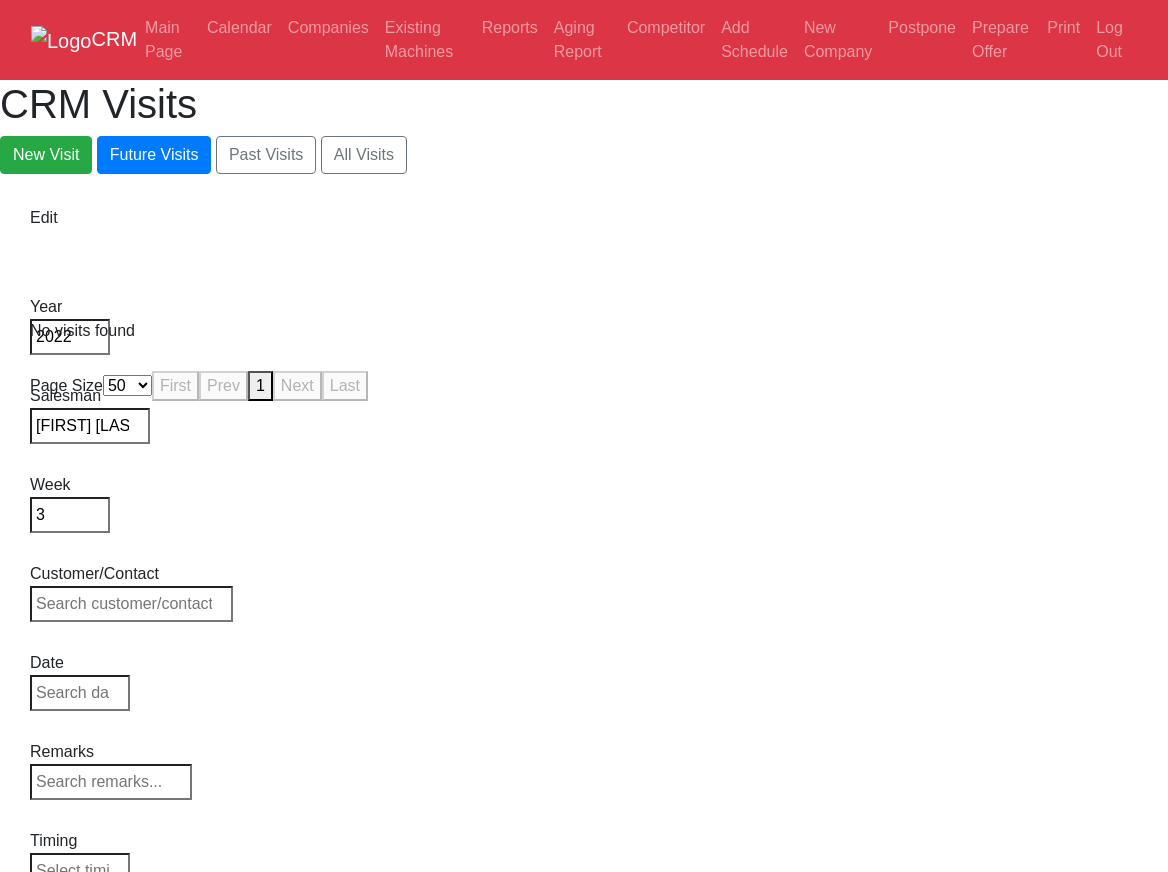 click at bounding box center (131, 604) 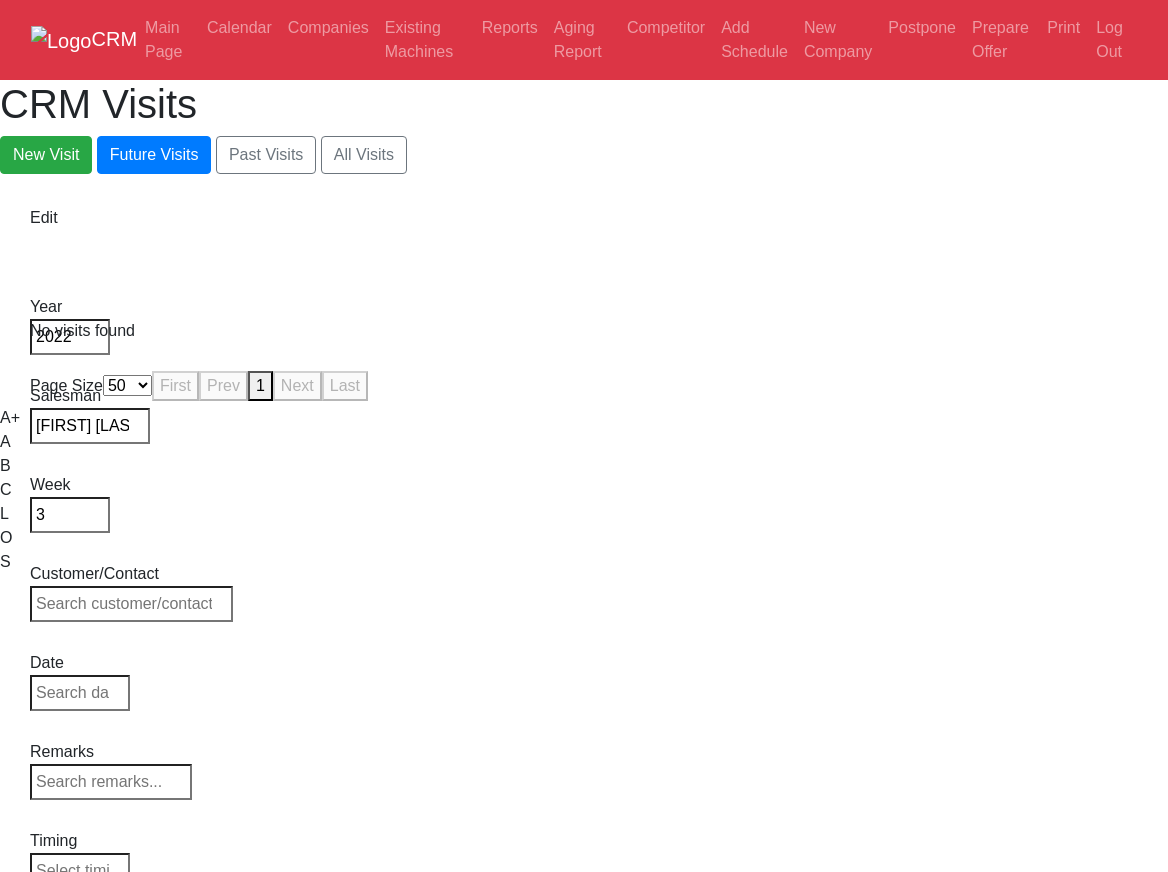 click at bounding box center (80, 871) 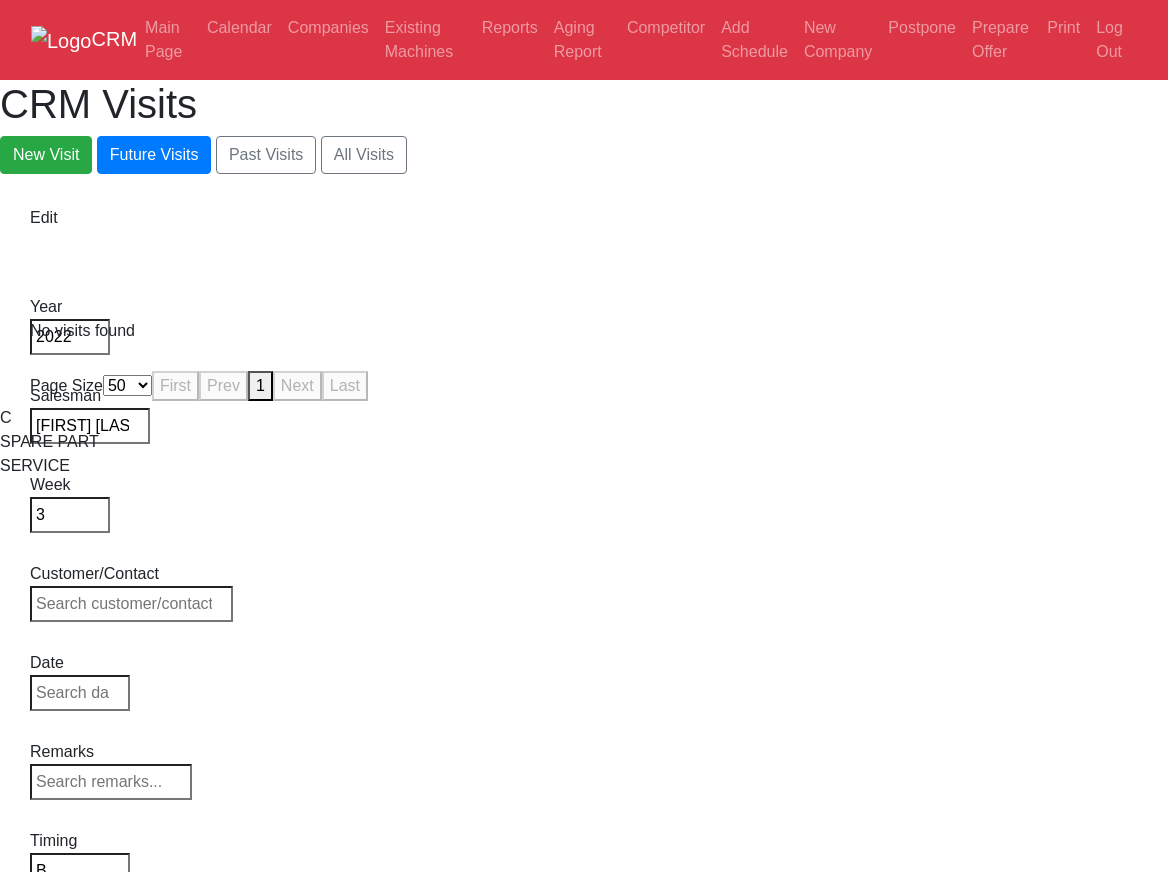 click at bounding box center [71, 1049] 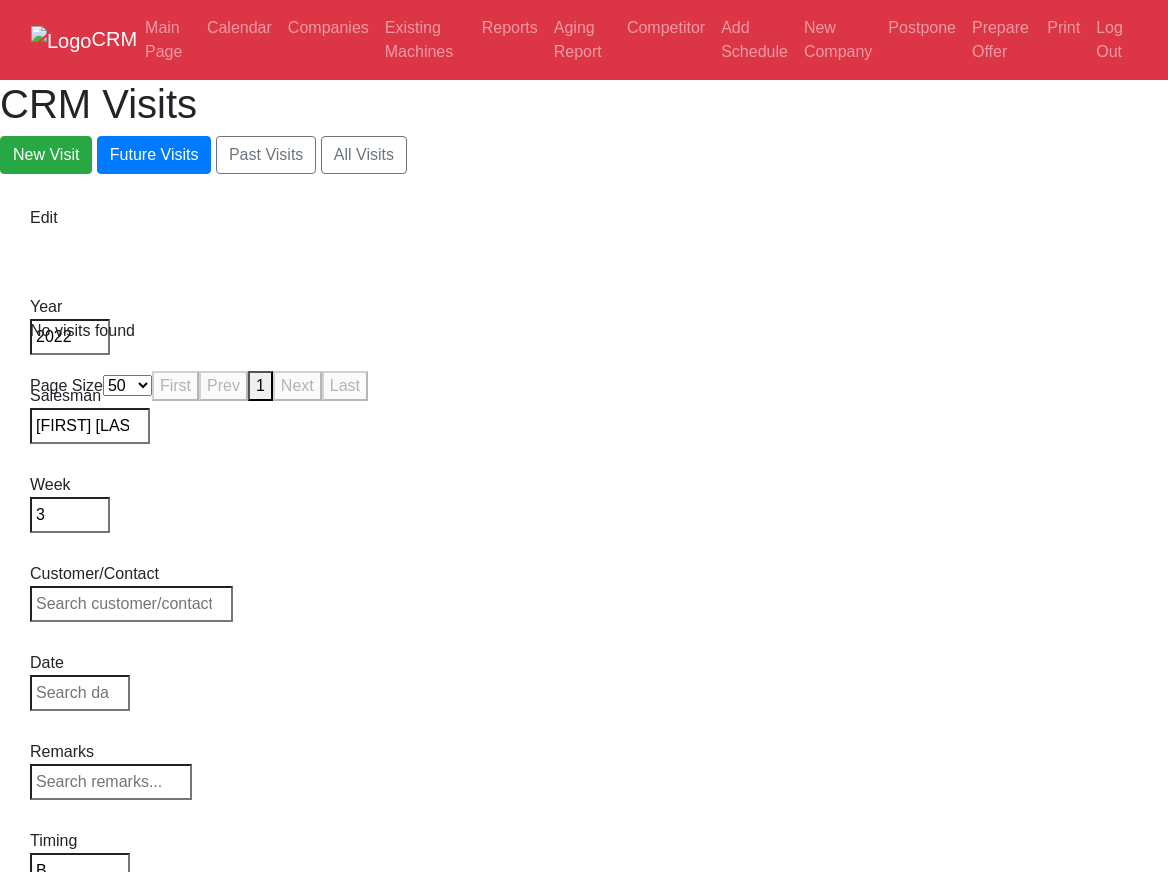 type on "SERVICE" 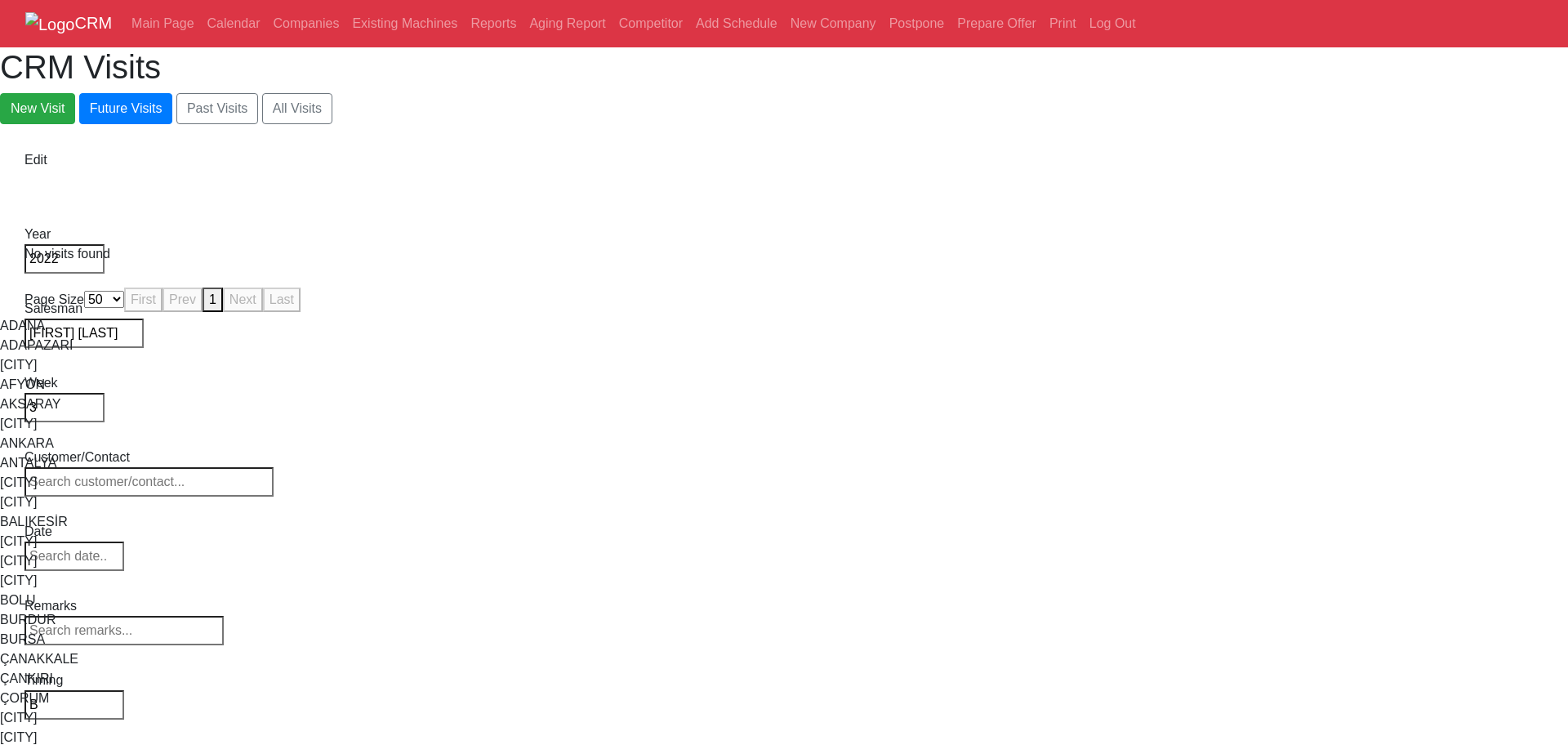 click at bounding box center (74, 1002) 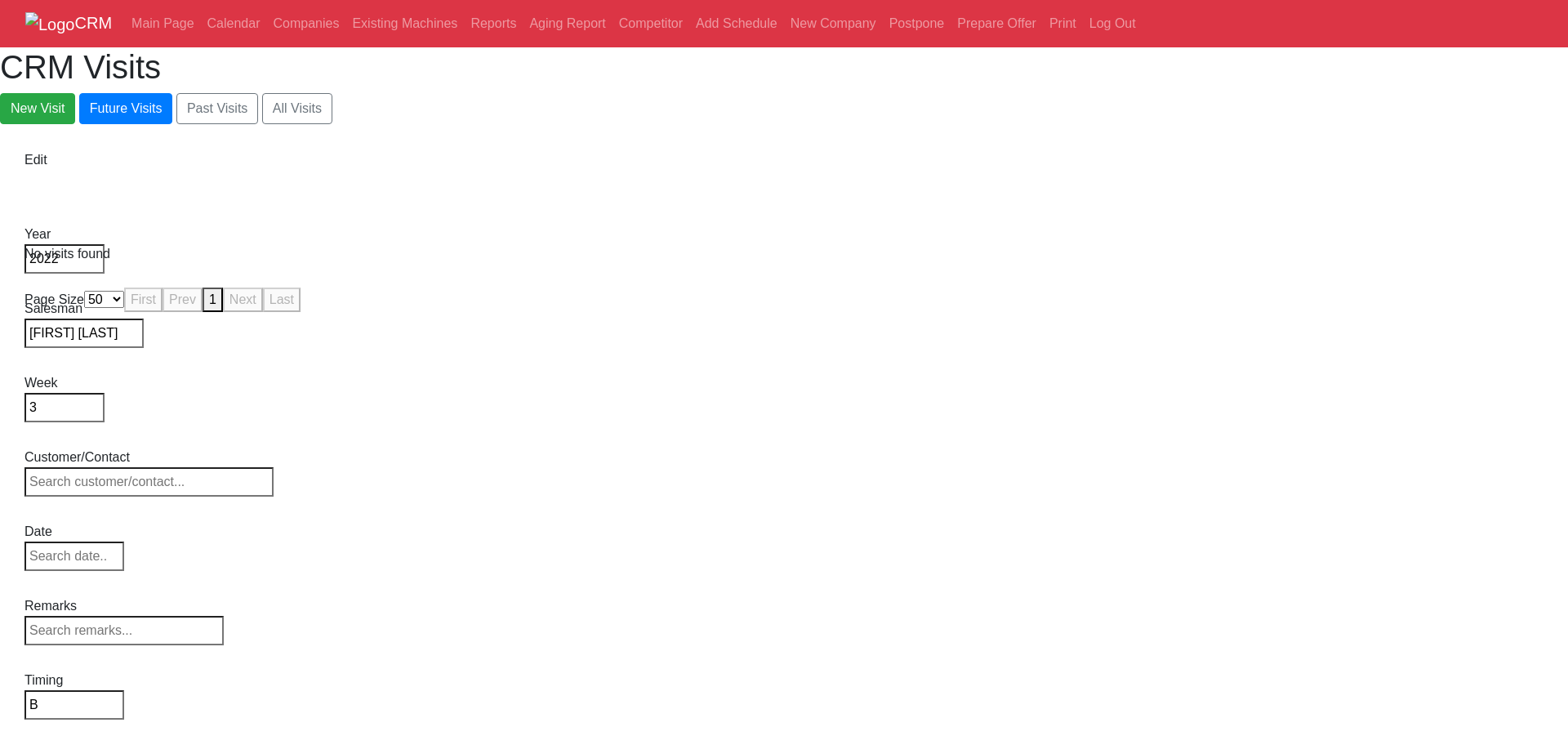 click at bounding box center (86, 1077) 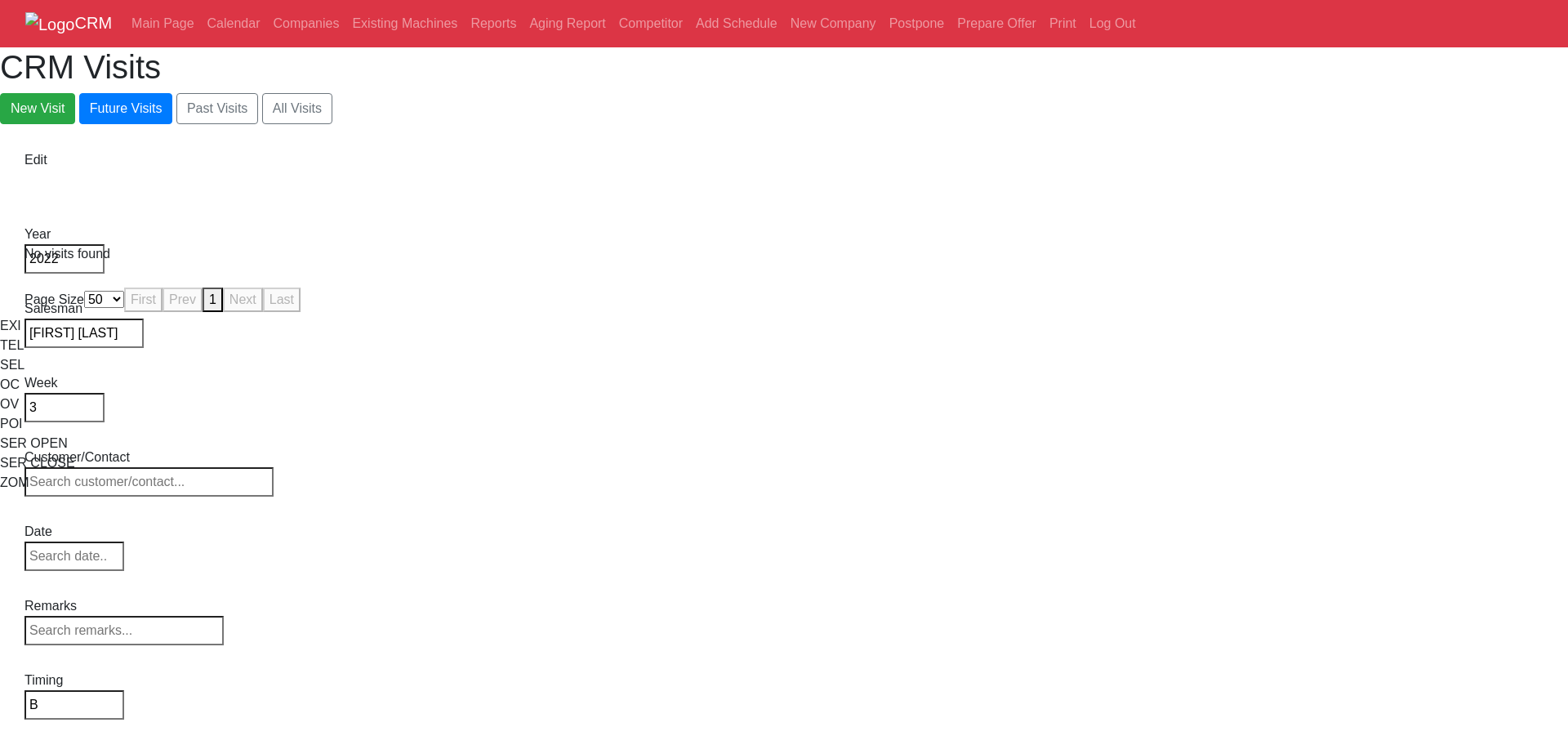 click at bounding box center [74, 928] 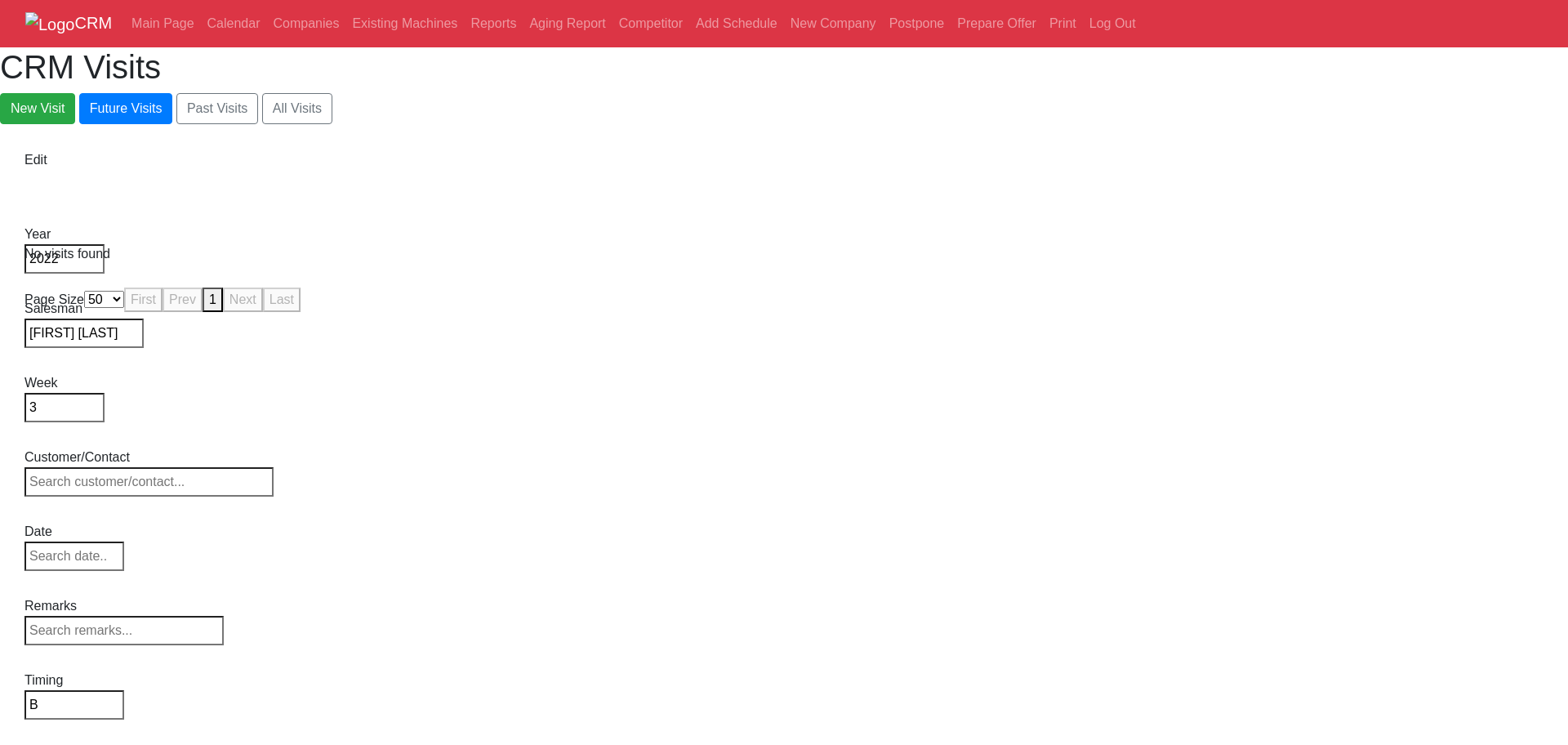 click on "SERVICE" at bounding box center [74, 854] 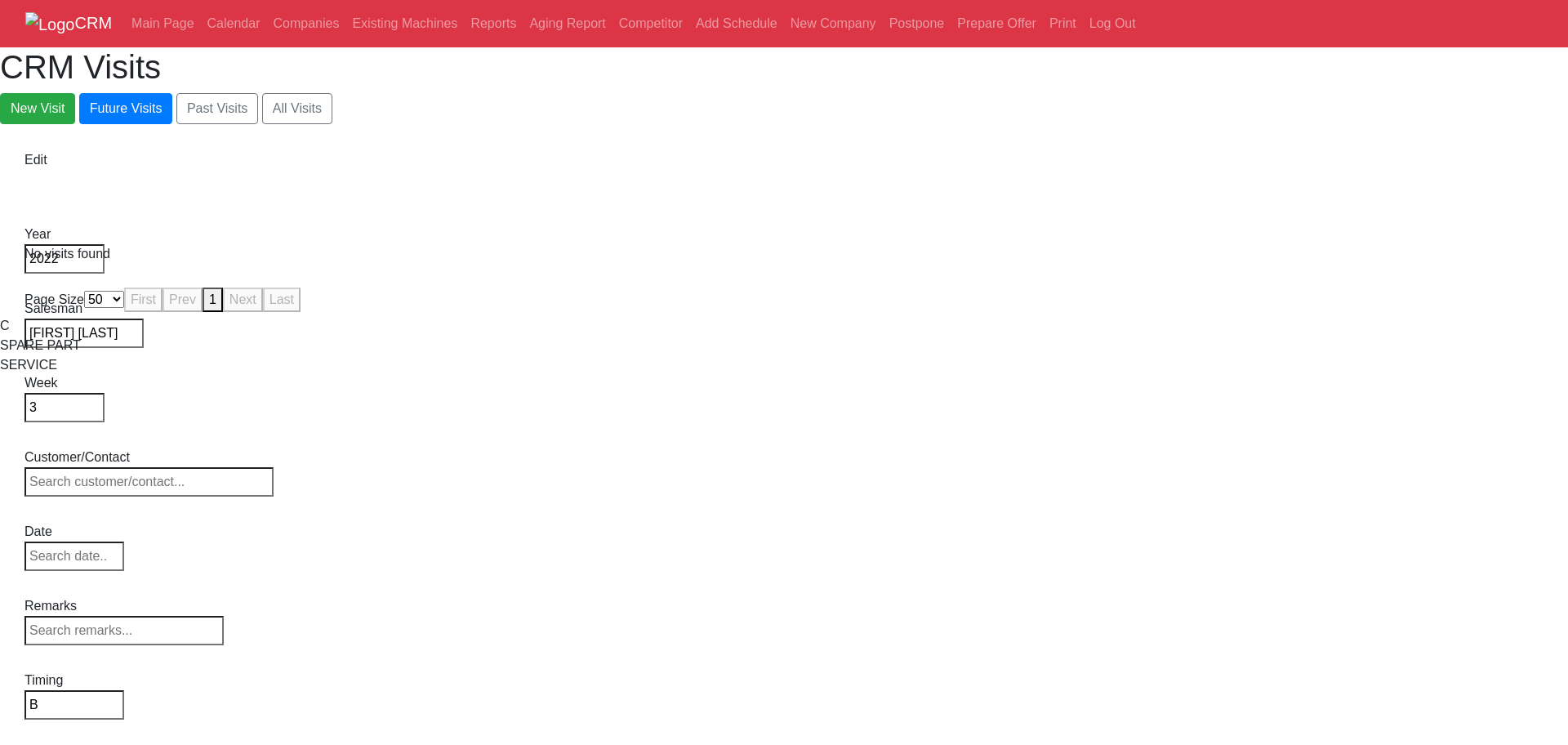 click on "SERVICE" at bounding box center (784, 365) 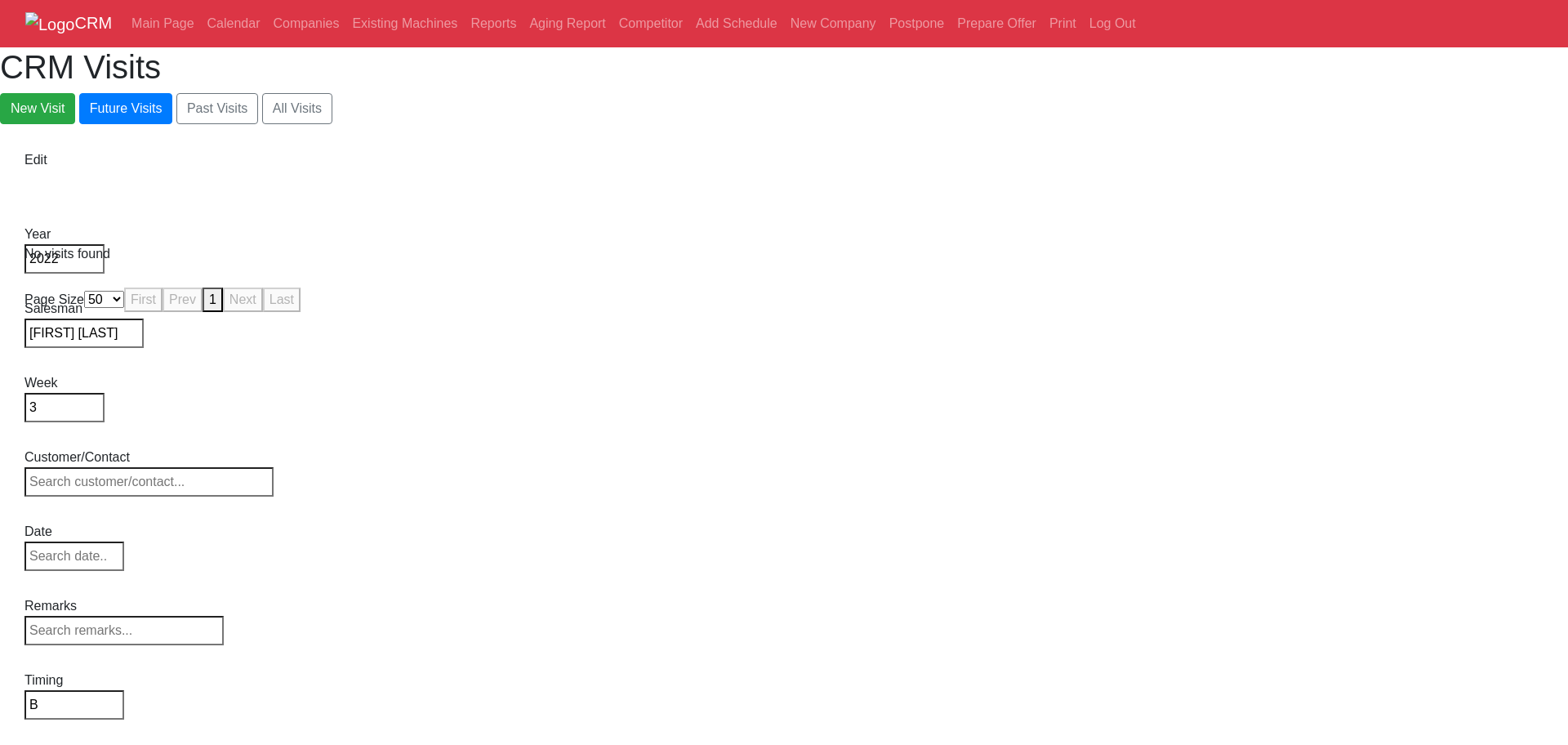 click on "SERVICE" at bounding box center (74, 854) 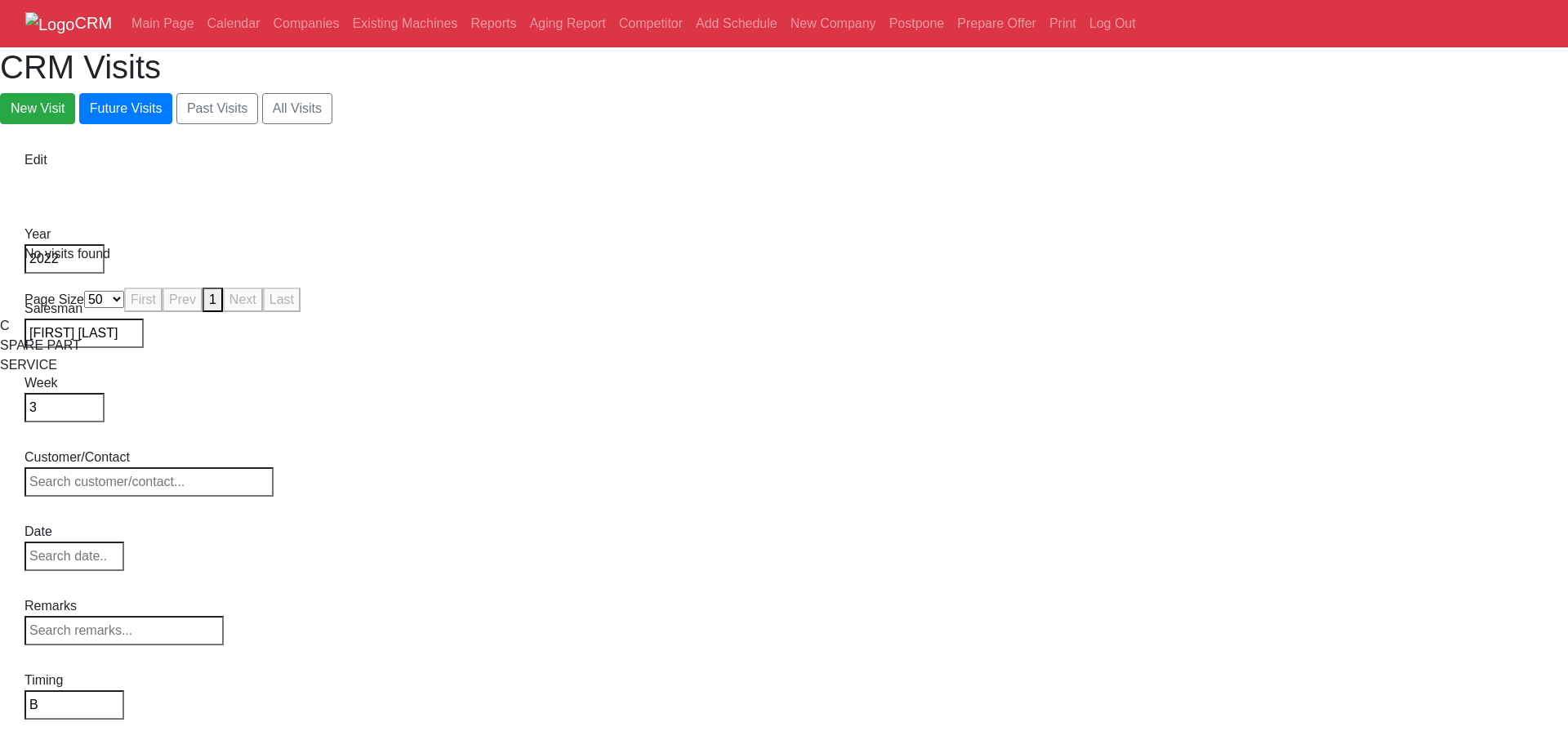 click on "C" at bounding box center (784, 326) 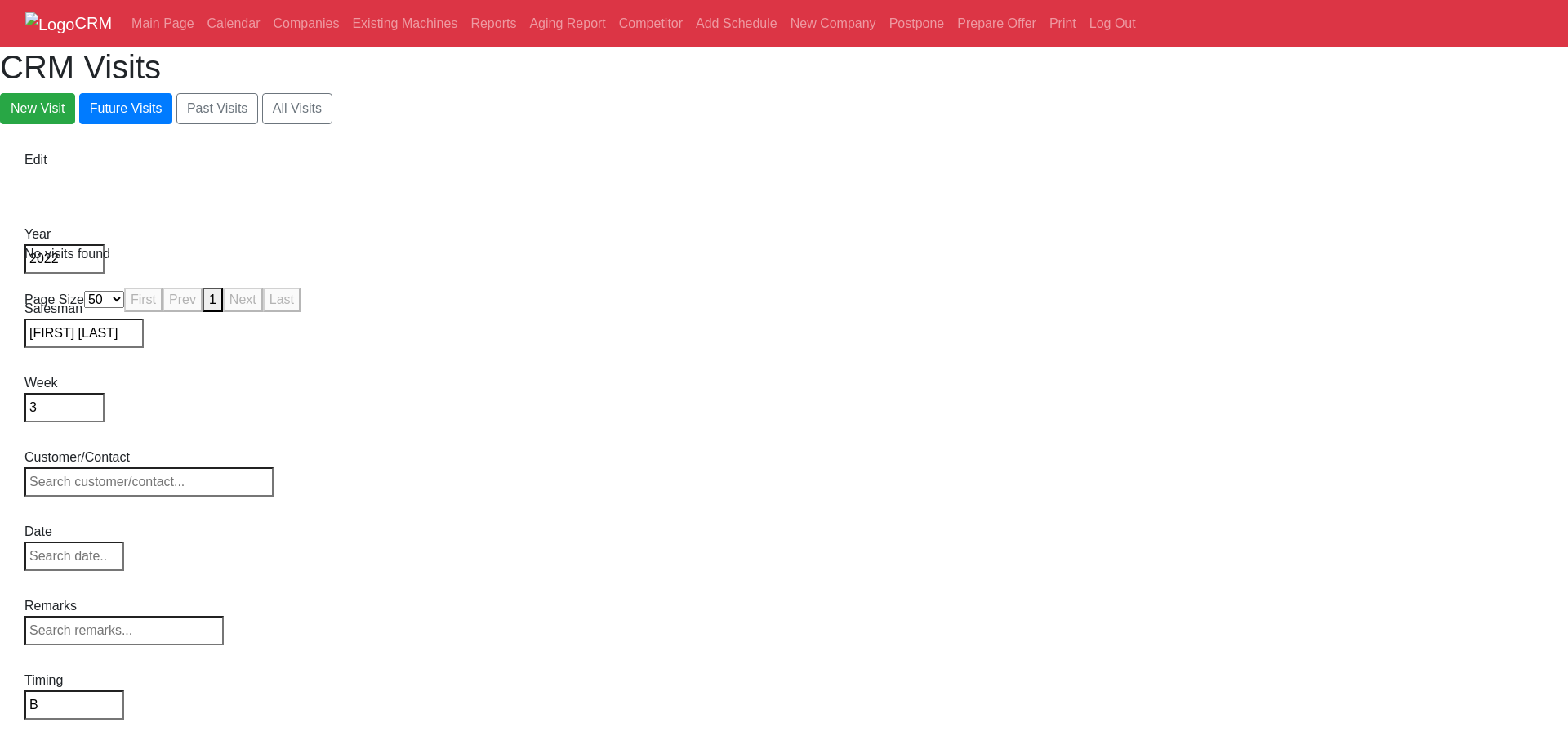 click on "Select Machine  HAAS CANACA" at bounding box center (84, 780) 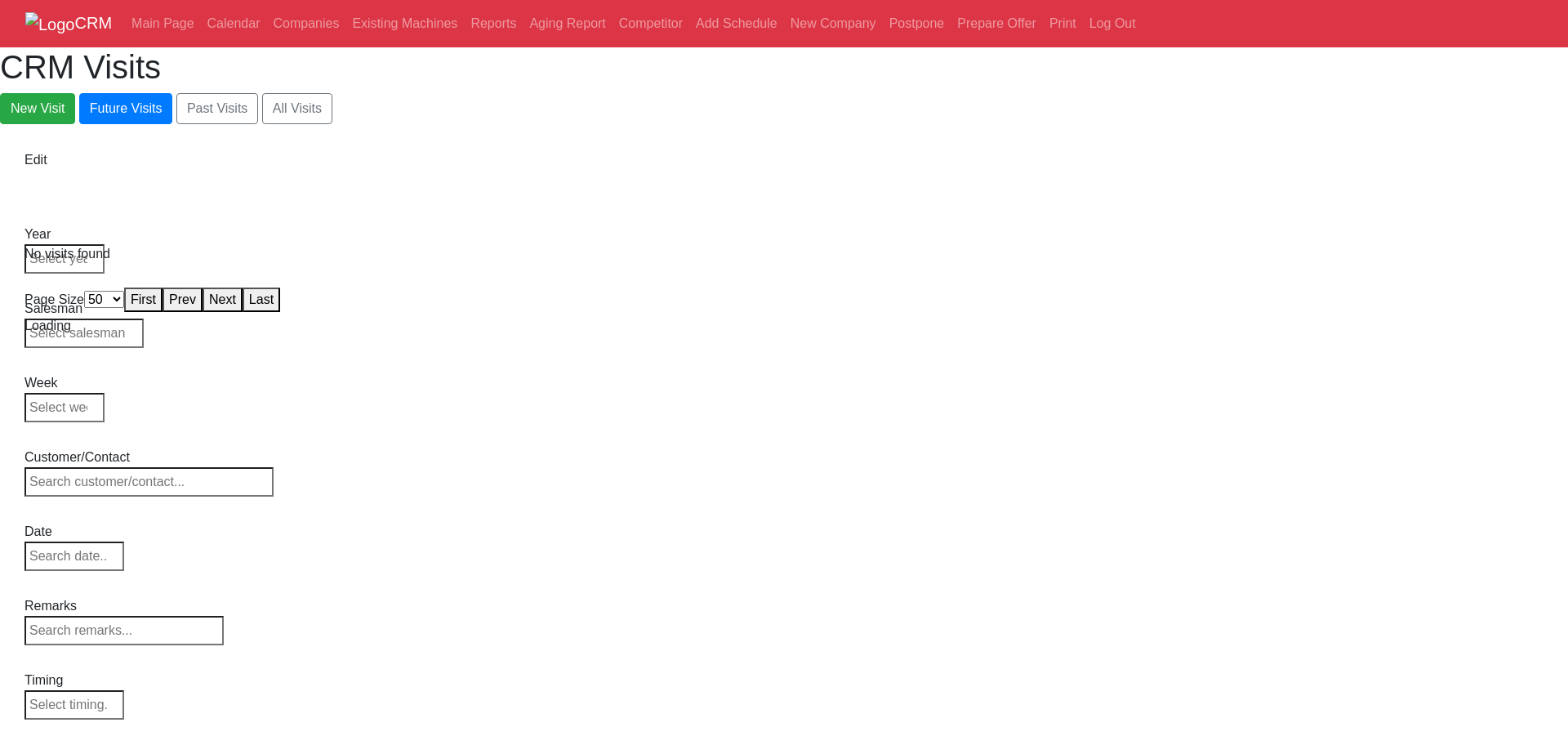 select on "50" 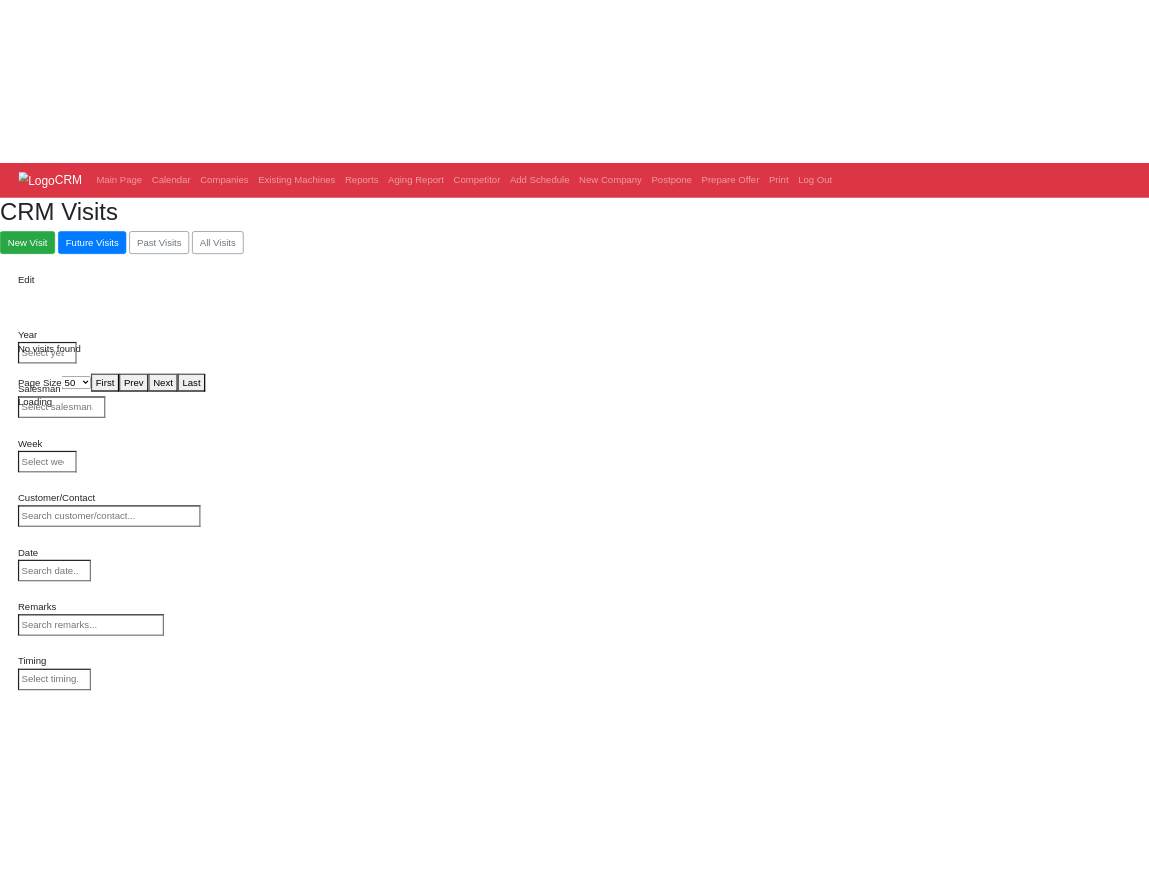 scroll, scrollTop: 0, scrollLeft: 0, axis: both 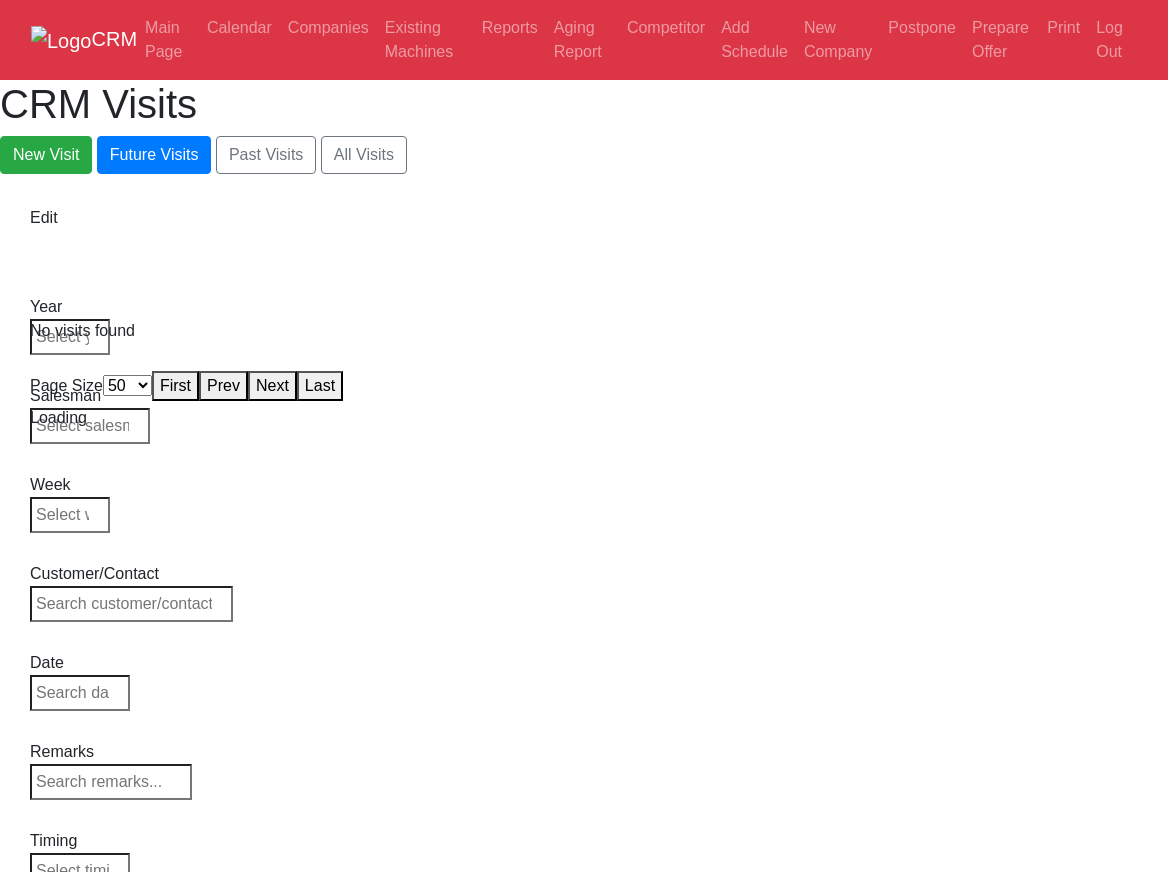 click on "CRM
Main Page
Calendar
Companies
Existing Machines
Reports
Aging Report
Competitor
Add Schedule
New Company
Postpone
Prepare Offer
Print
Log Out
CRM Visits
New Visit
Future Visits
Past Visits
All Visits
Edit Year Week" at bounding box center (584, 215) 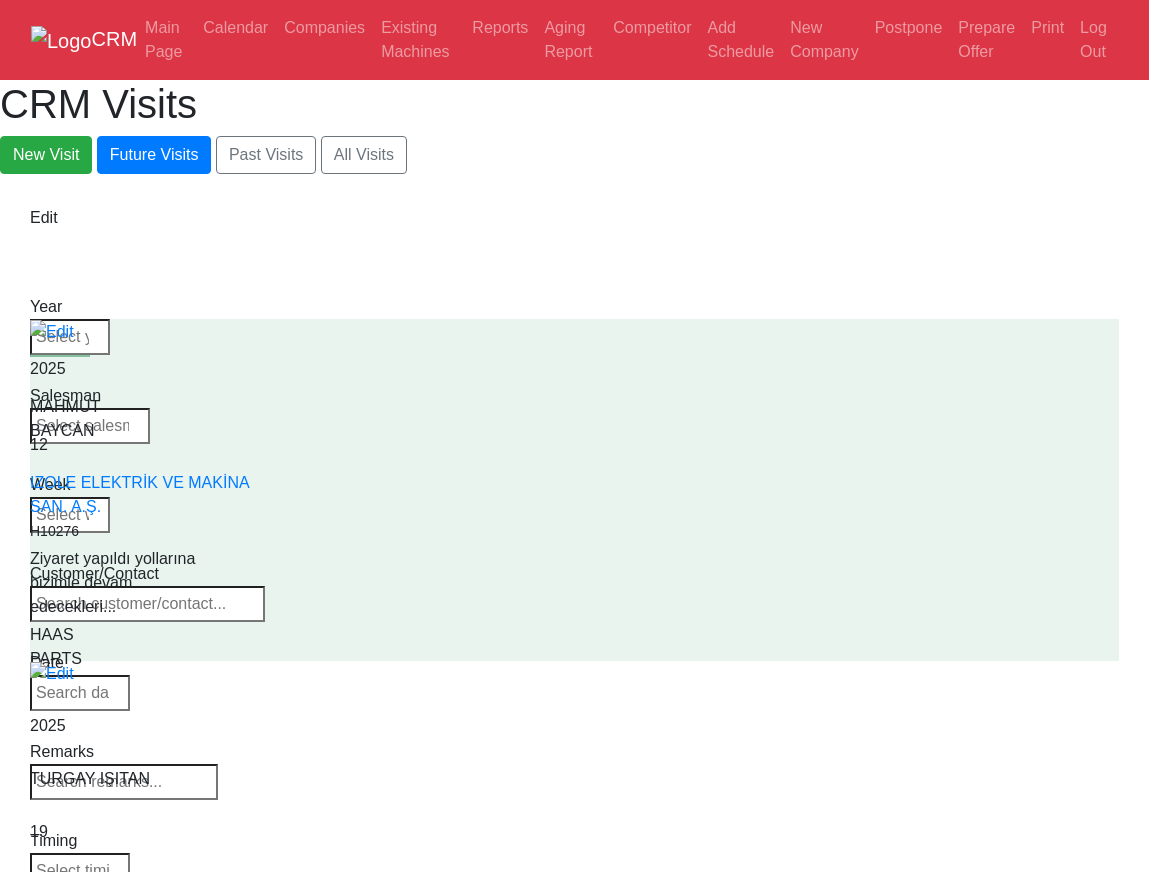 click on "Select Machine  HAAS CANACA  Select Series   Select Model" at bounding box center [92, 961] 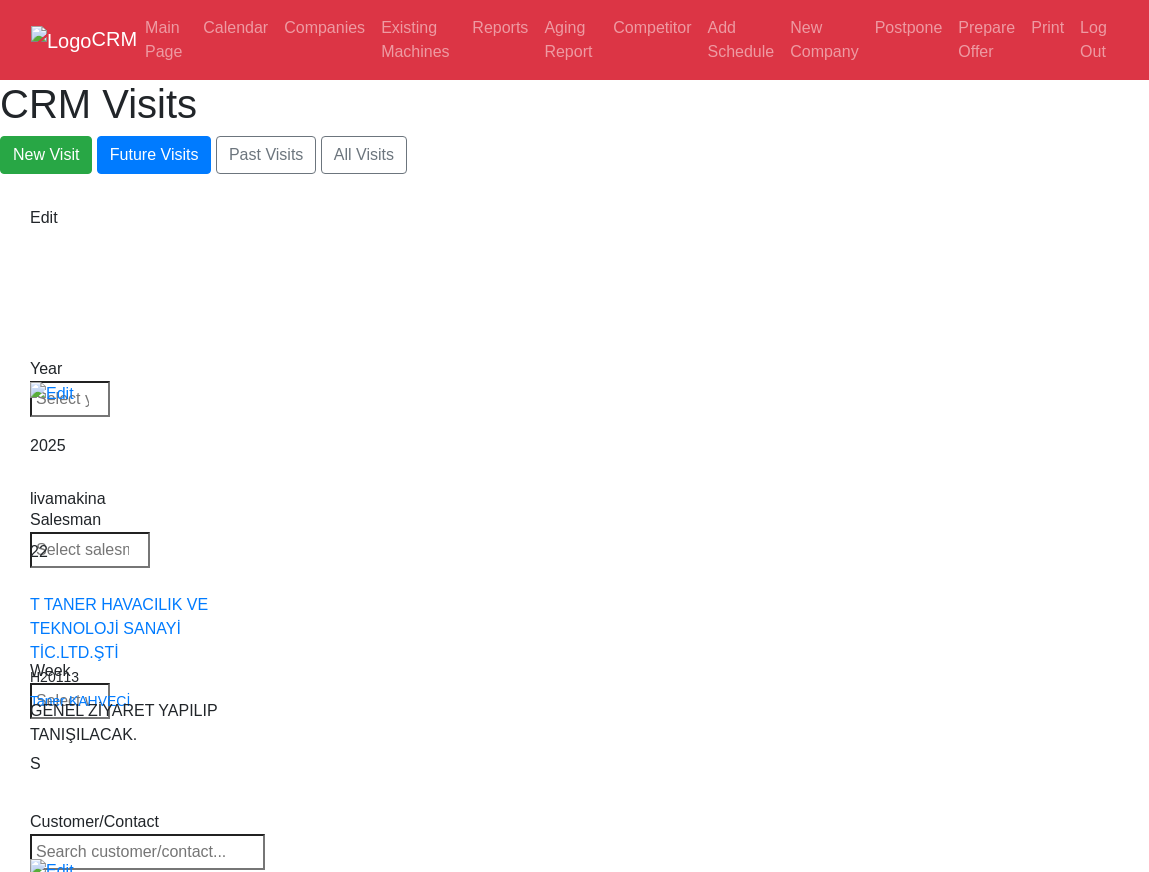 click on "Machine" at bounding box center [92, 1426] 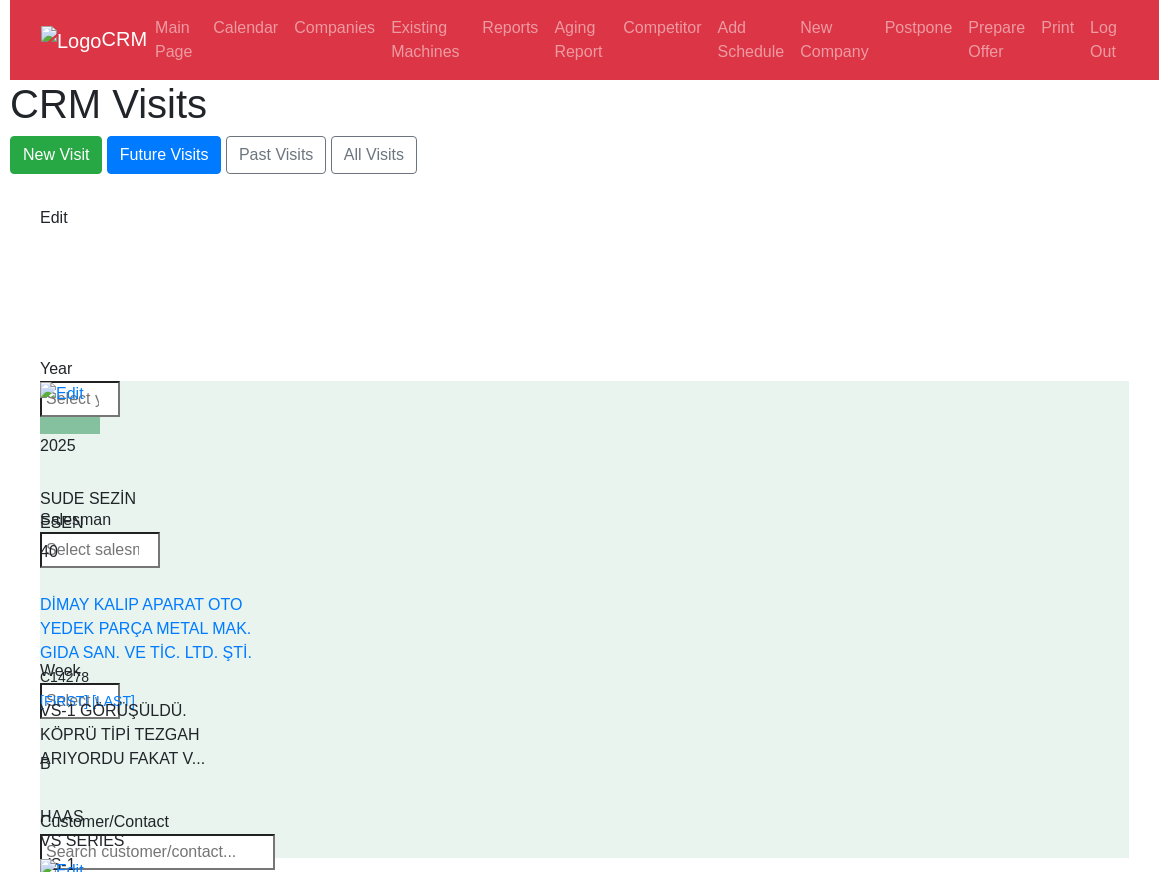 scroll, scrollTop: 0, scrollLeft: 0, axis: both 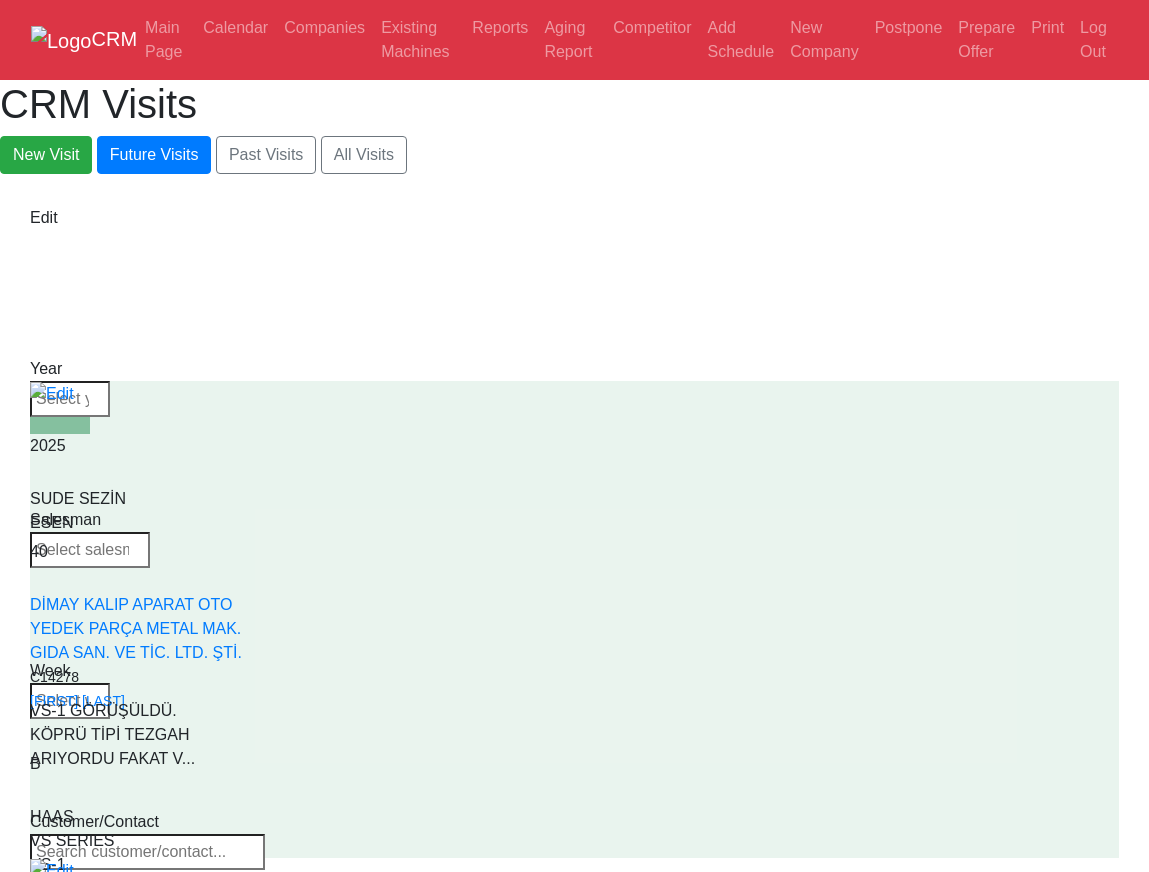 click on "Select Model  UMC-1000 UMC-1000-P UMC-1000SS UMC-1000SS-P UMC-1250 UMC-1250SS UMC-1500-DUO UMC-1500SS-DUO UMC-350HD-EDU UMC-500 UMC-500SS UMC-750 UMC-750SS UMC-400 UMC-400SS" at bounding box center [92, 1513] 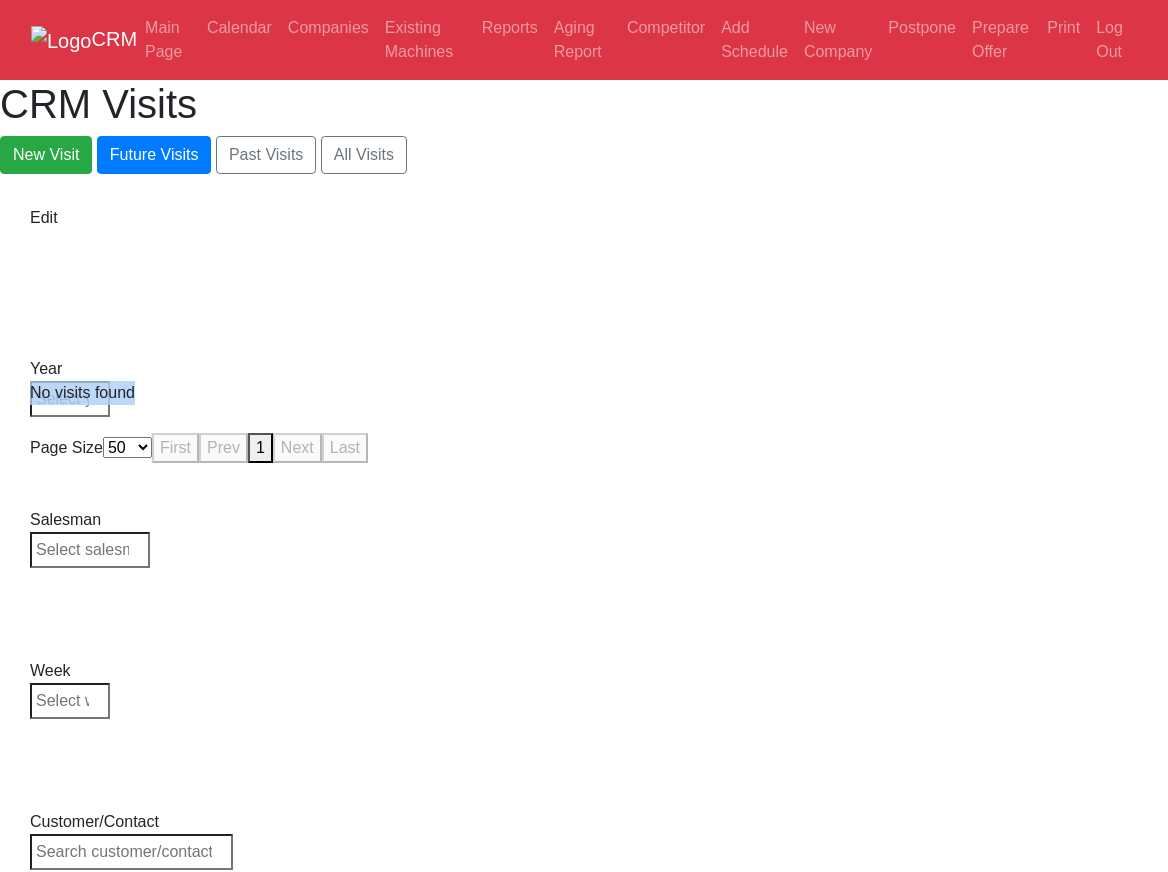 drag, startPoint x: 947, startPoint y: 532, endPoint x: 980, endPoint y: 338, distance: 196.78668 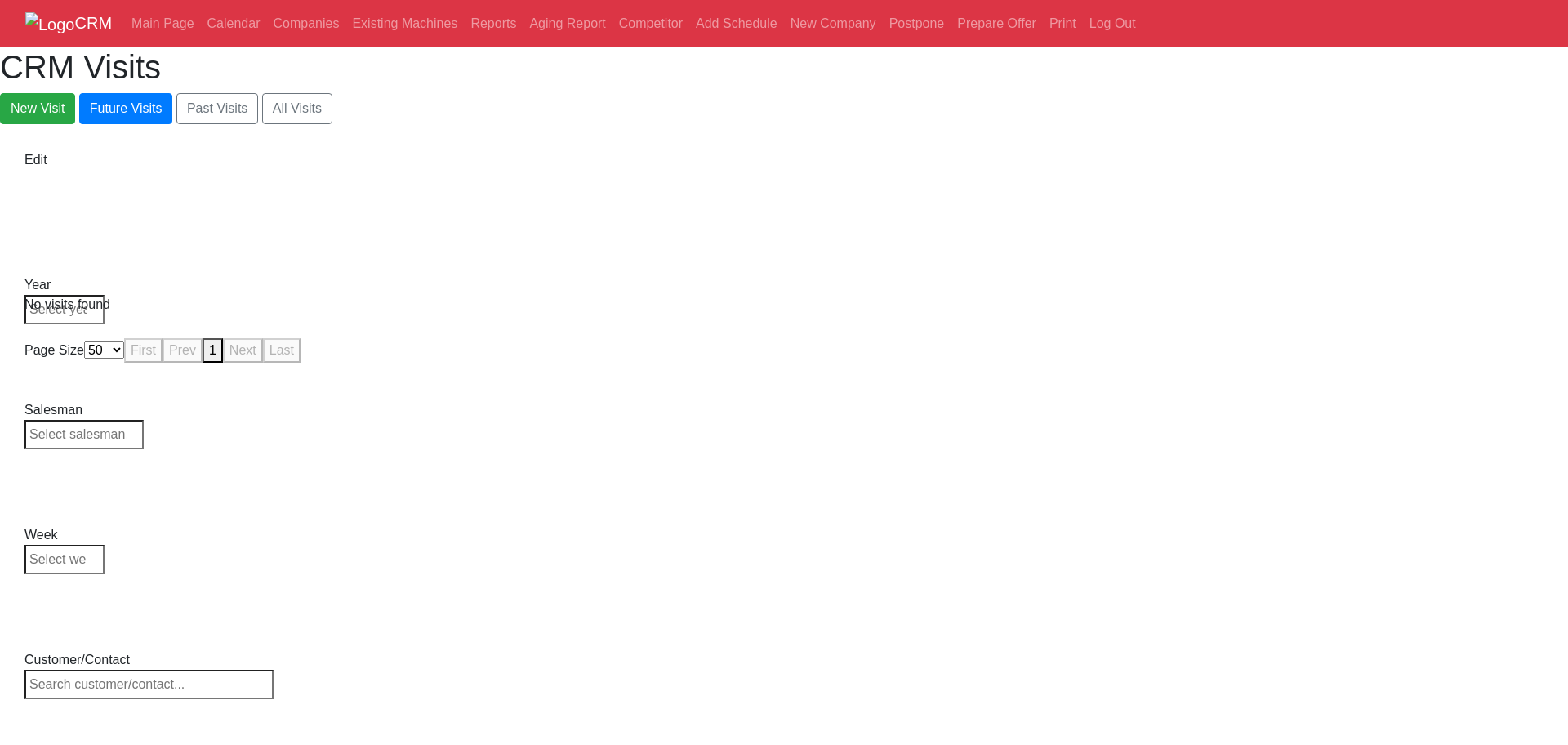 click on "Select Model  UMC-1000 UMC-1000-P UMC-1000SS UMC-1000SS-P UMC-1250 UMC-1250SS UMC-1500-DUO UMC-1500SS-DUO UMC-350HD-EDU UMC-500 UMC-500SS UMC-750 UMC-750SS UMC-400 UMC-400SS" at bounding box center (84, 1231) 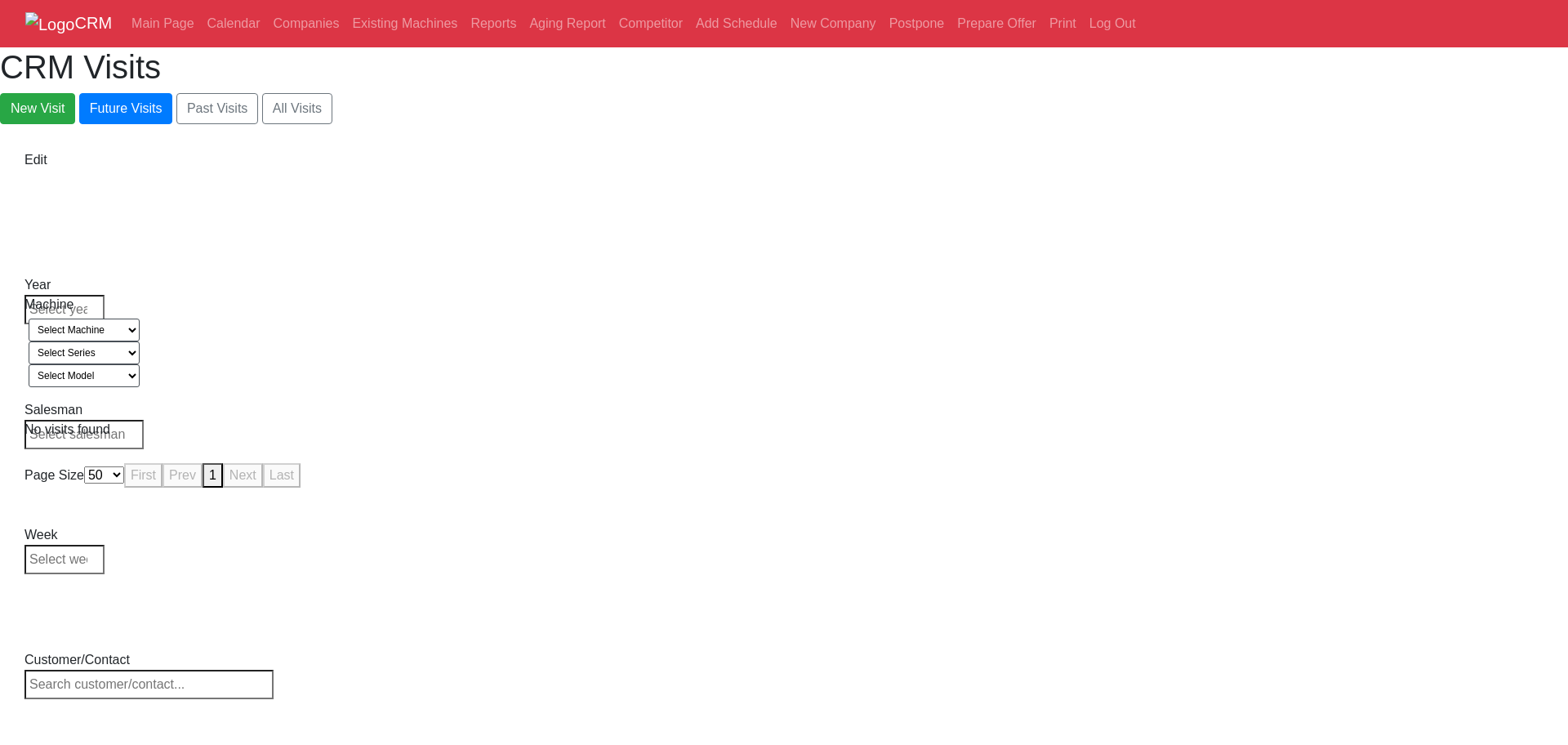 drag, startPoint x: 1047, startPoint y: 273, endPoint x: 1039, endPoint y: 350, distance: 77.414469 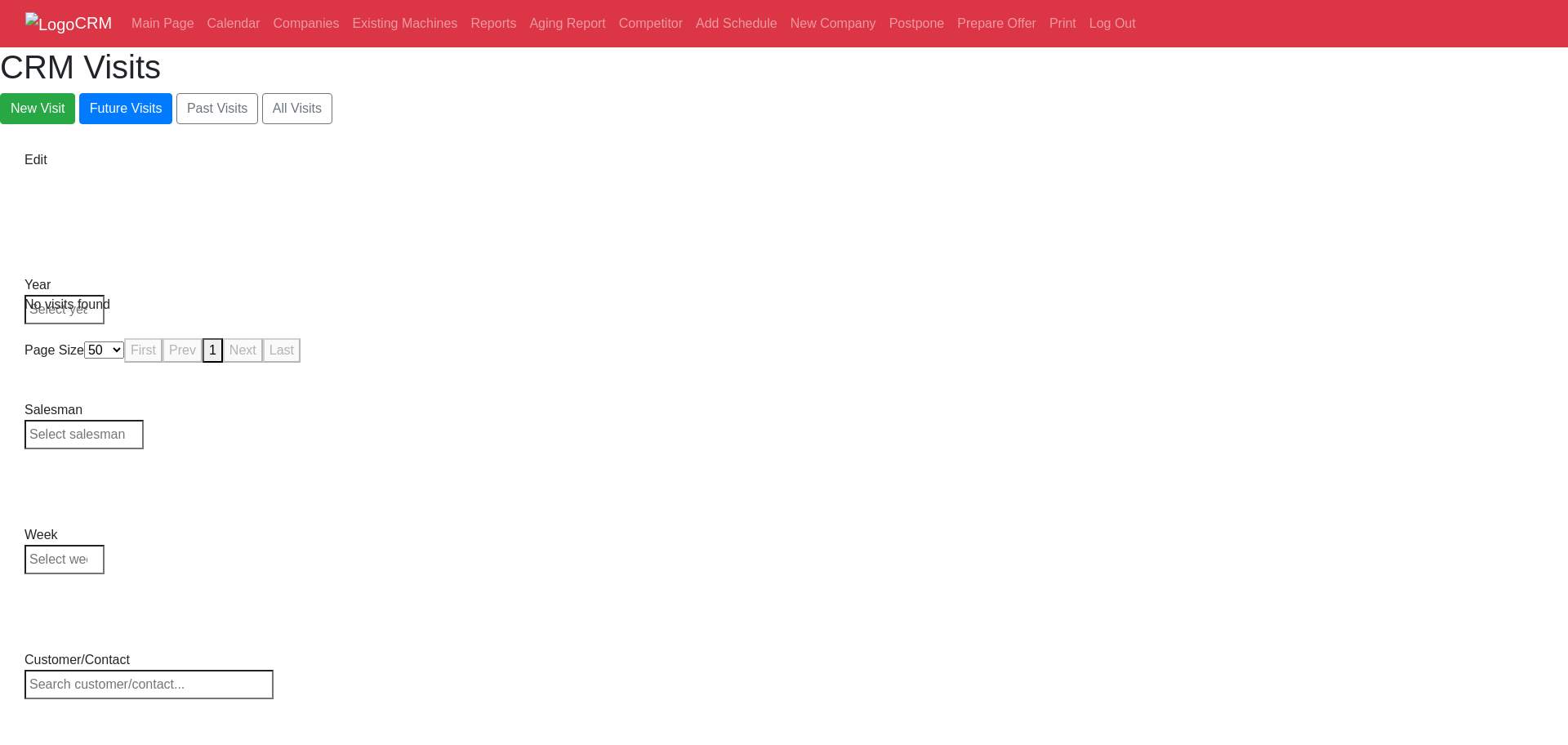 click on "No visits found" at bounding box center [783, 305] 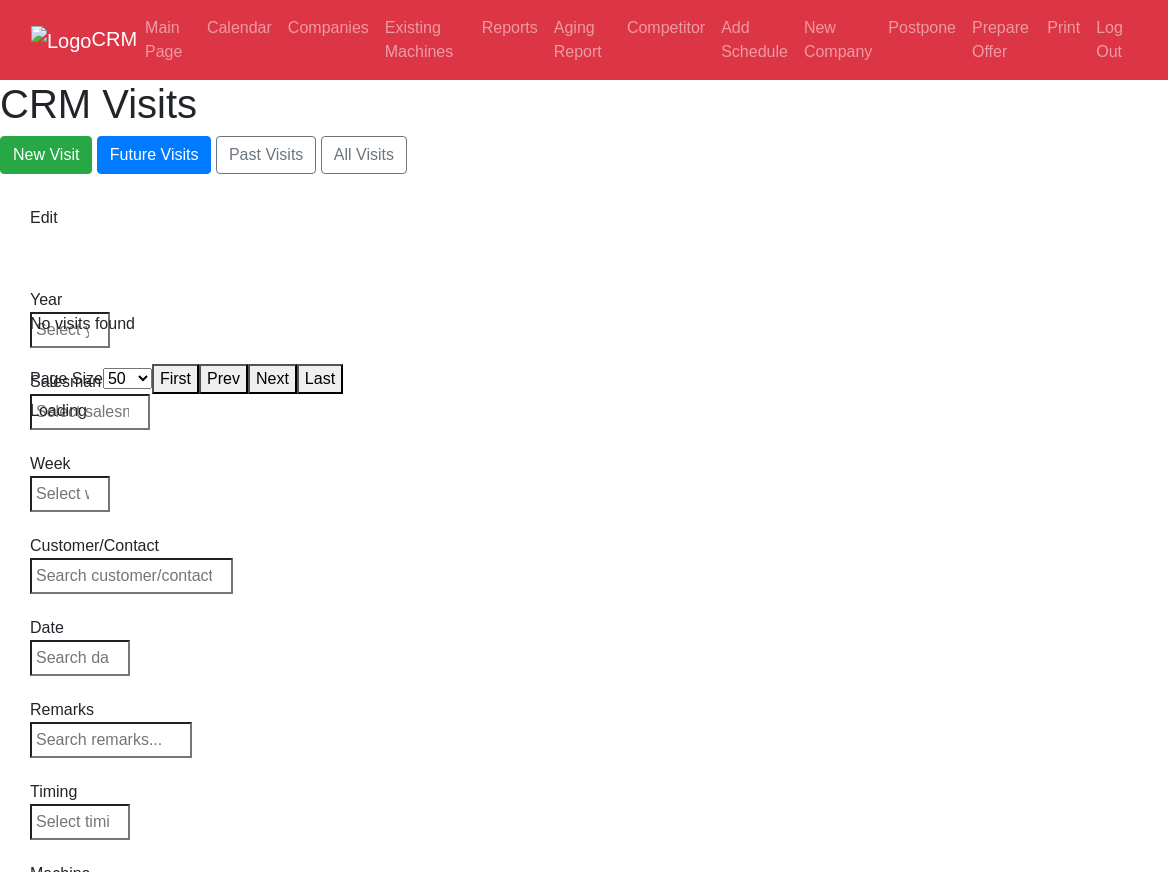 select on "50" 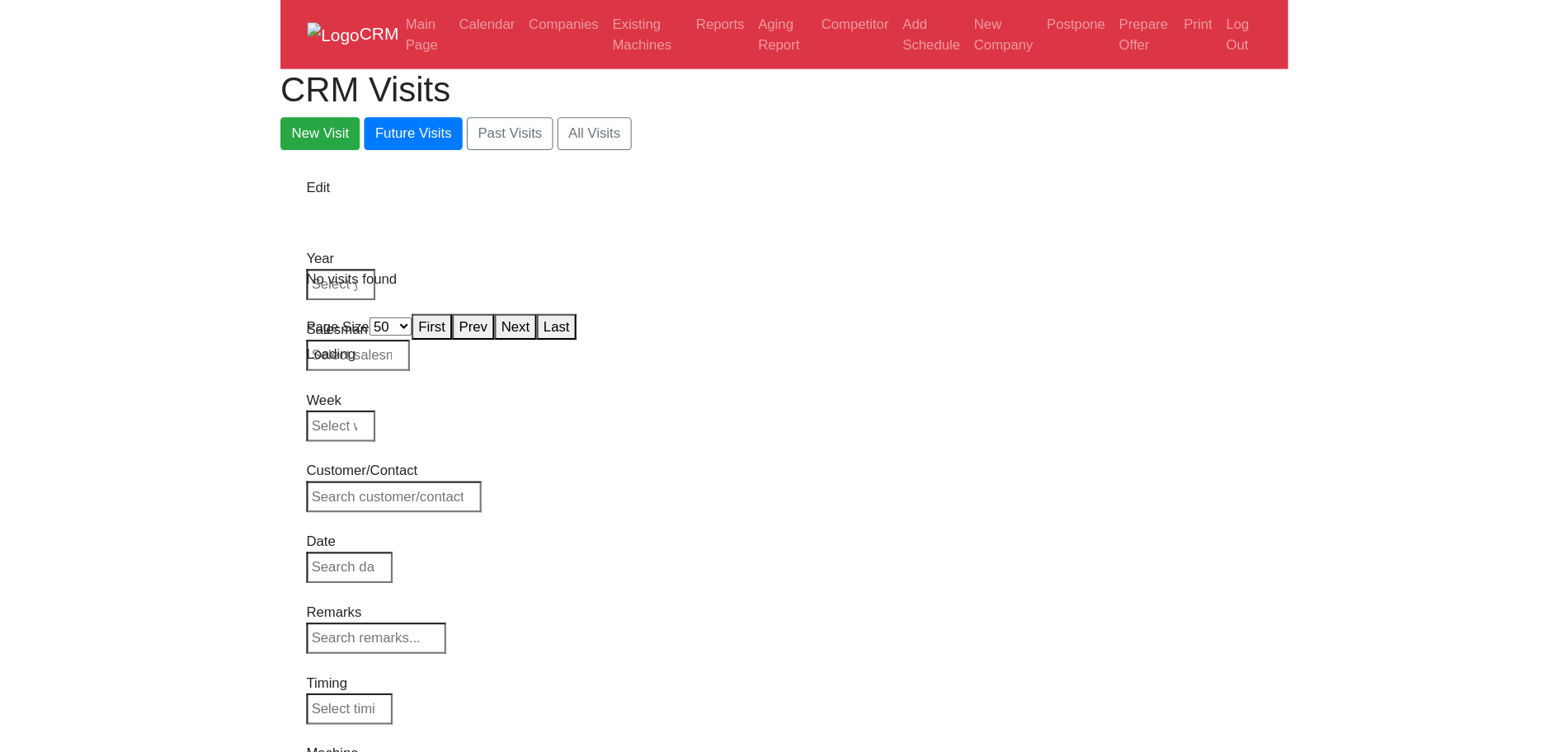 scroll, scrollTop: 0, scrollLeft: 0, axis: both 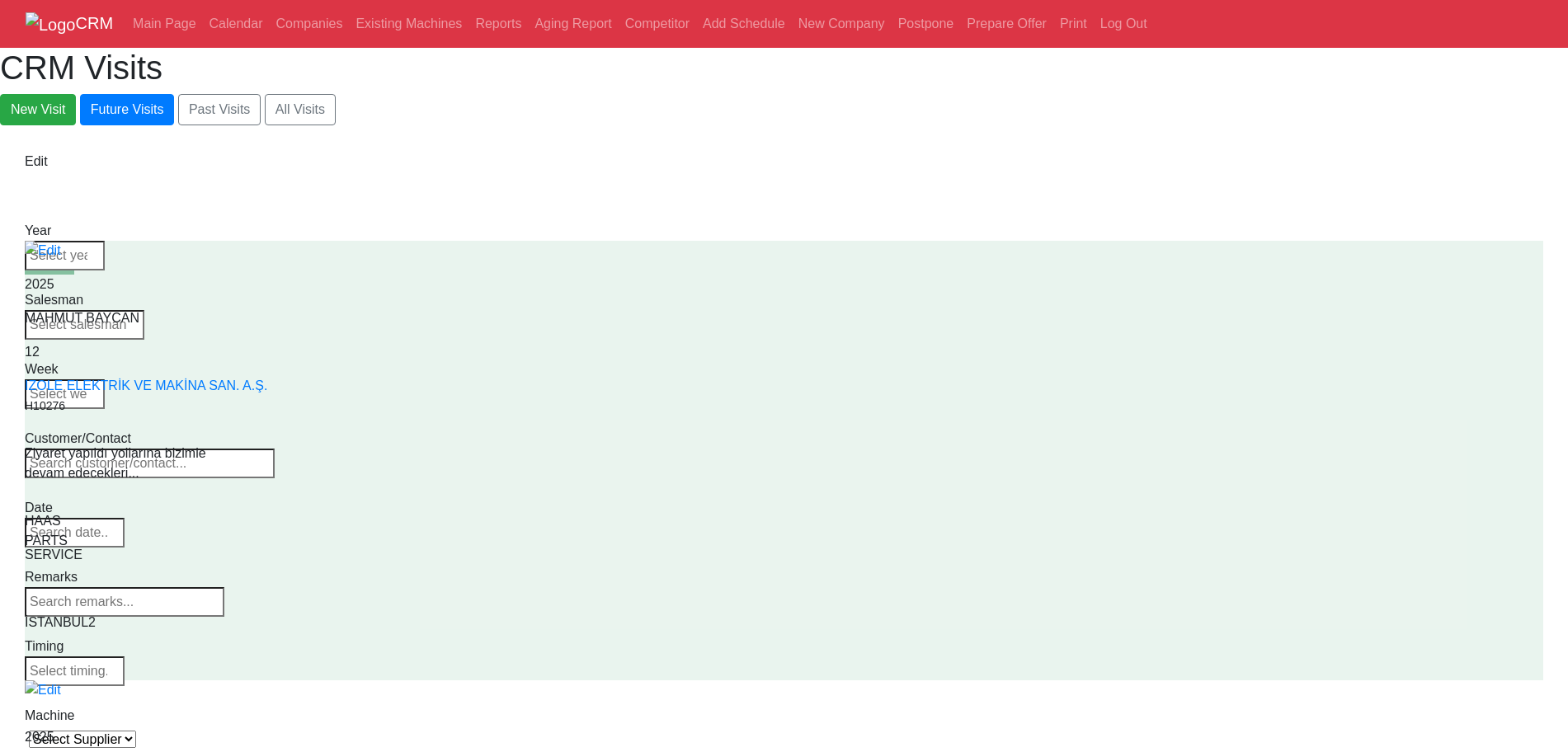 click on "Select Supplier  HAAS CANACA" at bounding box center [82, 739] 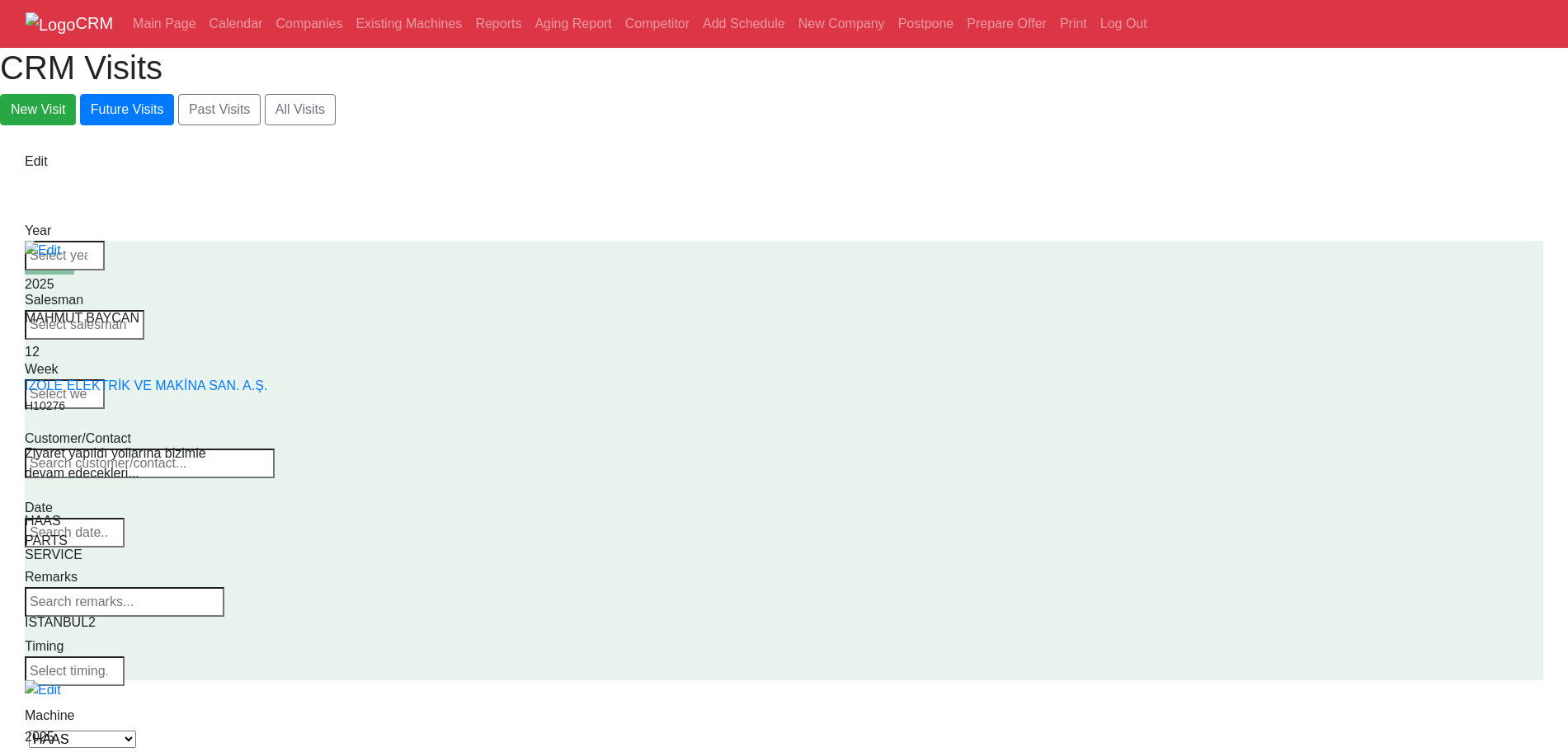 click on "Select Supplier  HAAS CANACA" at bounding box center (82, 739) 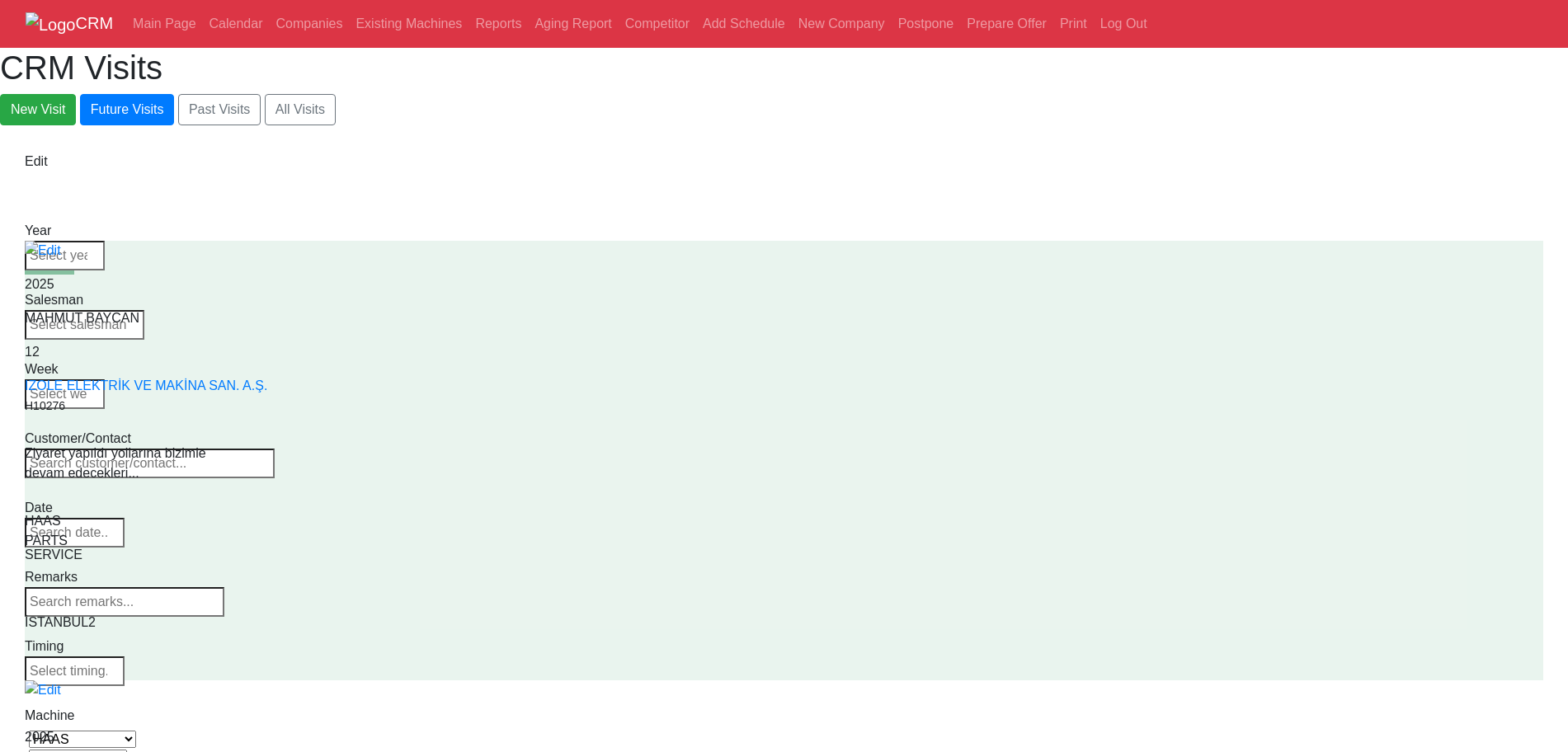 scroll, scrollTop: 4, scrollLeft: 0, axis: vertical 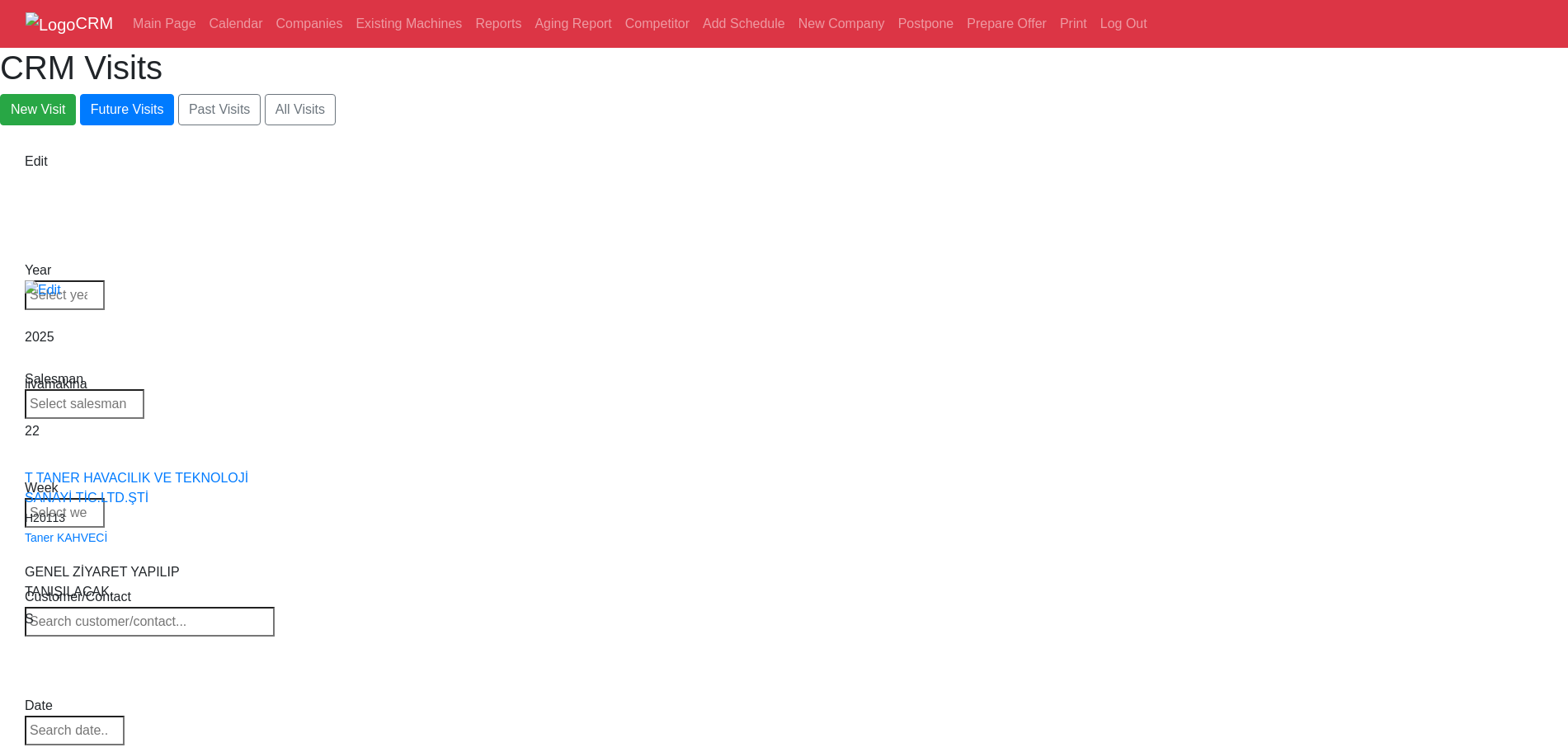 click on "Machine" at bounding box center [84, 1032] 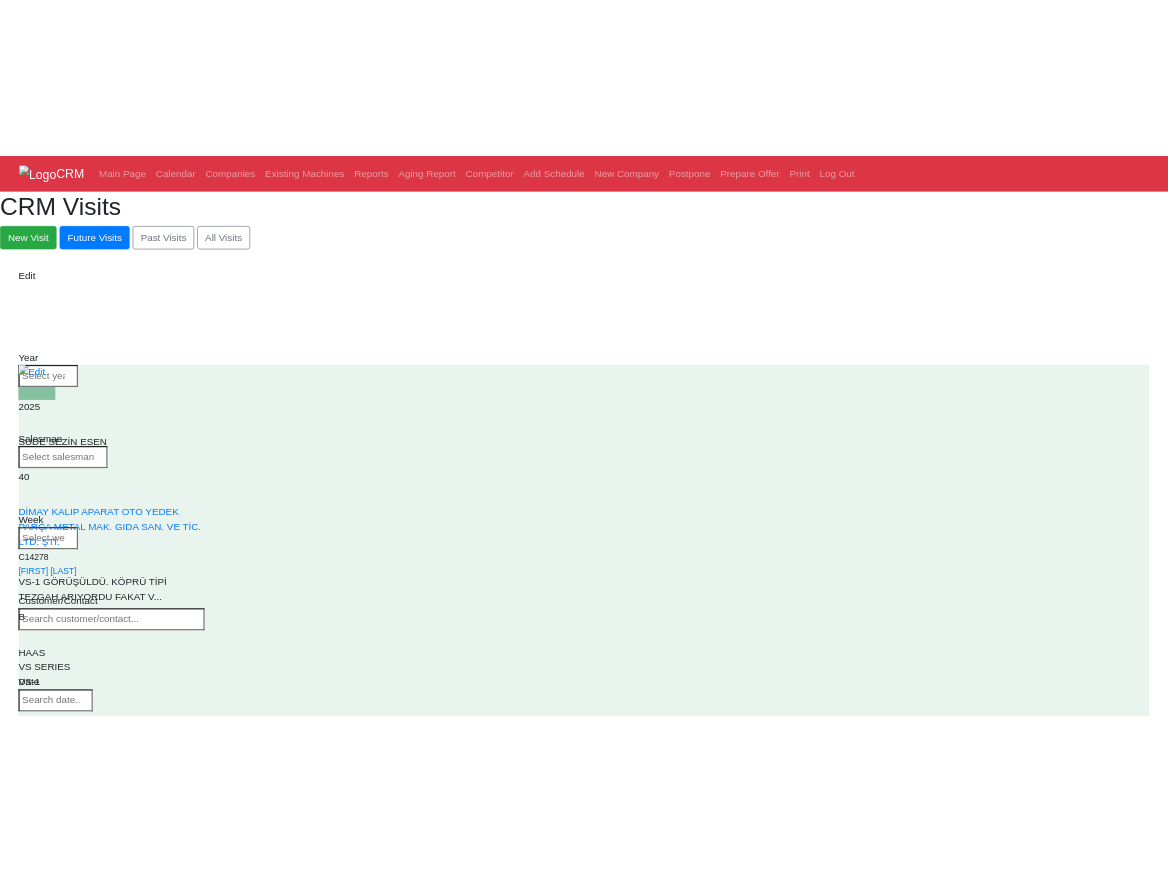 scroll, scrollTop: 0, scrollLeft: 0, axis: both 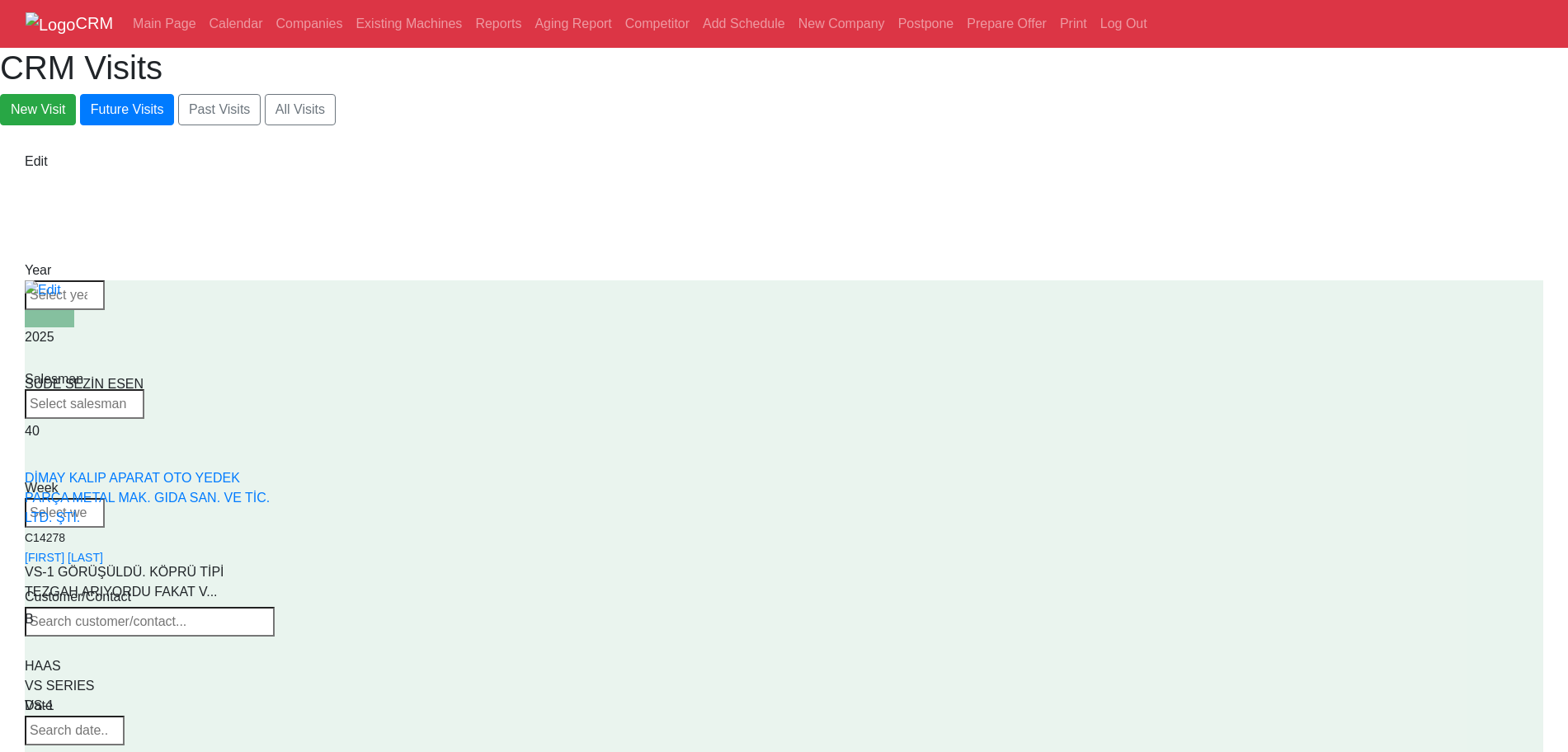 click on "Machine" at bounding box center [84, 1032] 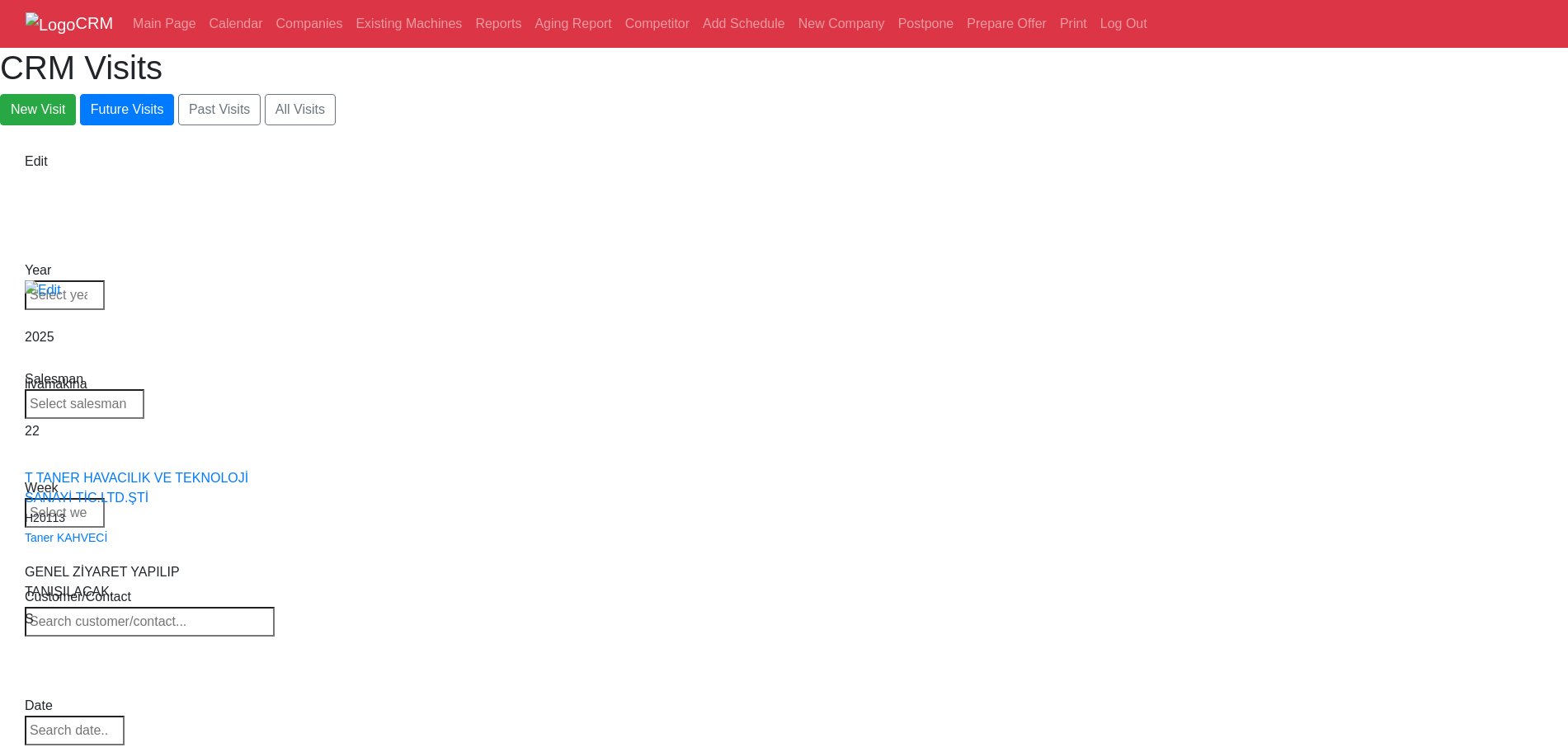 click on "Select Model  UMC-1000 UMC-1000-P UMC-1000SS UMC-1000SS-P UMC-1250 UMC-1250SS UMC-1500-DUO UMC-1500SS-DUO UMC-350HD-EDU UMC-500 UMC-500SS UMC-750 UMC-750SS UMC-400 UMC-400SS" at bounding box center [96, 1092] 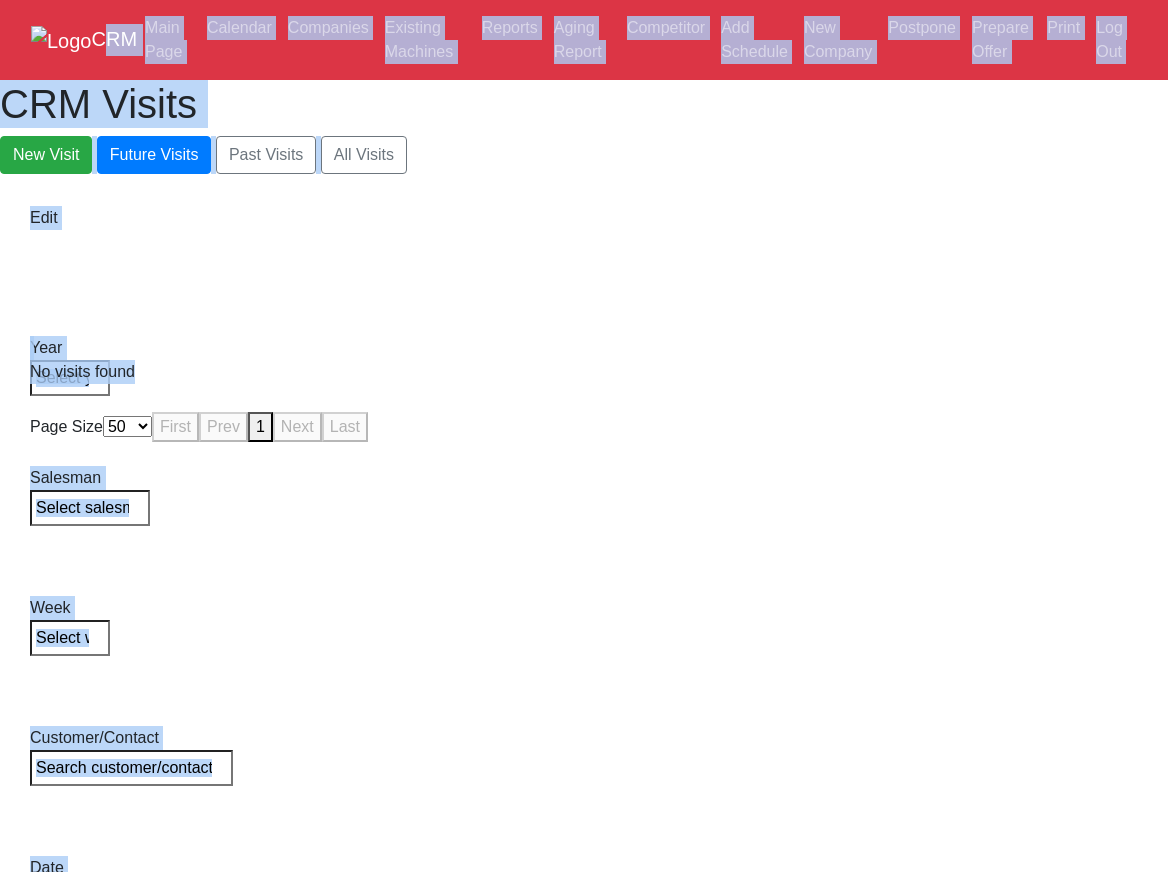 drag, startPoint x: 910, startPoint y: 544, endPoint x: 73, endPoint y: 3, distance: 996.61926 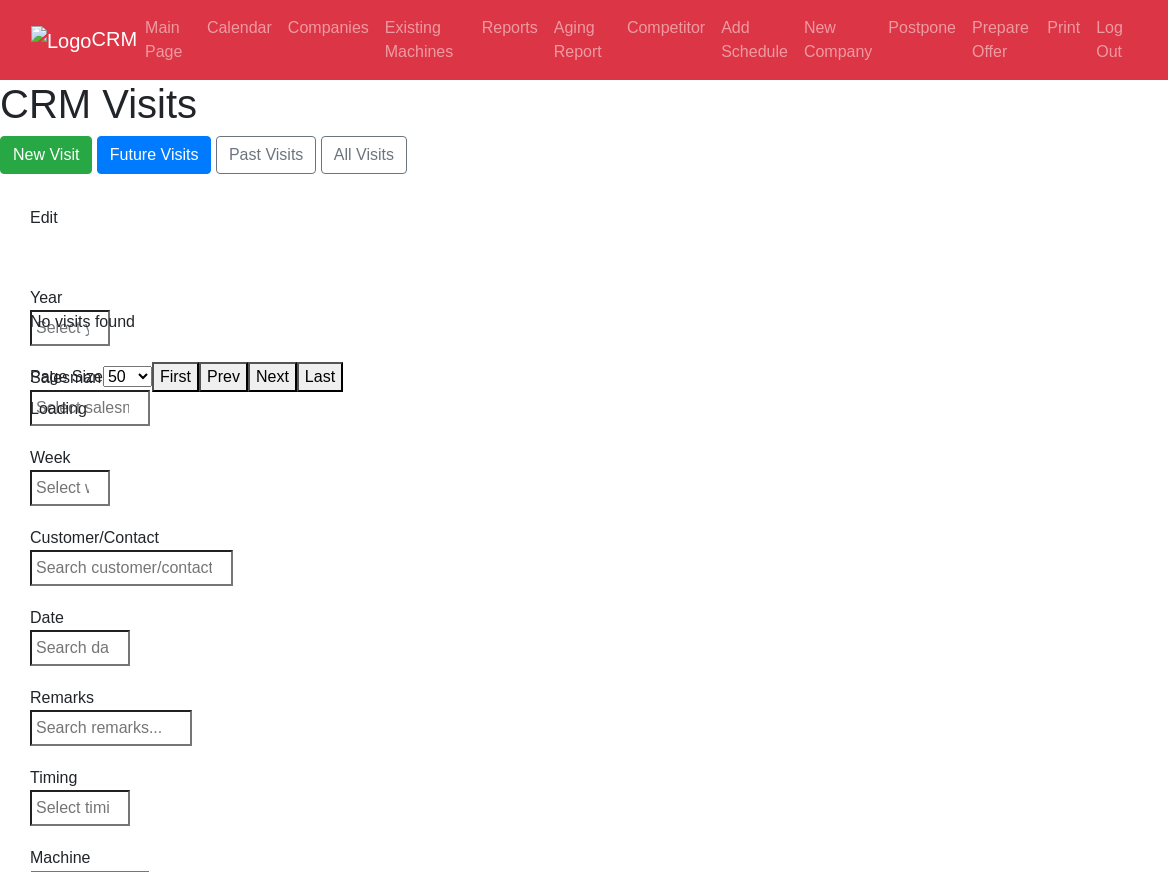 select on "50" 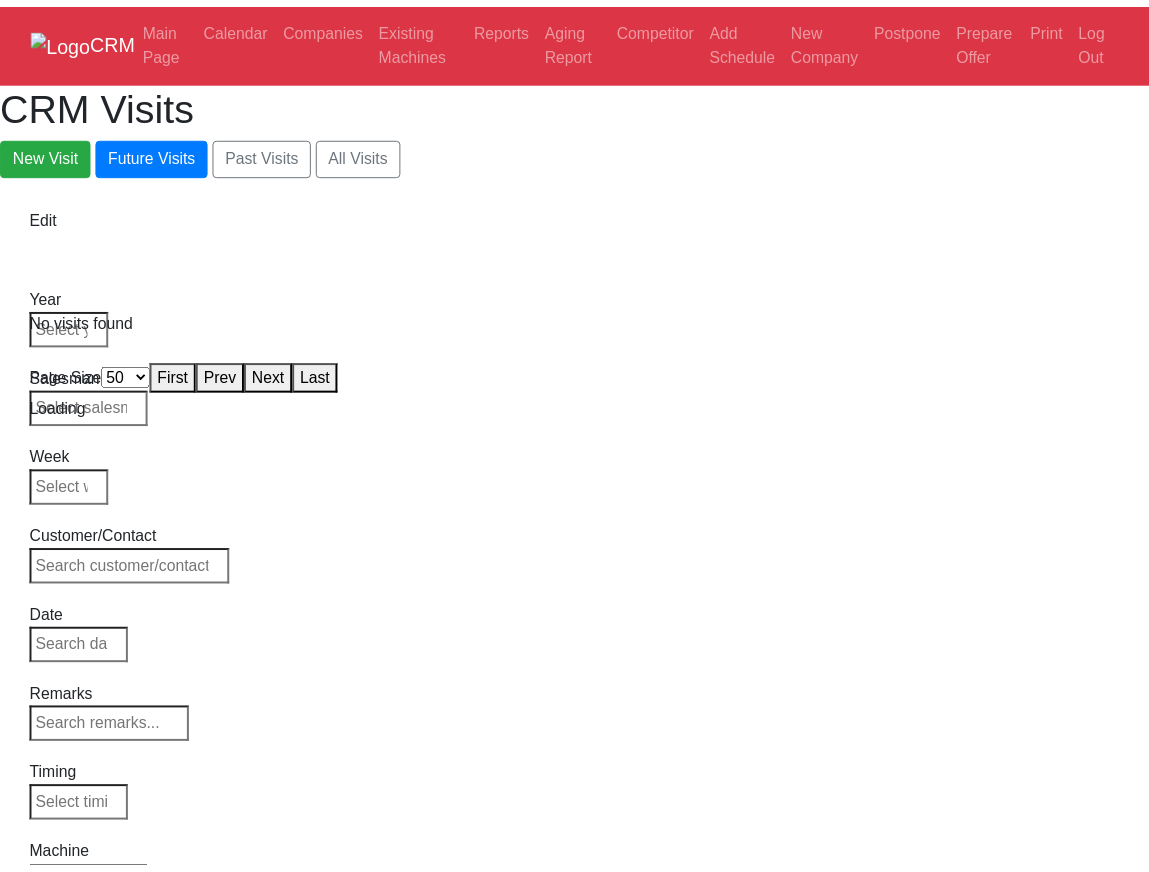scroll, scrollTop: 0, scrollLeft: 0, axis: both 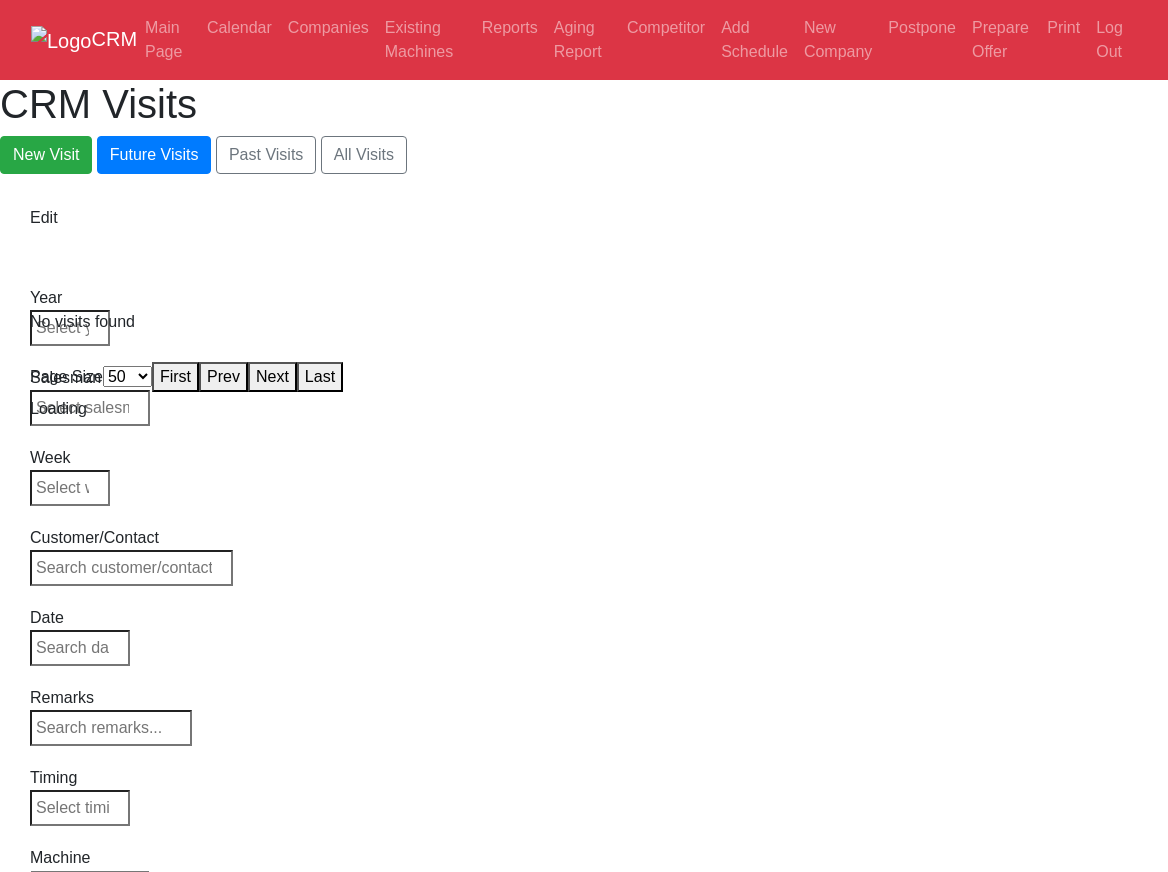 click on "Loading" at bounding box center (584, 409) 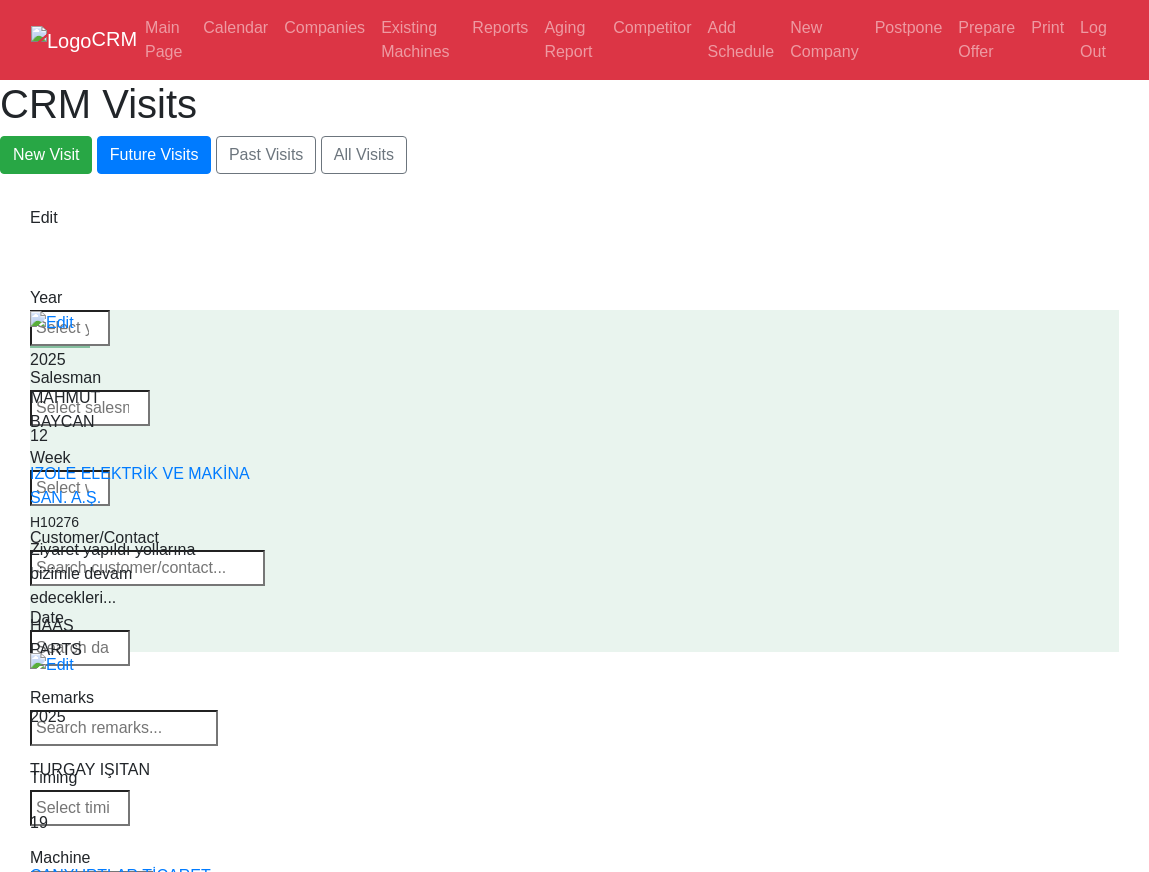 click on "Select Supplier [SUPPLIER_NAME]" at bounding box center (92, 881) 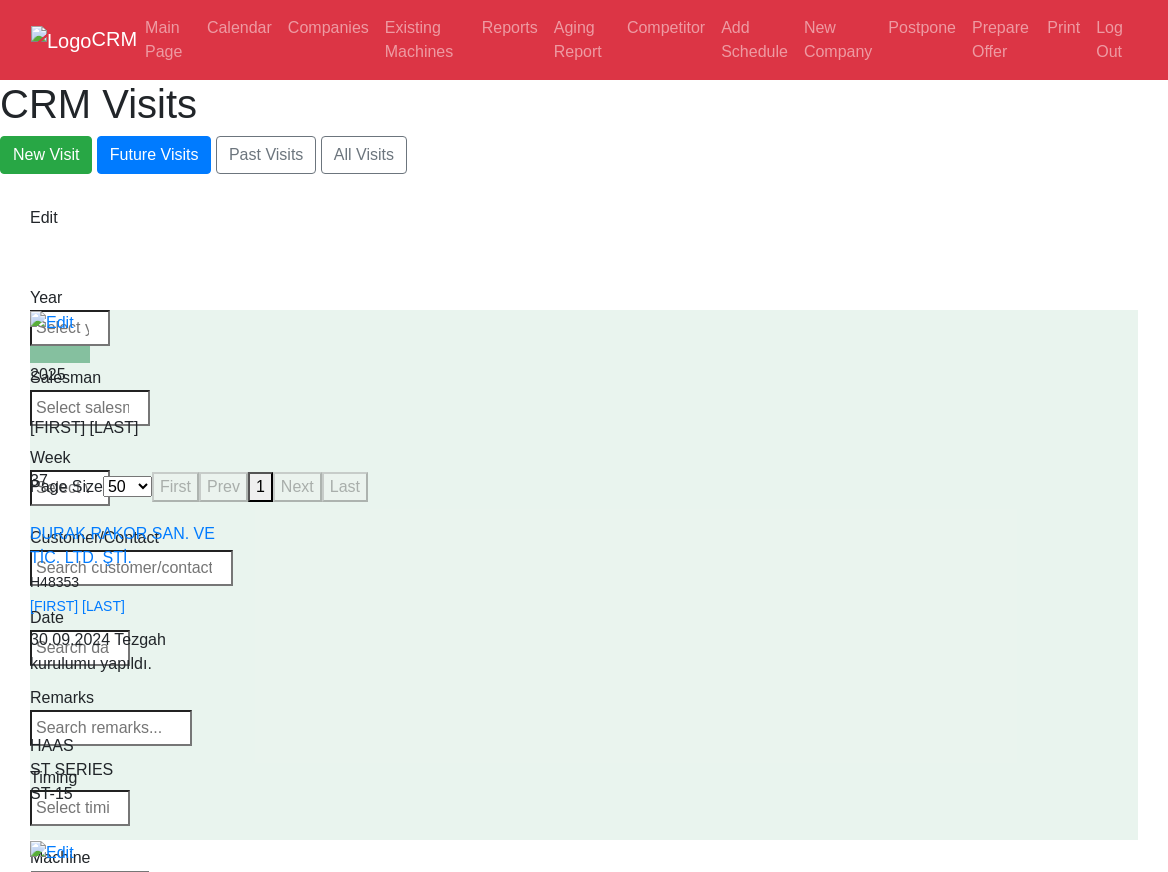 click on "CRM
Main Page
Calendar
Companies
Existing Machines
Reports
Aging Report
Competitor
Add Schedule
New Company
Postpone
Prepare Offer
Print
Log Out
CRM Visits
New Visit
Future Visits
Past Visits
All Visits
Edit Year Week" at bounding box center [584, 253] 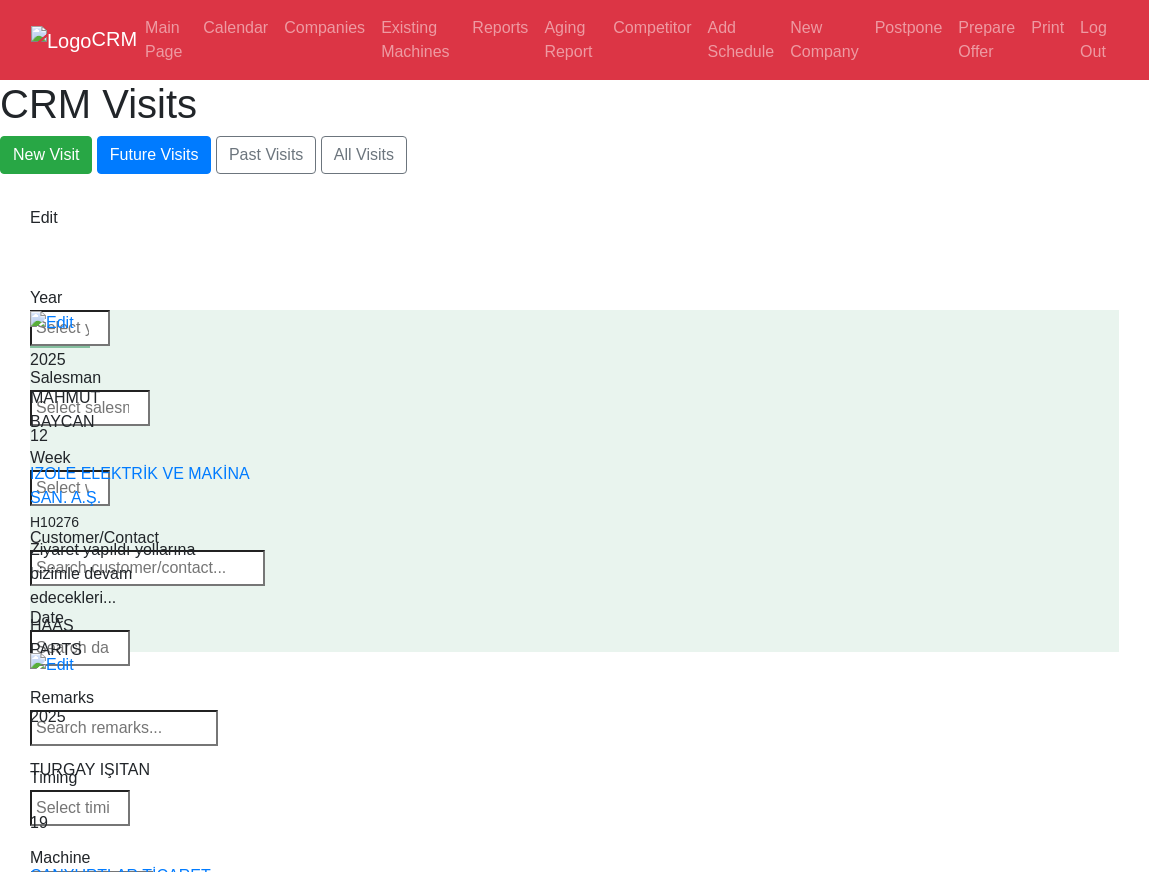 click on "Select Series VF SERIES ST SERIES UMC EC SERIES ADDITIONAL TM SERIES MINI SERIES VM SERIES VC SERIES GM SERIES VR SERIES GR SERIES VS SERIES DC SERIES TL SERIES DS SERIES CL SERIES PARTS DT SERIES" at bounding box center (92, 881) 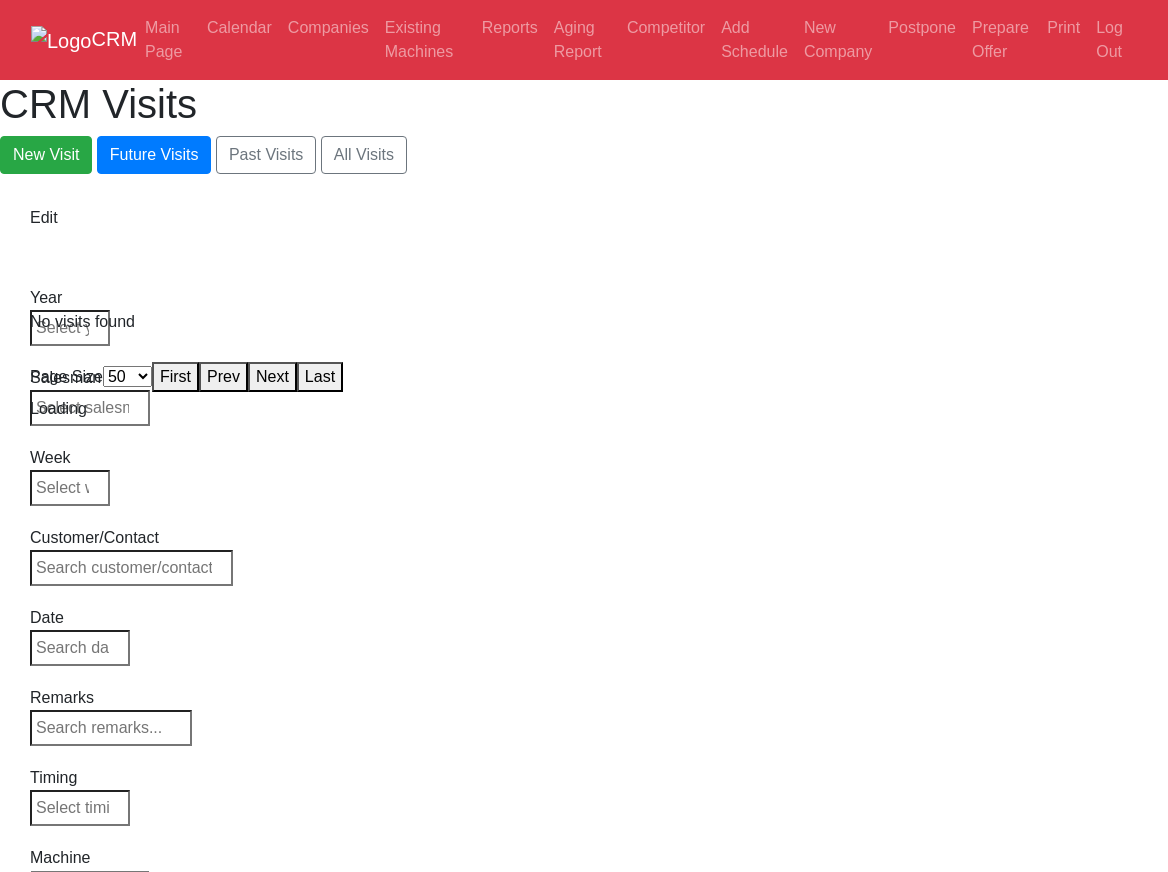select on "50" 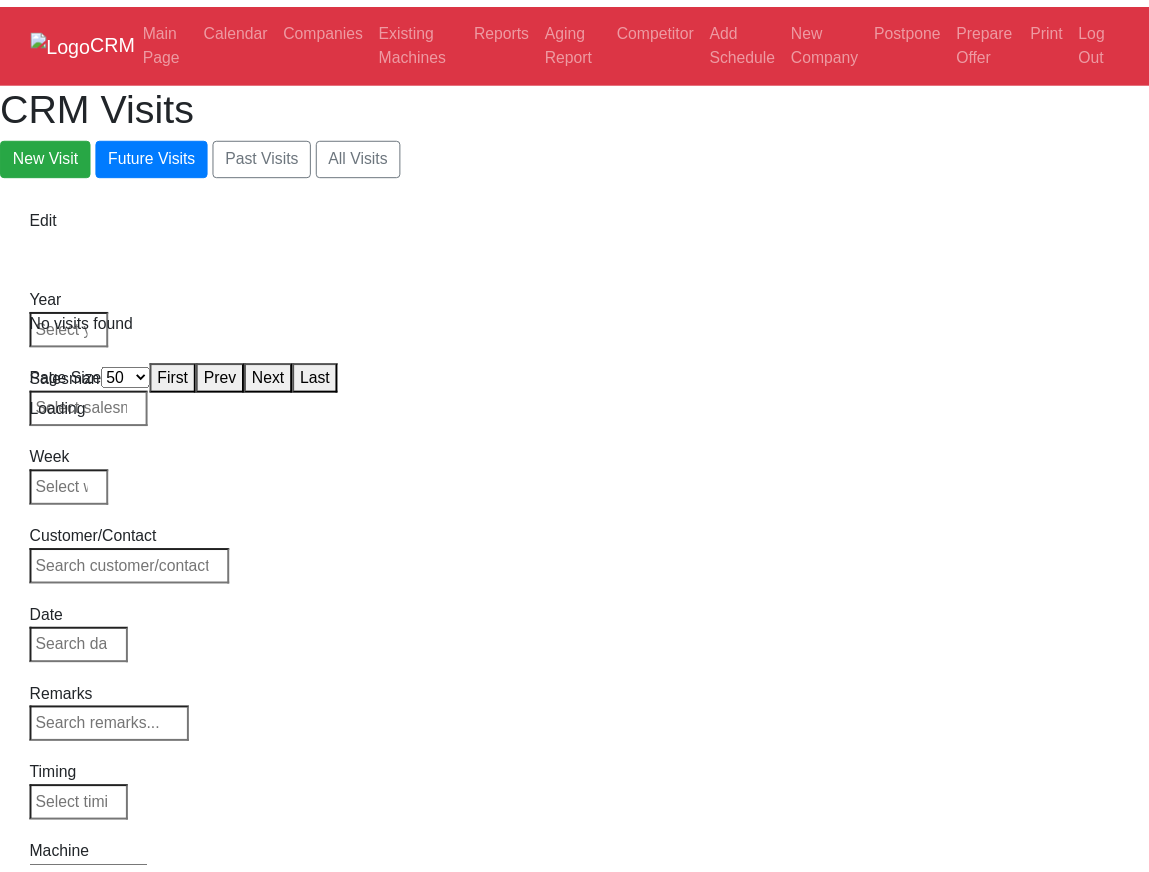 scroll, scrollTop: 0, scrollLeft: 0, axis: both 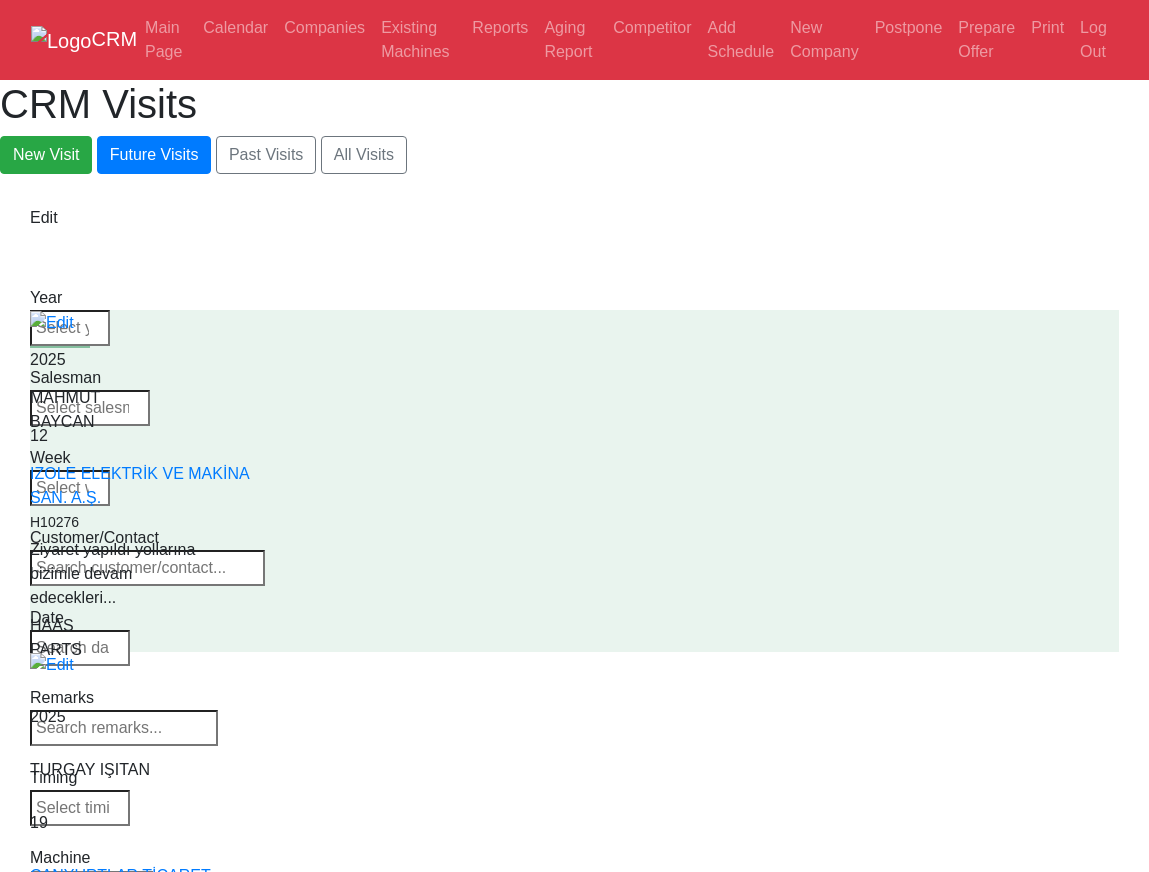 click on "Select Supplier [SUPPLIER]" at bounding box center [92, 881] 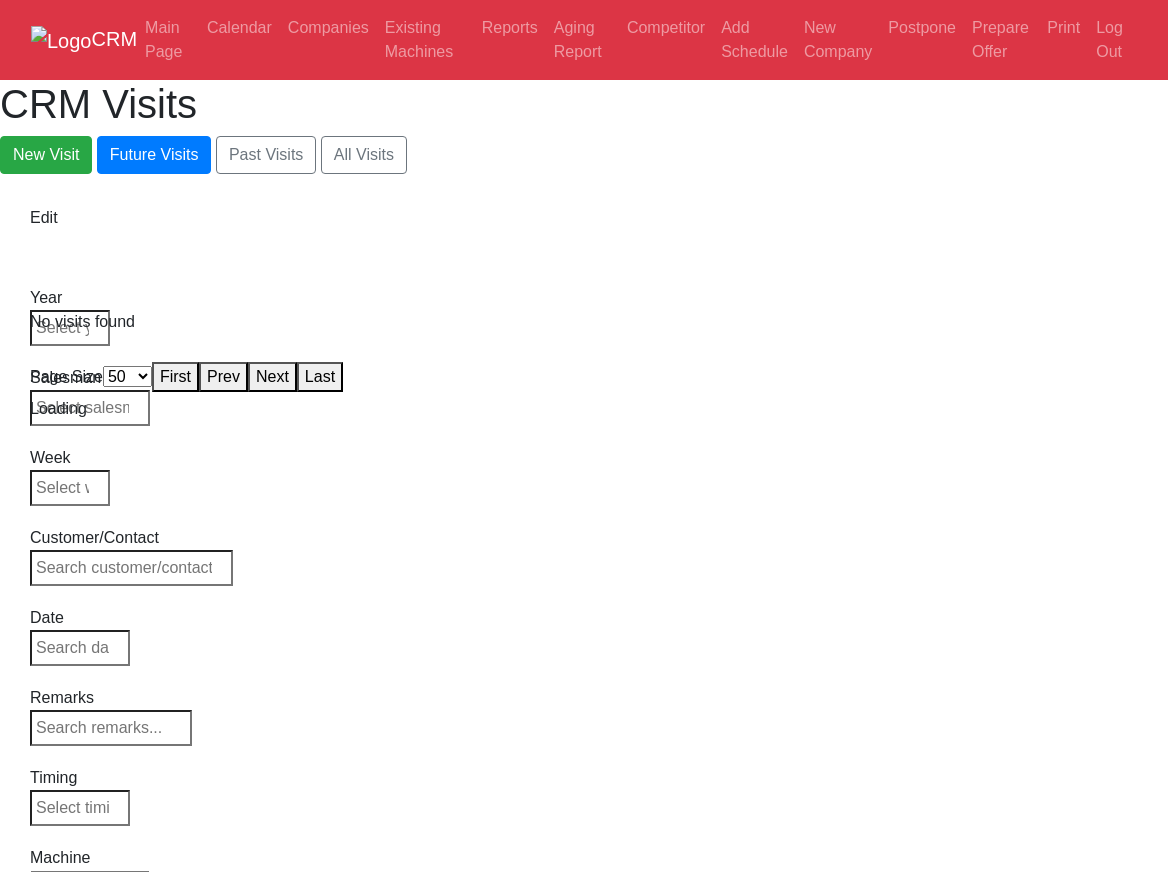 select on "50" 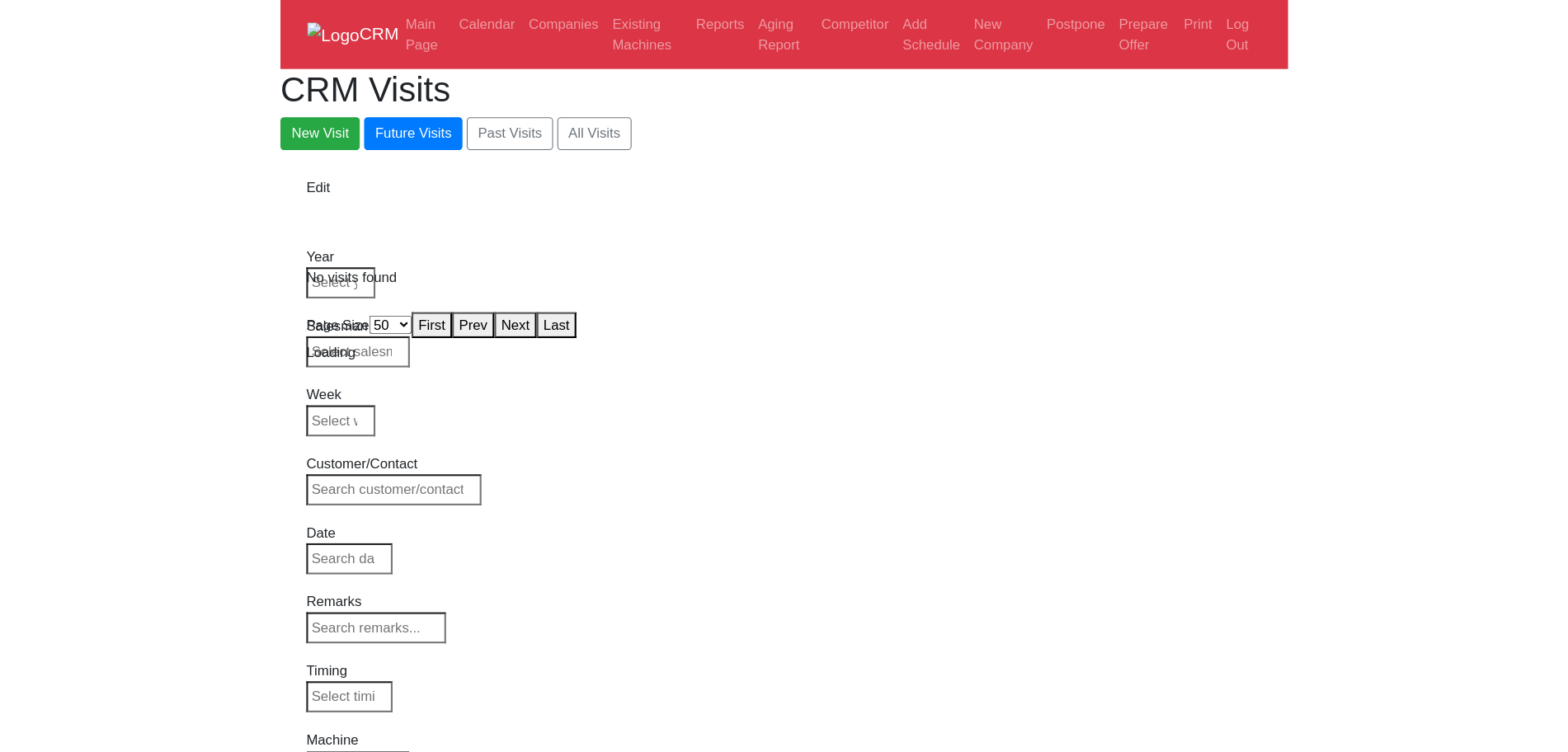 scroll, scrollTop: 0, scrollLeft: 0, axis: both 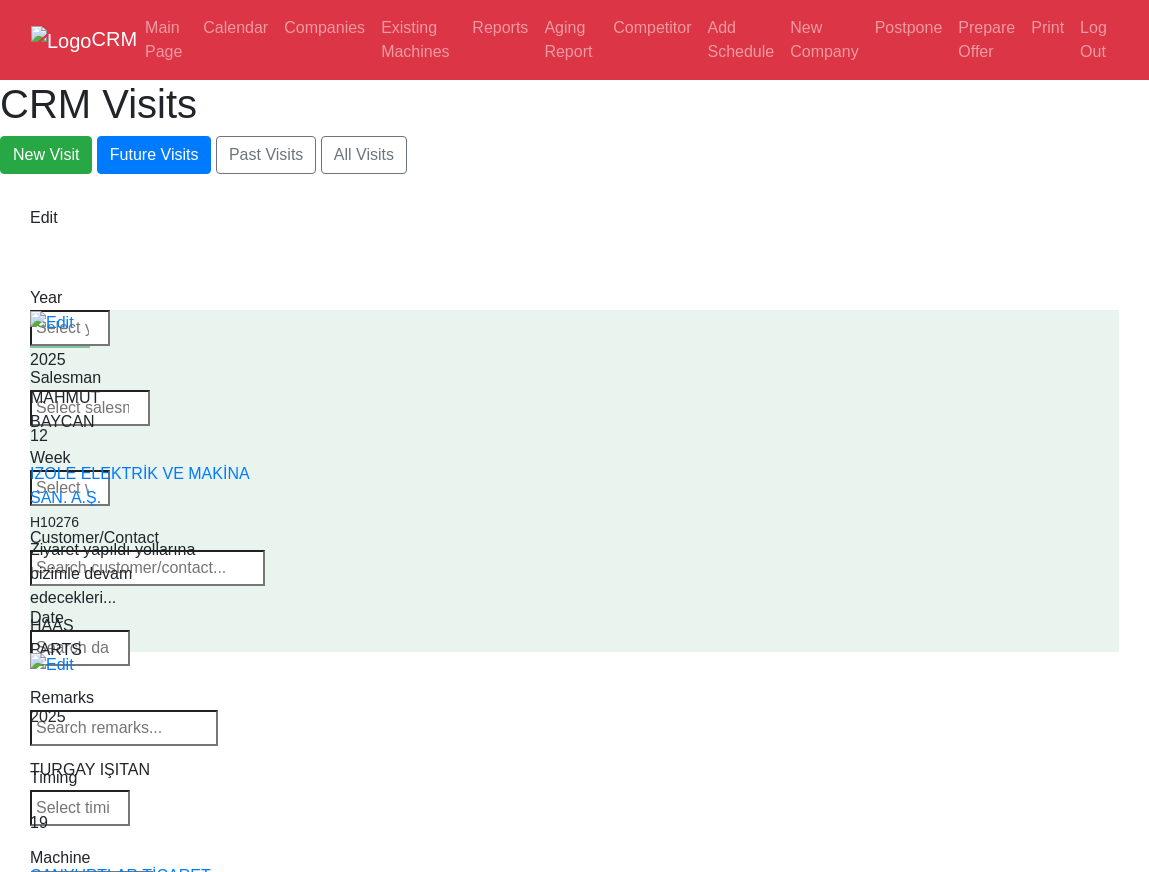 click on "Select Supplier HAAS CANACA" at bounding box center (92, 881) 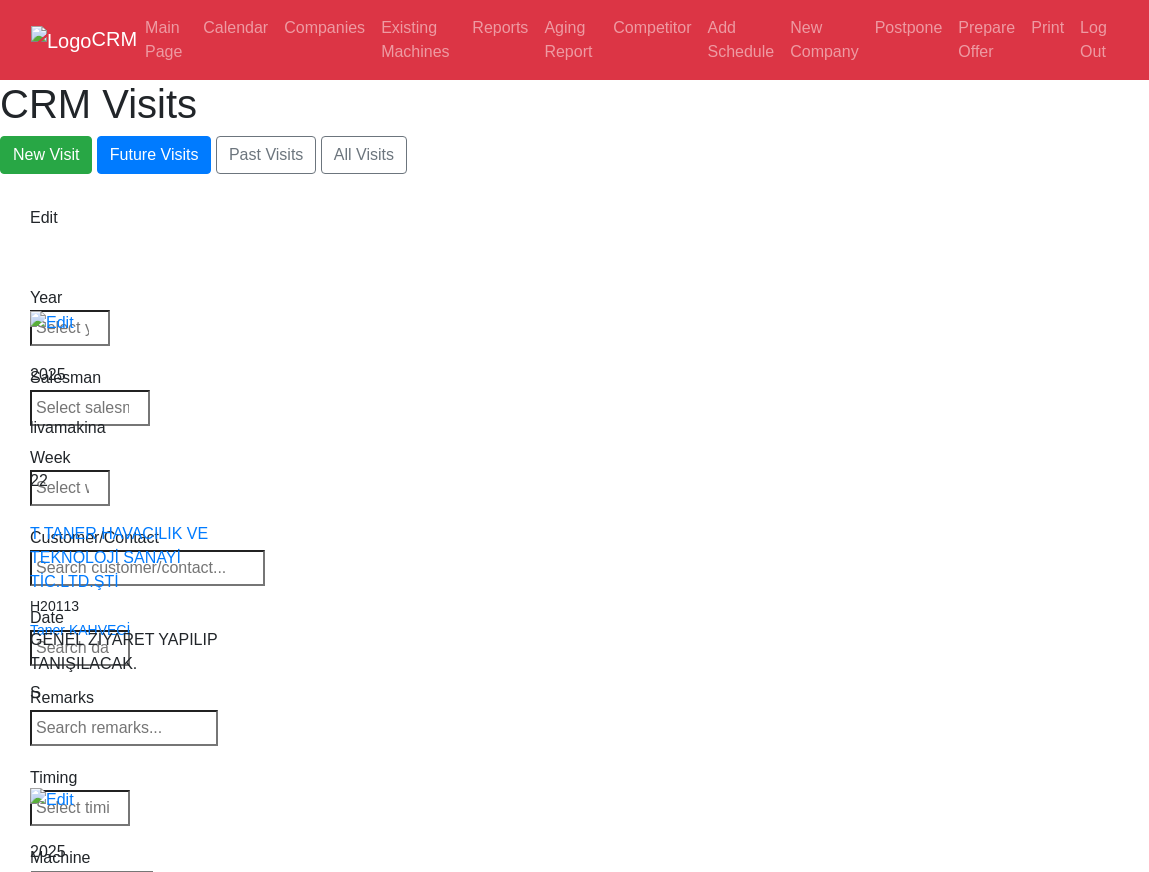 click on "CRM
Main Page
Calendar
Companies
Existing Machines
Reports
Aging Report
Competitor
Add Schedule
New Company
Postpone
Prepare Offer
Print
Log Out
CRM Visits
New Visit
Future Visits
Past Visits
All Visits
Edit Year Week" at bounding box center [574, 1515] 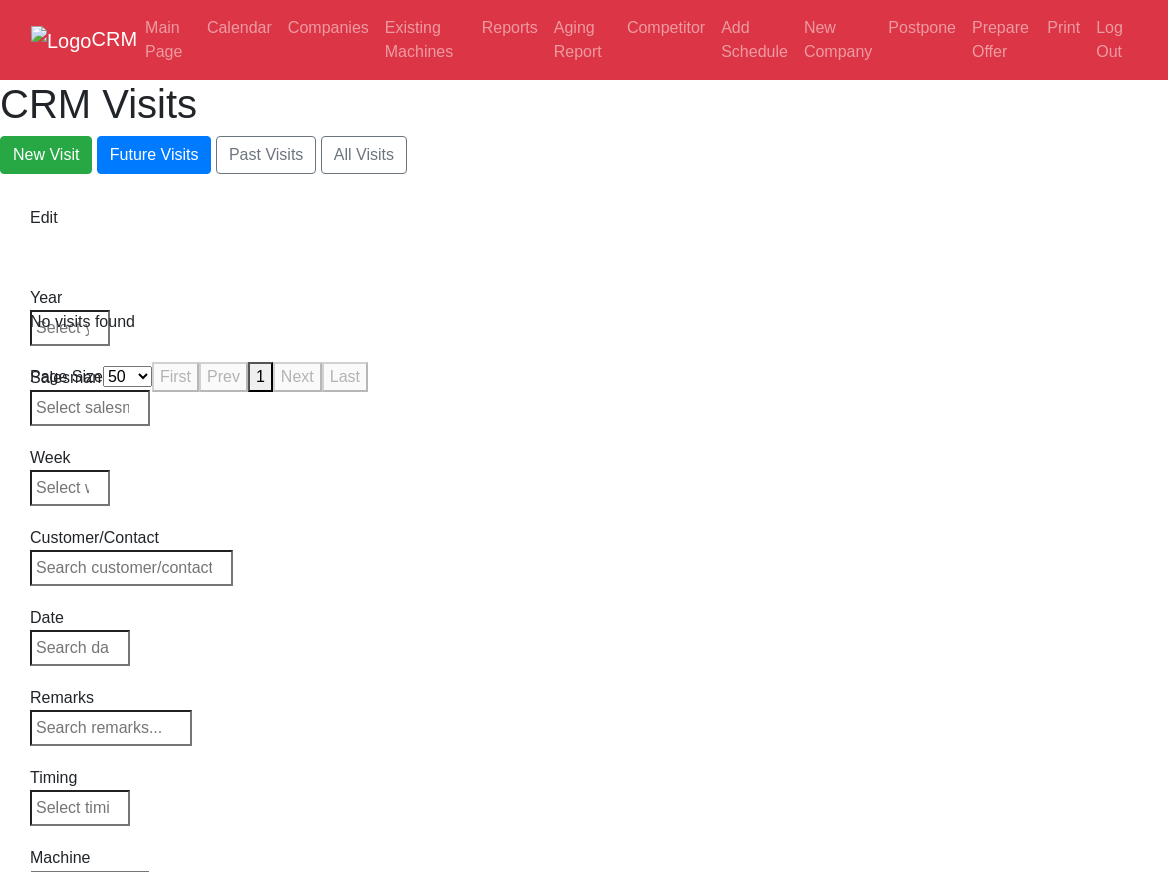 click on "Select Series VF SERIES ST SERIES UMC EC SERIES ADDITIONAL TM SERIES MINI SERIES VM SERIES VC SERIES GM SERIES VR SERIES GR SERIES VS SERIES DC SERIES TL SERIES DS SERIES CL SERIES PARTS DT SERIES" at bounding box center [90, 881] 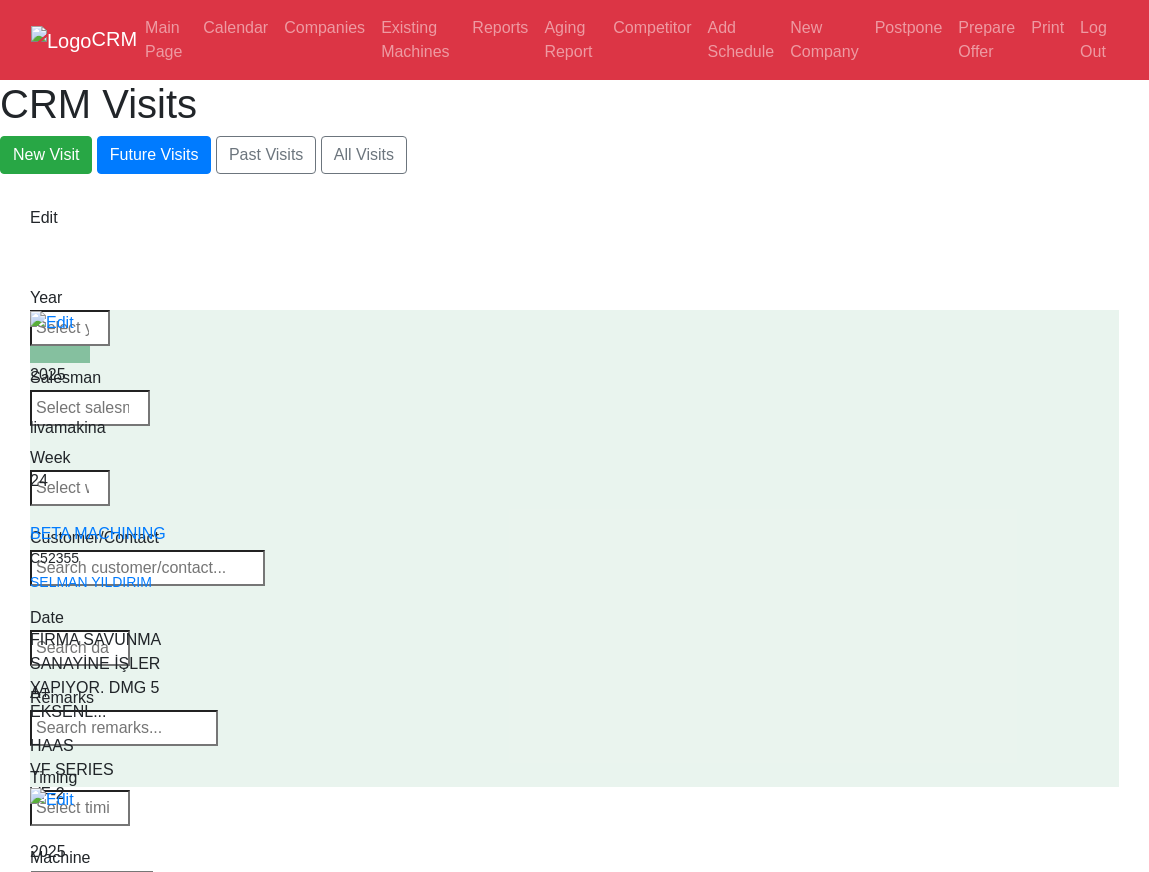 click on "Select Series VF SERIES ST SERIES UMC EC SERIES ADDITIONAL TM SERIES MINI SERIES VM SERIES VC SERIES GM SERIES VR SERIES GR SERIES VS SERIES DC SERIES TL SERIES DS SERIES CL SERIES PARTS DT SERIES" at bounding box center (92, 881) 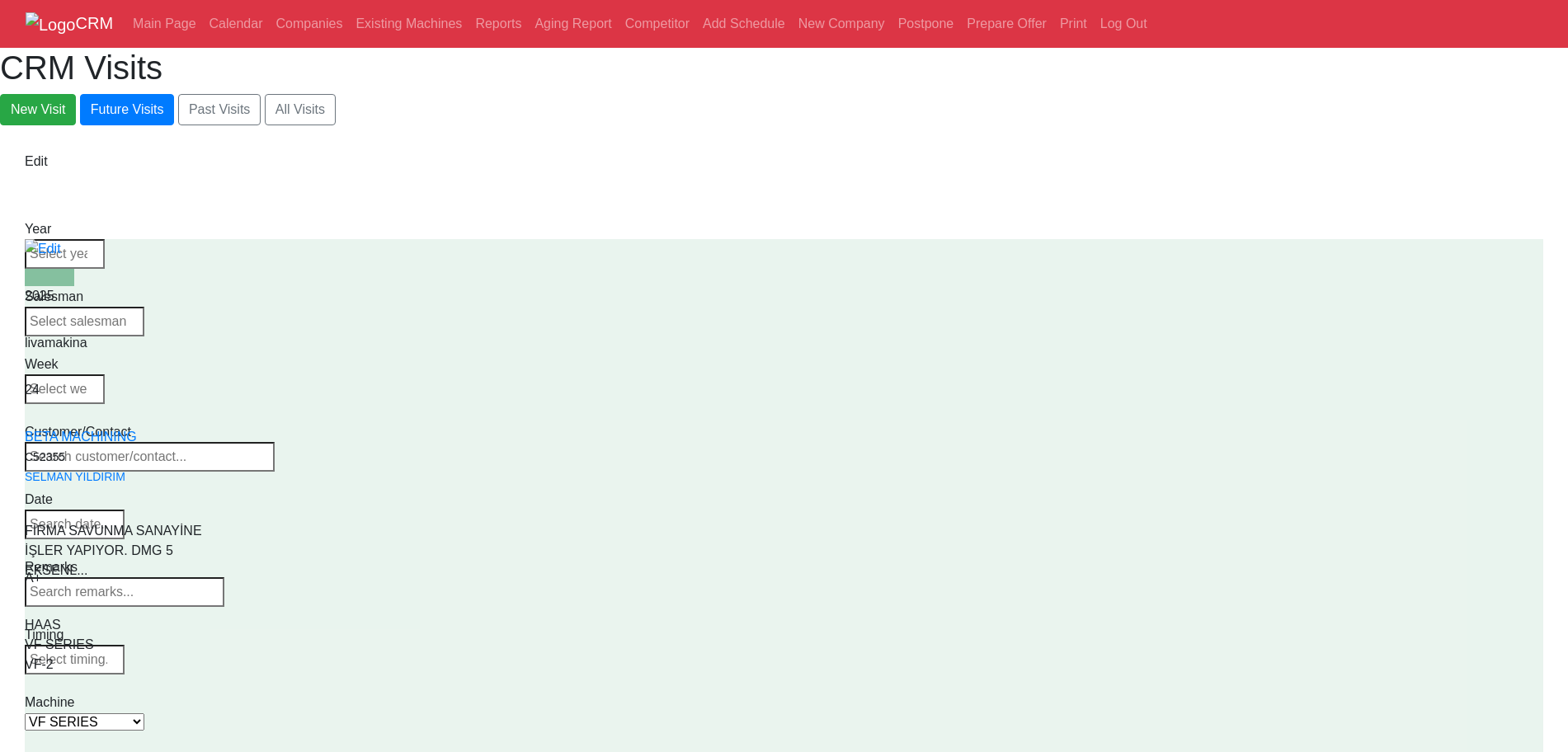 click on "Select Series VF SERIES ST SERIES UMC EC SERIES ADDITIONAL TM SERIES MINI SERIES VM SERIES VC SERIES GM SERIES VR SERIES GR SERIES VS SERIES DC SERIES TL SERIES DS SERIES CL SERIES PARTS DT SERIES" at bounding box center (84, 721) 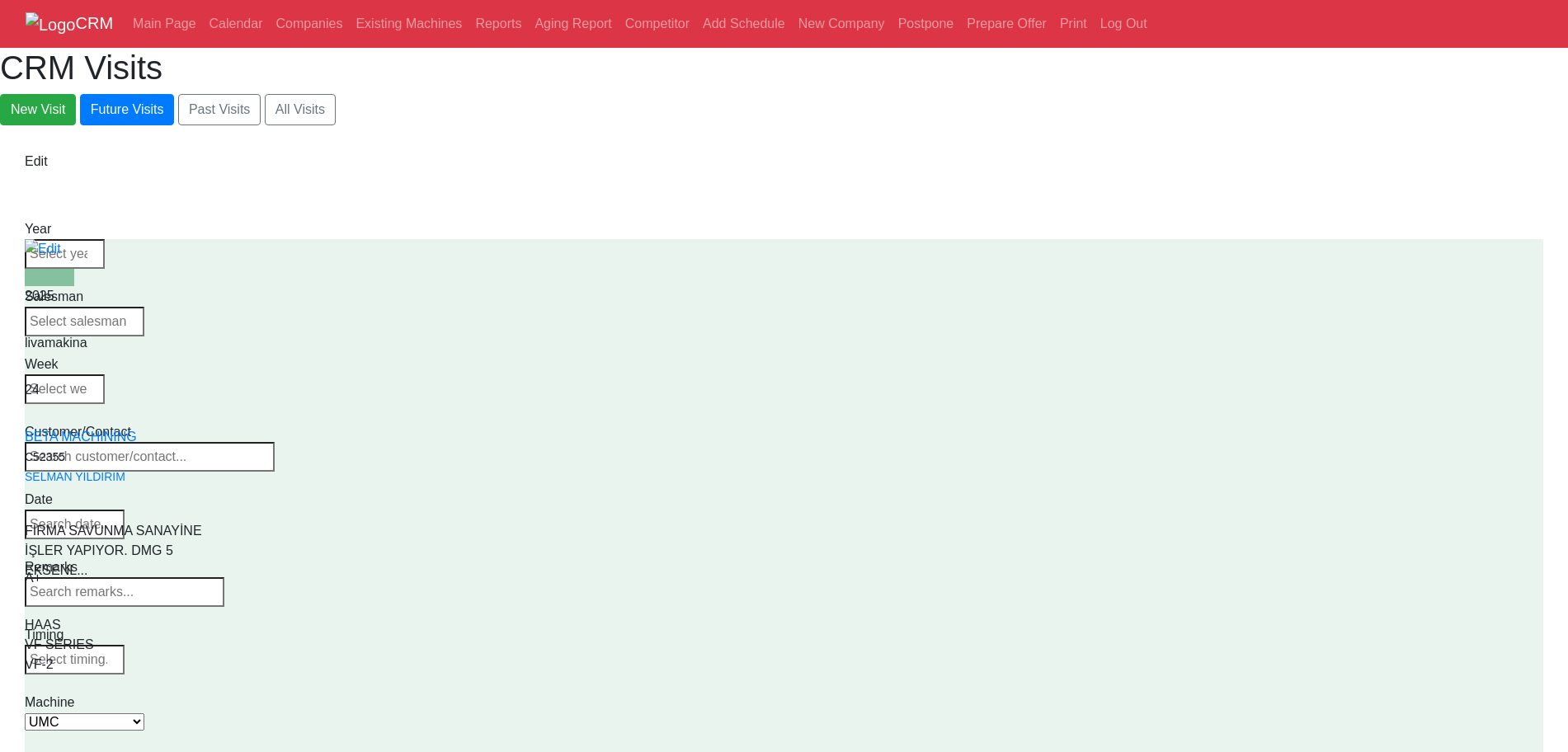 click on "Select Series VF SERIES ST SERIES UMC EC SERIES ADDITIONAL TM SERIES MINI SERIES VM SERIES VC SERIES GM SERIES VR SERIES GR SERIES VS SERIES DC SERIES TL SERIES DS SERIES CL SERIES PARTS DT SERIES" at bounding box center (84, 721) 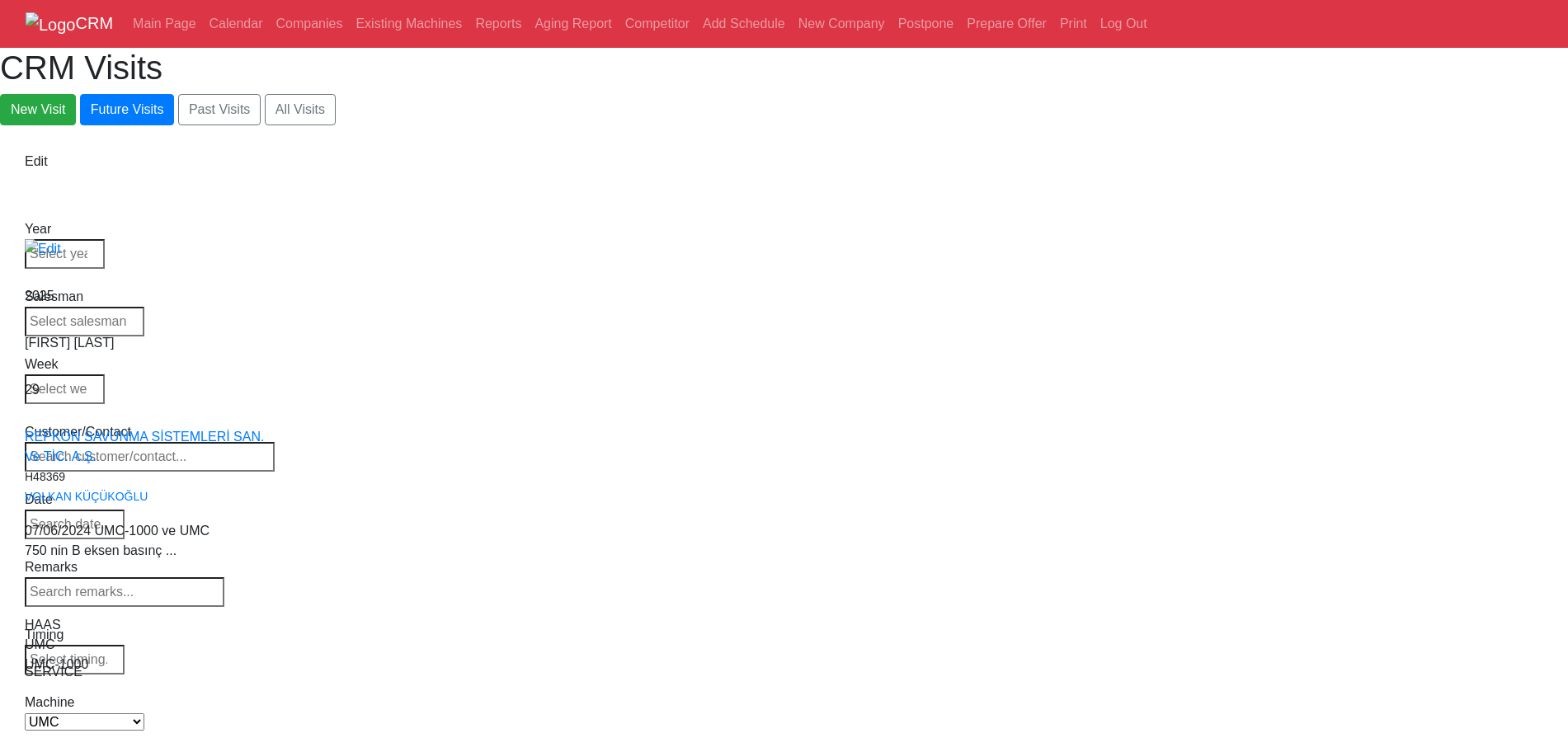 click on "Select Series VF SERIES ST SERIES UMC EC SERIES ADDITIONAL TM SERIES MINI SERIES VM SERIES VC SERIES GM SERIES VR SERIES GR SERIES VS SERIES DC SERIES TL SERIES DS SERIES CL SERIES PARTS DT SERIES" at bounding box center (84, 721) 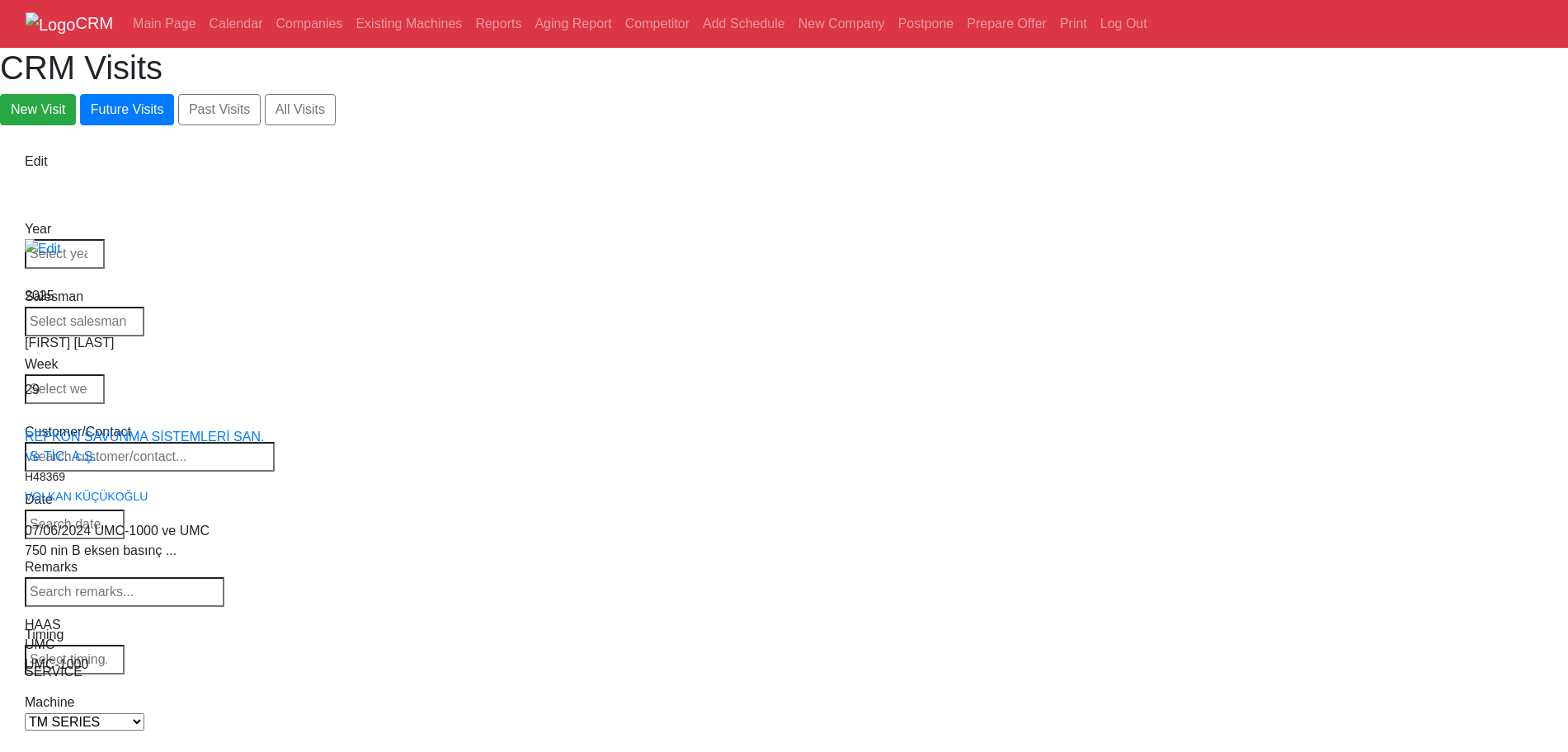 click on "Select Series VF SERIES ST SERIES UMC EC SERIES ADDITIONAL TM SERIES MINI SERIES VM SERIES VC SERIES GM SERIES VR SERIES GR SERIES VS SERIES DC SERIES TL SERIES DS SERIES CL SERIES PARTS DT SERIES" at bounding box center [84, 721] 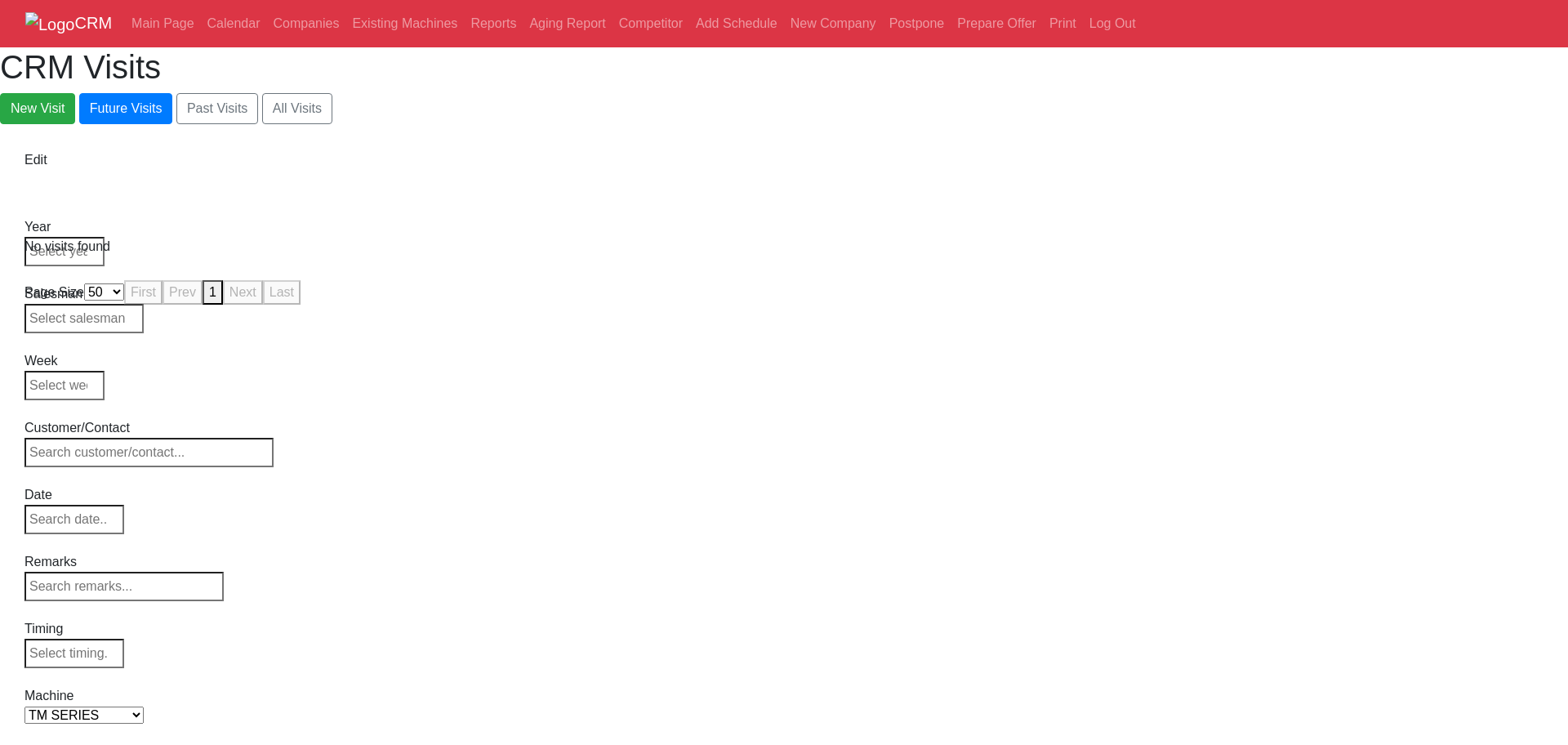 click on "Select Series VF SERIES ST SERIES UMC EC SERIES ADDITIONAL TM SERIES MINI SERIES VM SERIES VC SERIES GM SERIES VR SERIES GR SERIES VS SERIES DC SERIES TL SERIES DS SERIES CL SERIES PARTS DT SERIES" at bounding box center [84, 715] 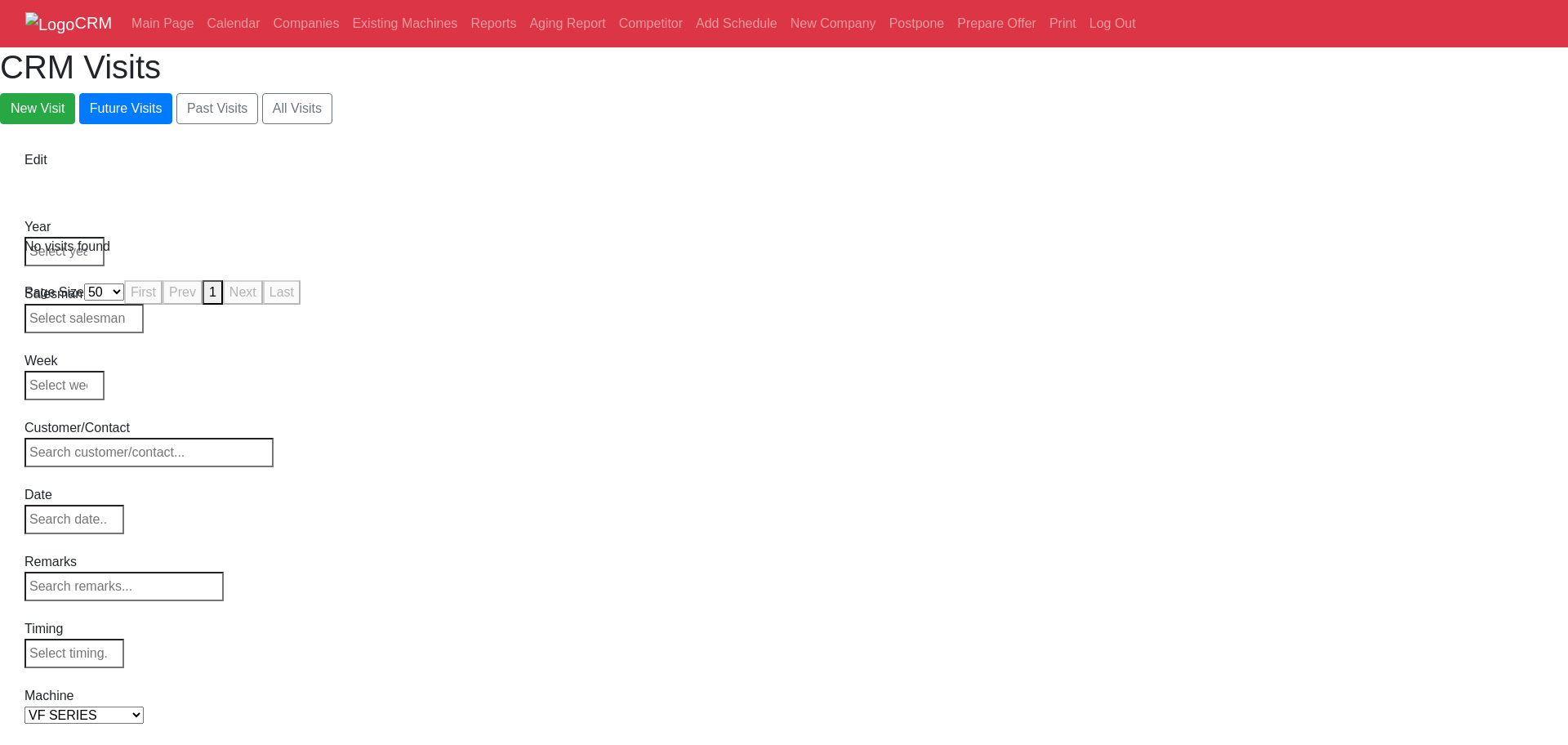 click on "Select Series VF SERIES ST SERIES UMC EC SERIES ADDITIONAL TM SERIES MINI SERIES VM SERIES VC SERIES GM SERIES VR SERIES GR SERIES VS SERIES DC SERIES TL SERIES DS SERIES CL SERIES PARTS DT SERIES" at bounding box center [84, 715] 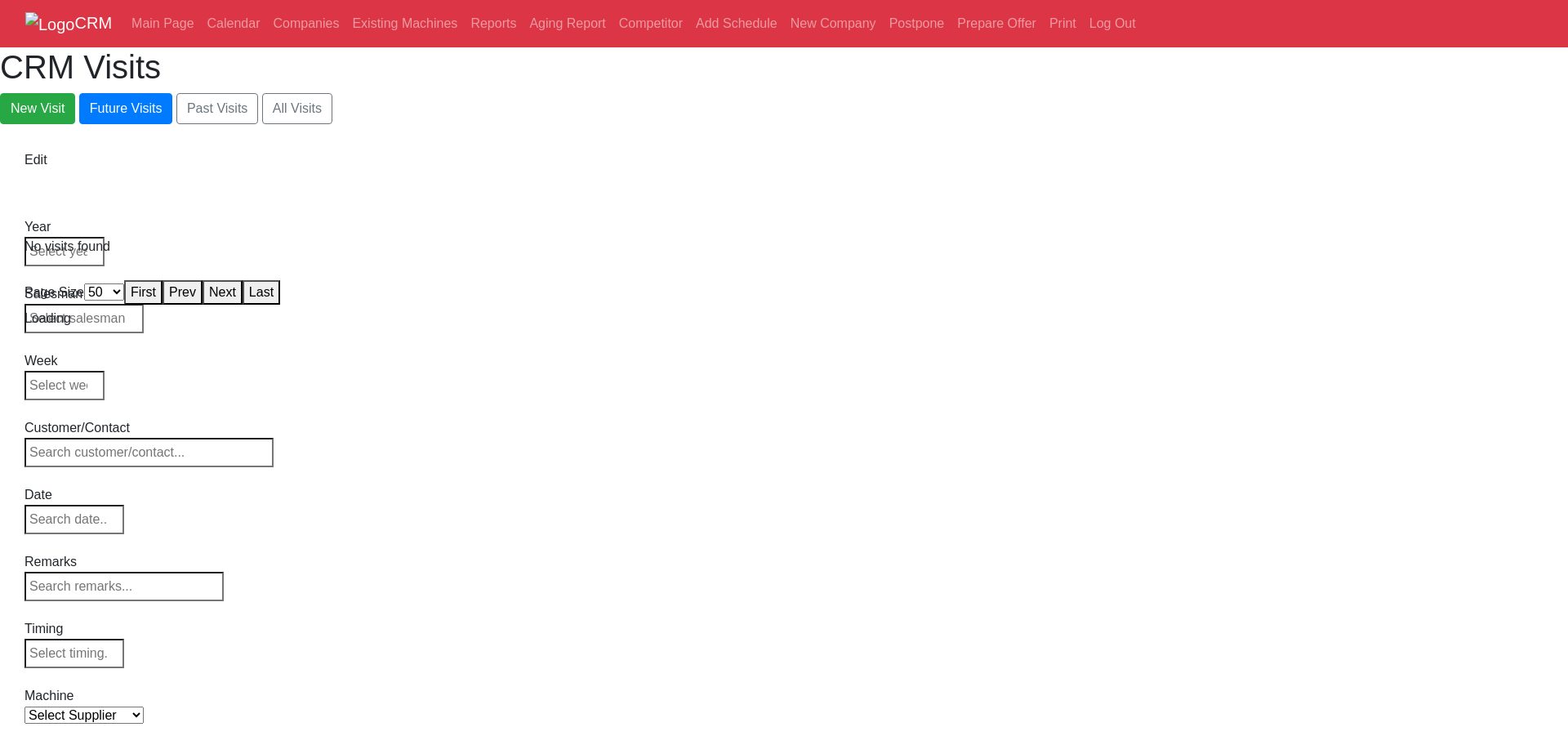 select on "50" 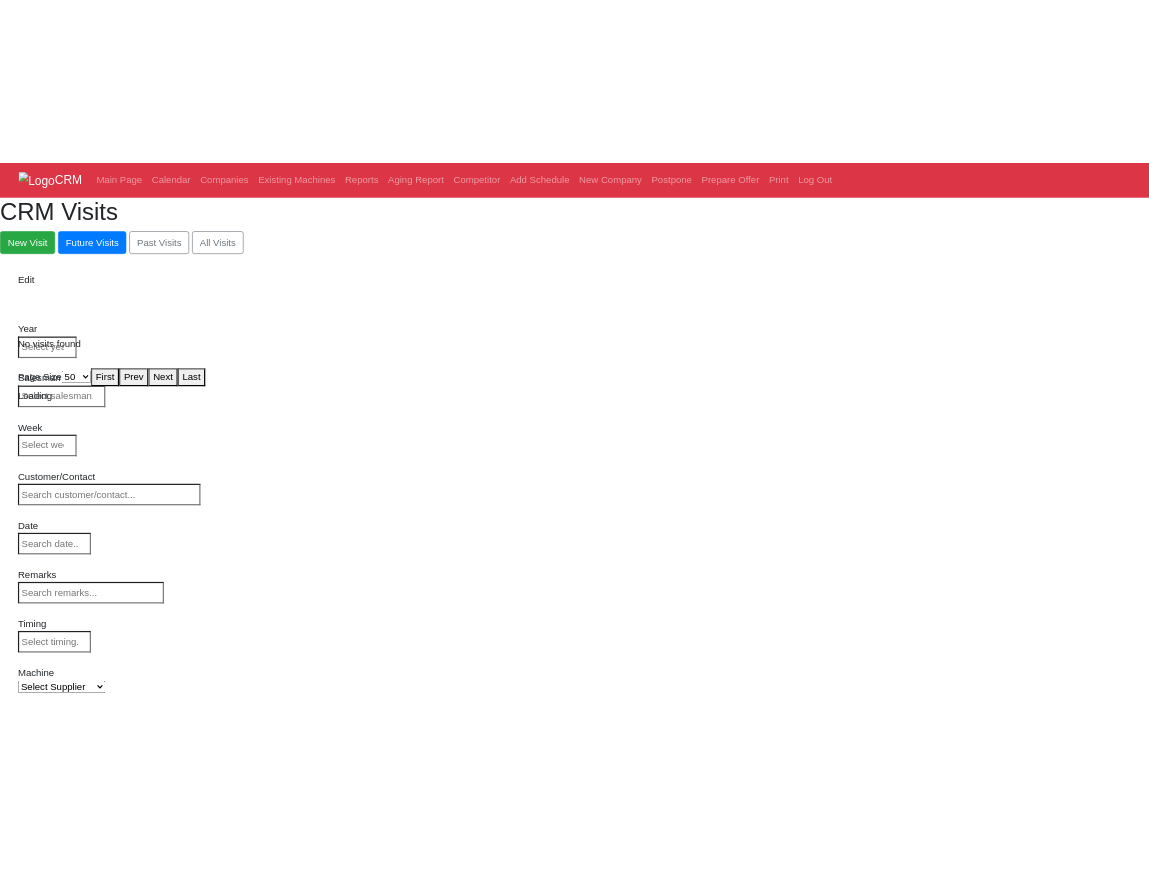 scroll, scrollTop: 0, scrollLeft: 0, axis: both 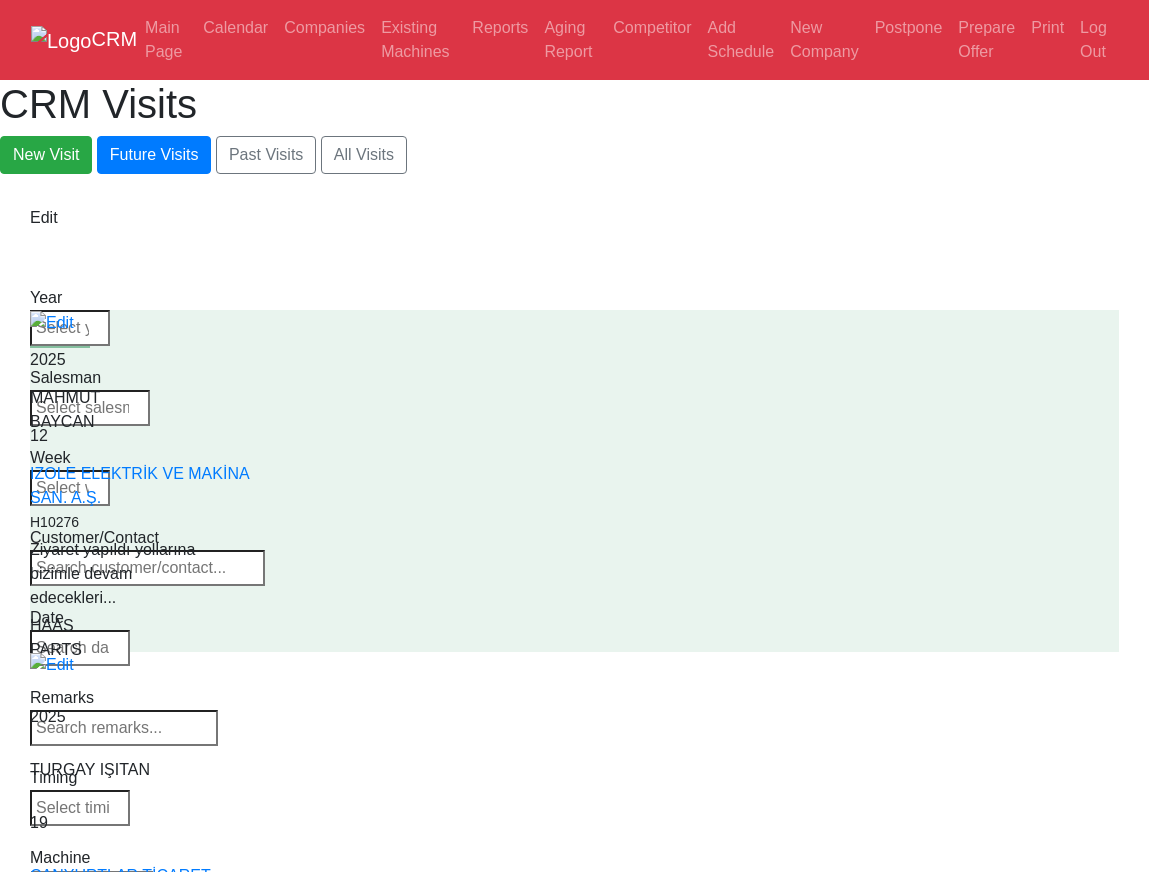 click on "Select Supplier HAAS CANACA" at bounding box center [92, 881] 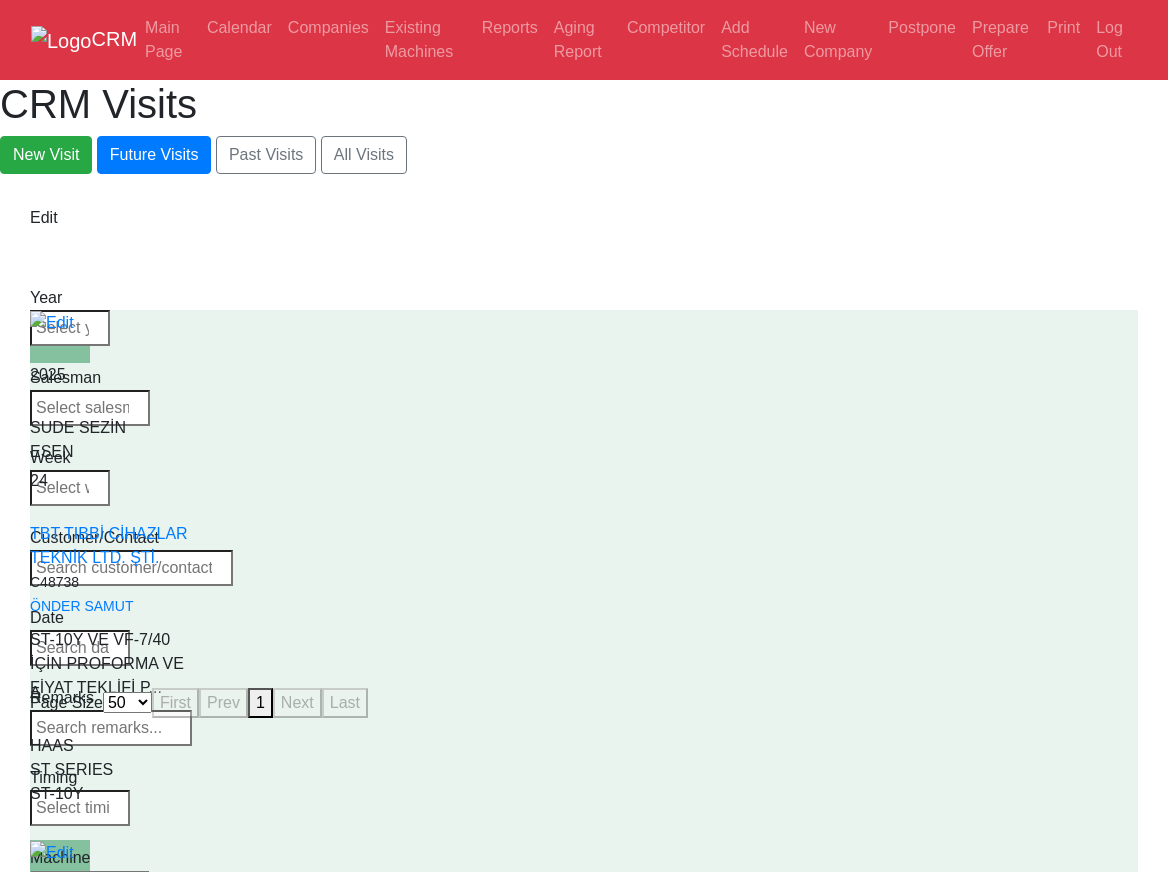 click on "CRM
Main Page
Calendar
Companies
Existing Machines
Reports
Aging Report
Competitor
Add Schedule
New Company
Postpone
Prepare Offer
Print
Log Out
CRM Visits
New Visit
Future Visits
Past Visits
All Visits
Edit Year Week" at bounding box center [584, 361] 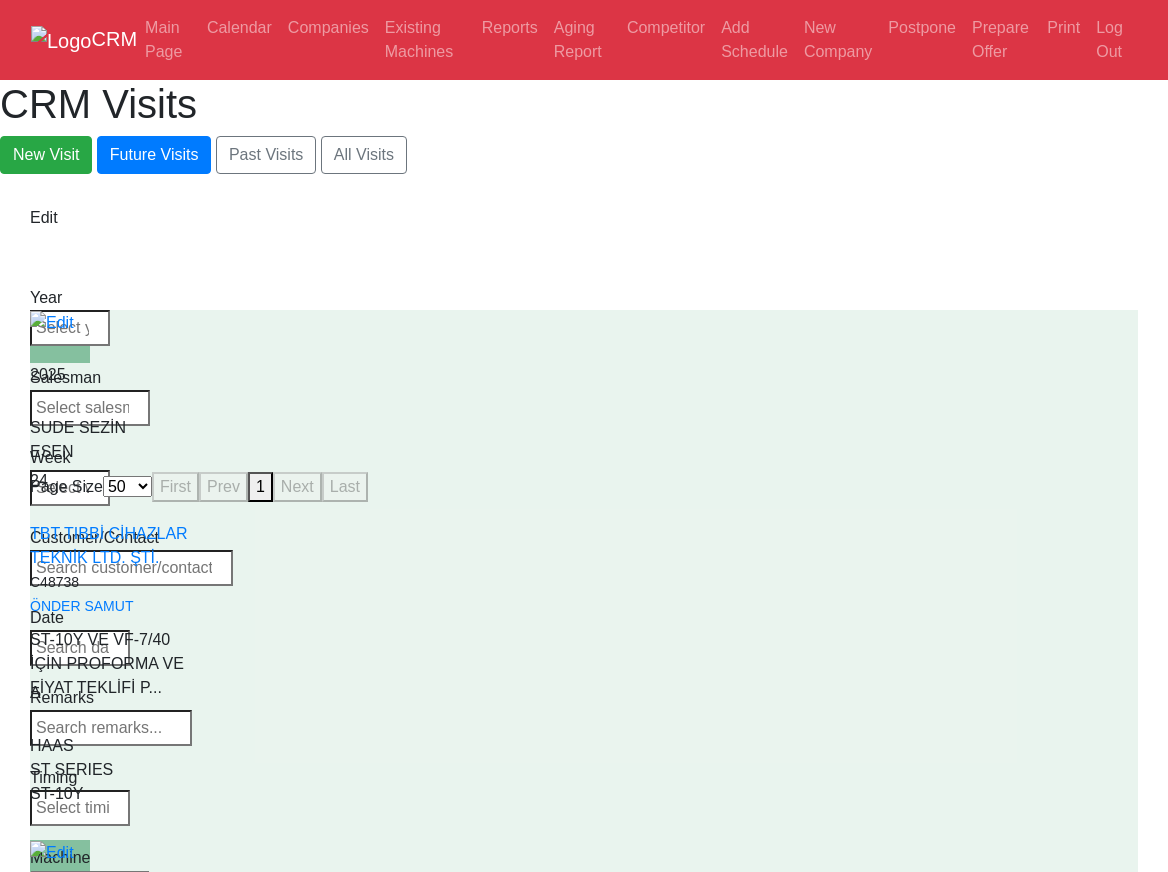 click on "Select Model ST-10 ST-10L ST-10LY ST-10Y ST-15 ST-15L ST-15LY ST-15Y ST-20 ST-20L ST-20LY ST-20Y ST-25 ST-25L ST-25LY ST-25Y ST-28 ST-28L ST-28LY ST-28Y ST-30 ST-30L ST-30LY ST-30Y ST-35 ST-35L ST-35LY ST-35Y ST-40 ST-40L ST-45 ST-45L ST-55 ST-40S ST-45S ST-45SY" at bounding box center (90, 881) 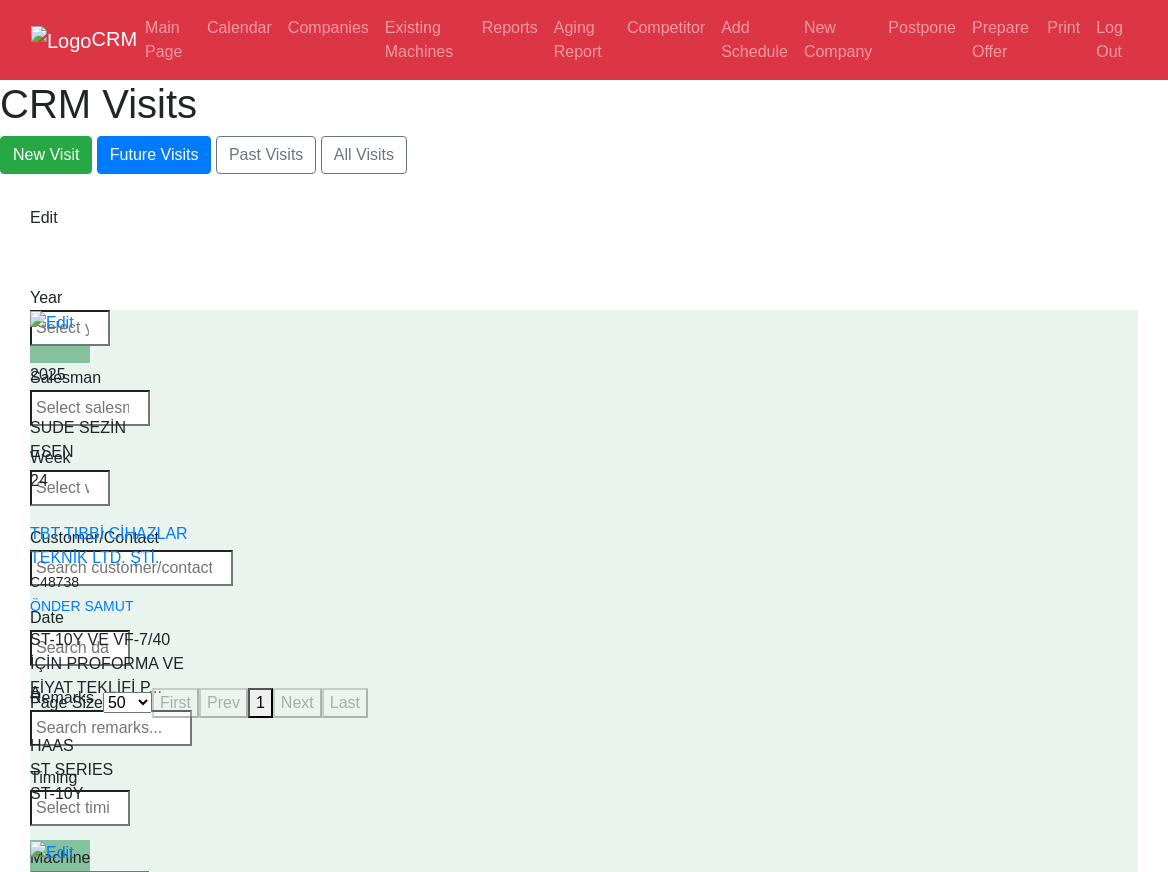 click on "Select Model ST-10 ST-10L ST-10LY ST-10Y ST-15 ST-15L ST-15LY ST-15Y ST-20 ST-20L ST-20LY ST-20Y ST-25 ST-25L ST-25LY ST-25Y ST-28 ST-28L ST-28LY ST-28Y ST-30 ST-30L ST-30LY ST-30Y ST-35 ST-35L ST-35LY ST-35Y ST-40 ST-40L ST-45 ST-45L ST-55 ST-40S ST-45S ST-45SY" at bounding box center (90, 881) 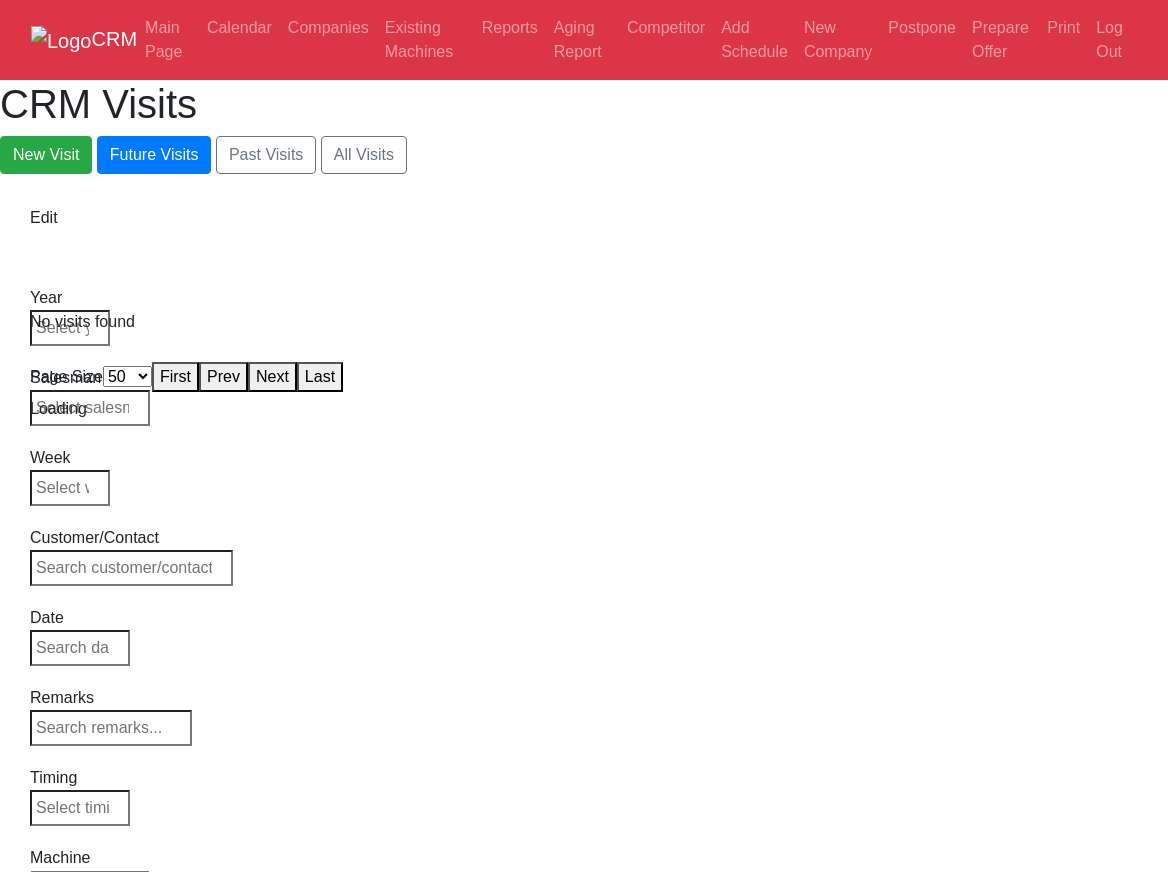 select on "50" 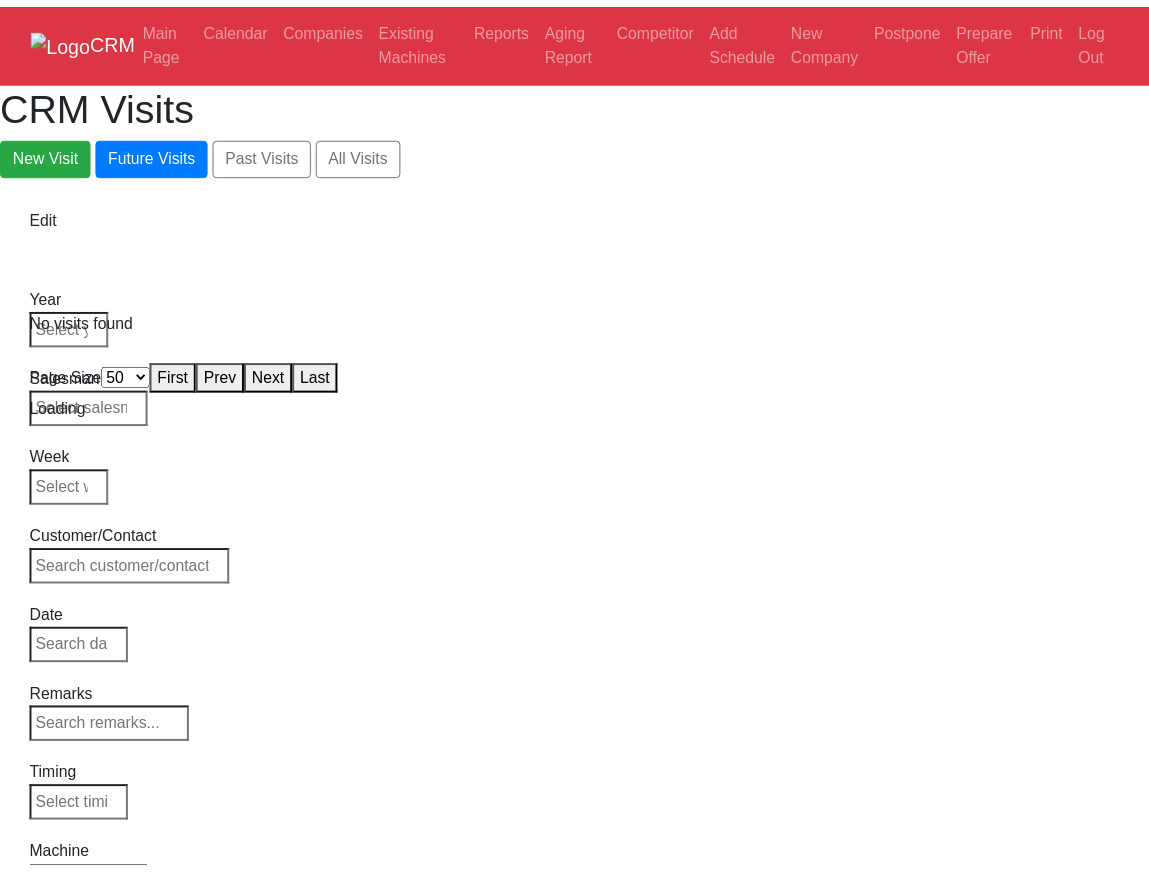 scroll, scrollTop: 0, scrollLeft: 0, axis: both 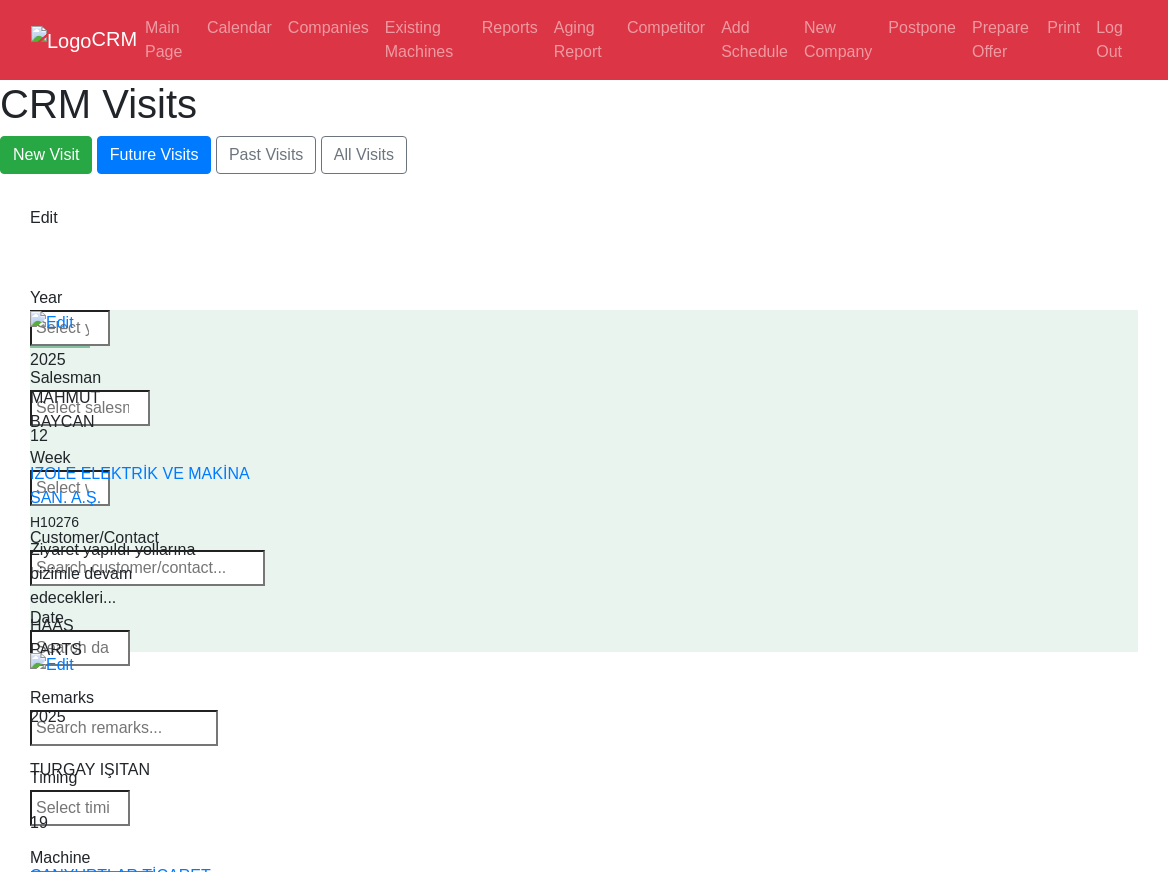 drag, startPoint x: 7, startPoint y: 395, endPoint x: 850, endPoint y: 477, distance: 846.97876 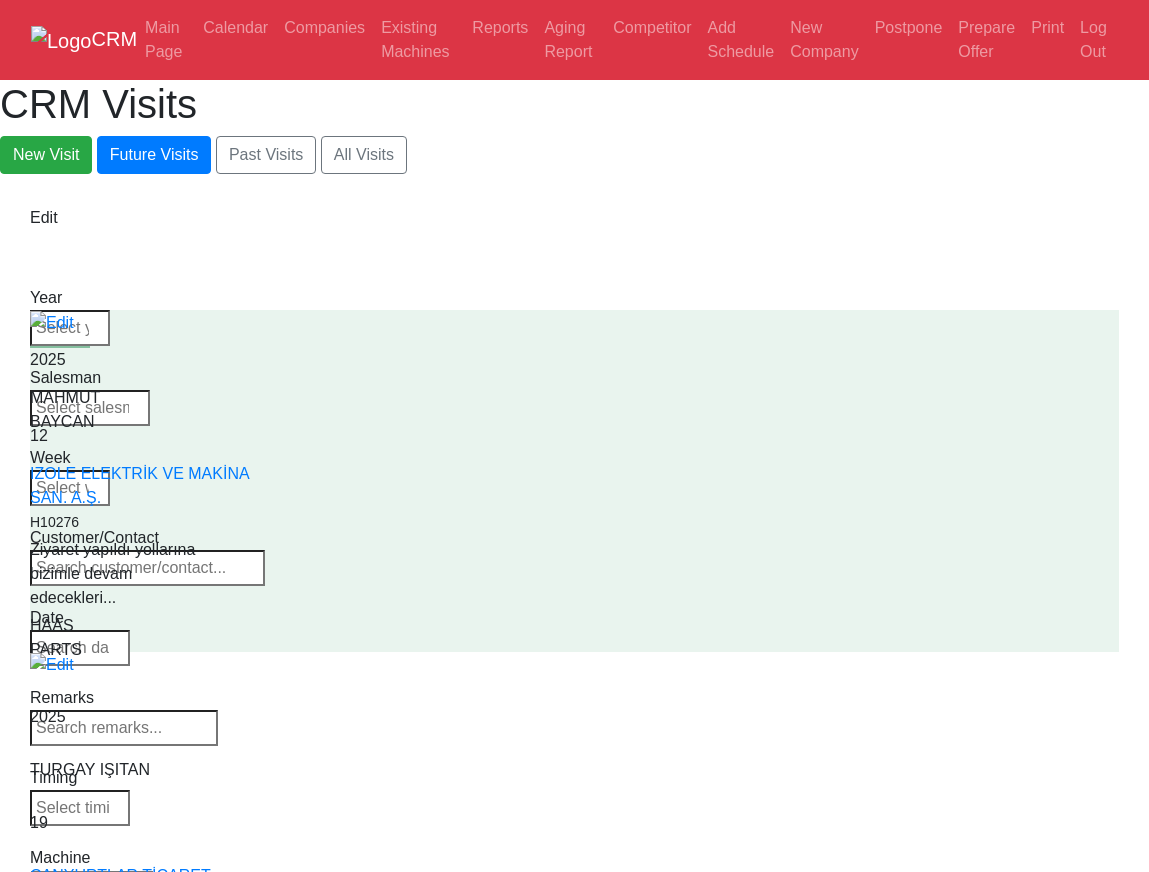 click on "Select Machine HAAS [COUNTRY]" at bounding box center (92, 881) 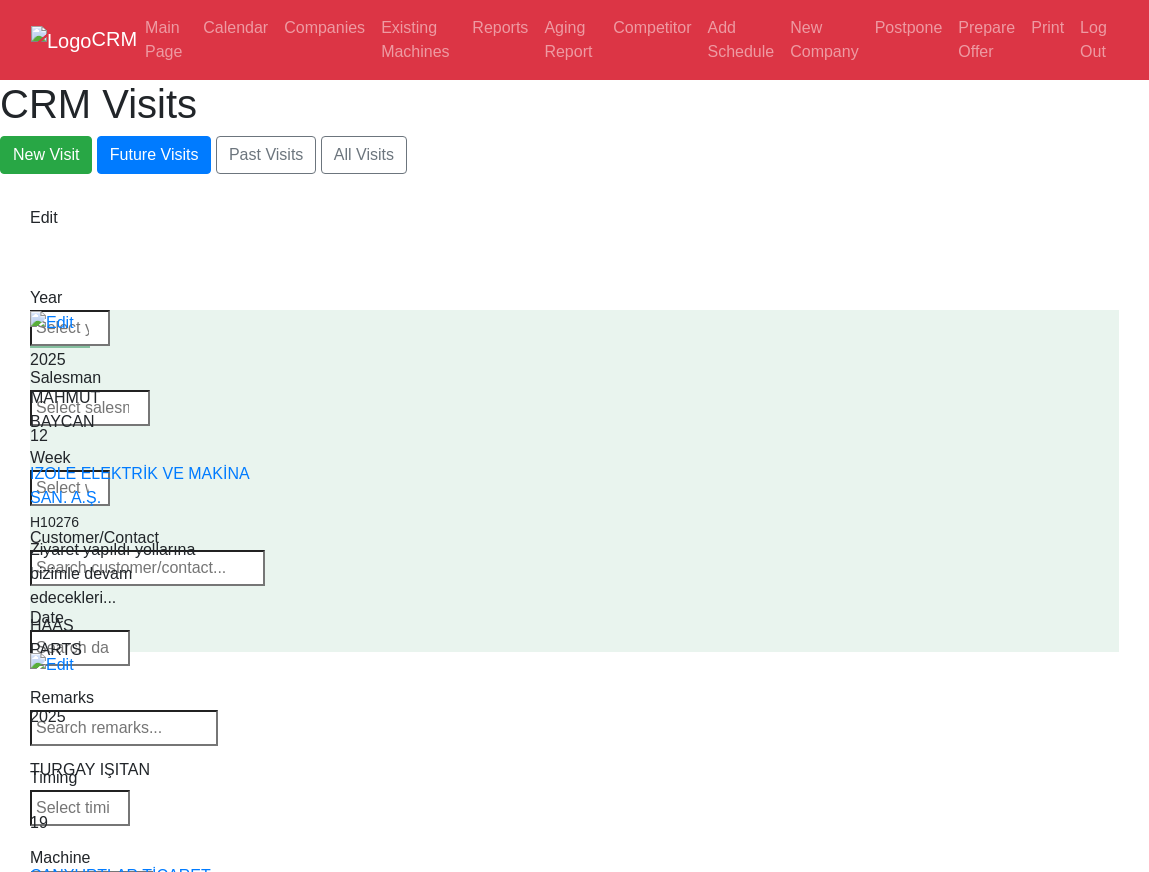 select on "1" 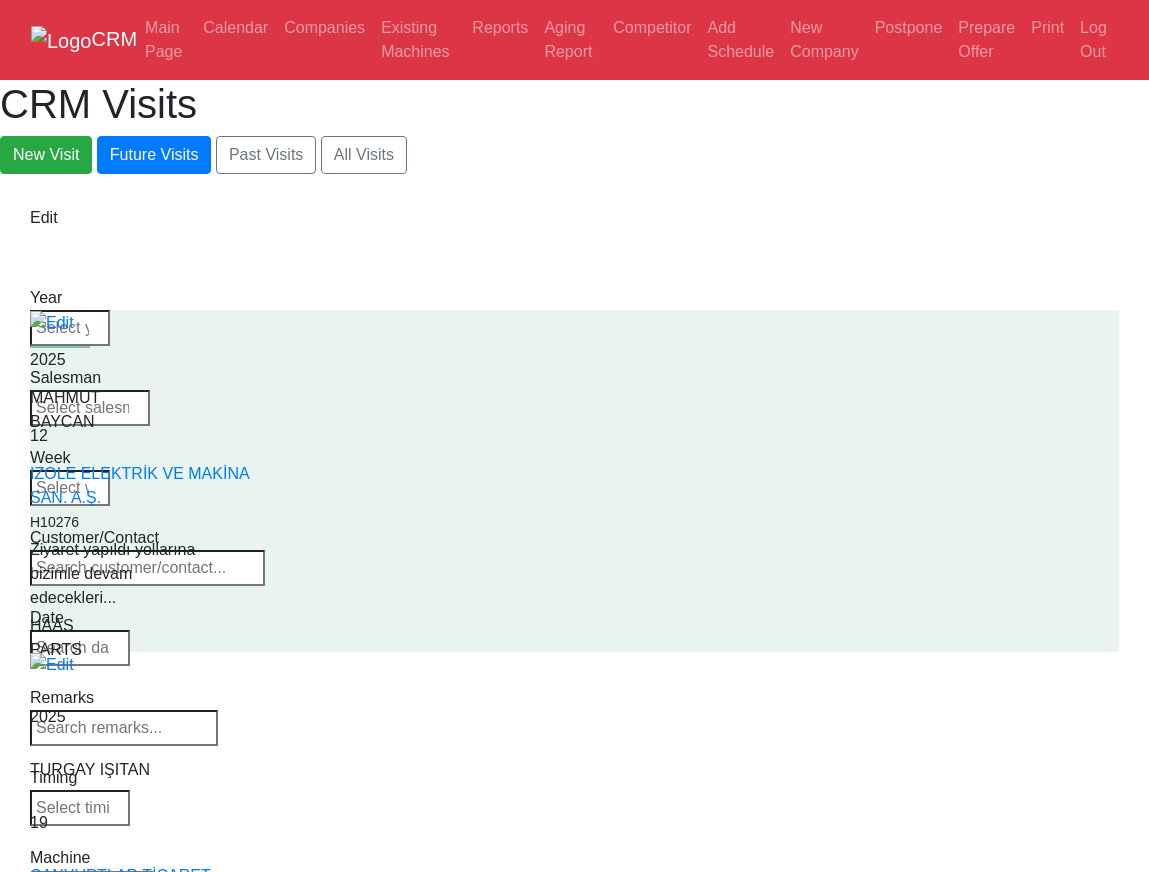 click on "Select Series VF SERIES ST SERIES UMC EC SERIES ADDITIONAL TM SERIES MINI SERIES VM SERIES VC SERIES GM SERIES VR SERIES GR SERIES VS SERIES DC SERIES TL SERIES DS SERIES CL SERIES PARTS DT SERIES" at bounding box center [92, 881] 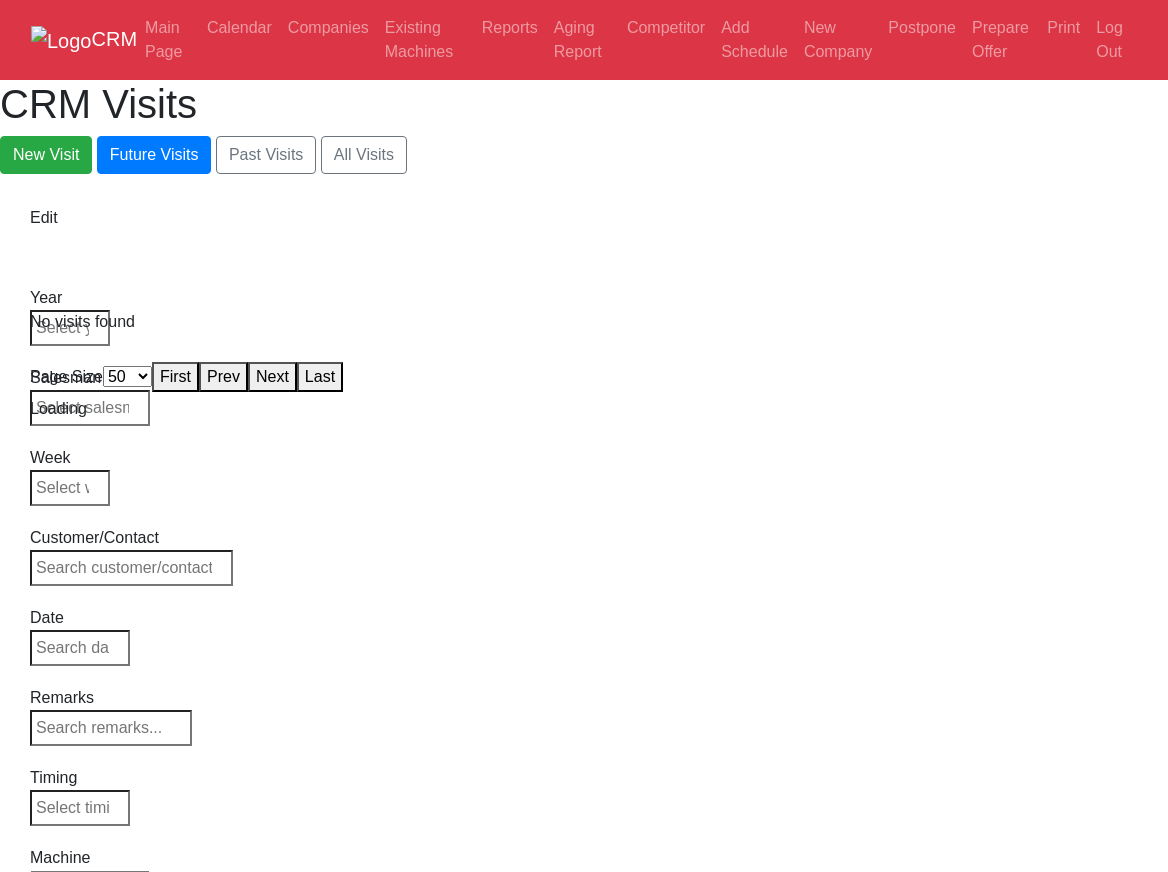 select on "50" 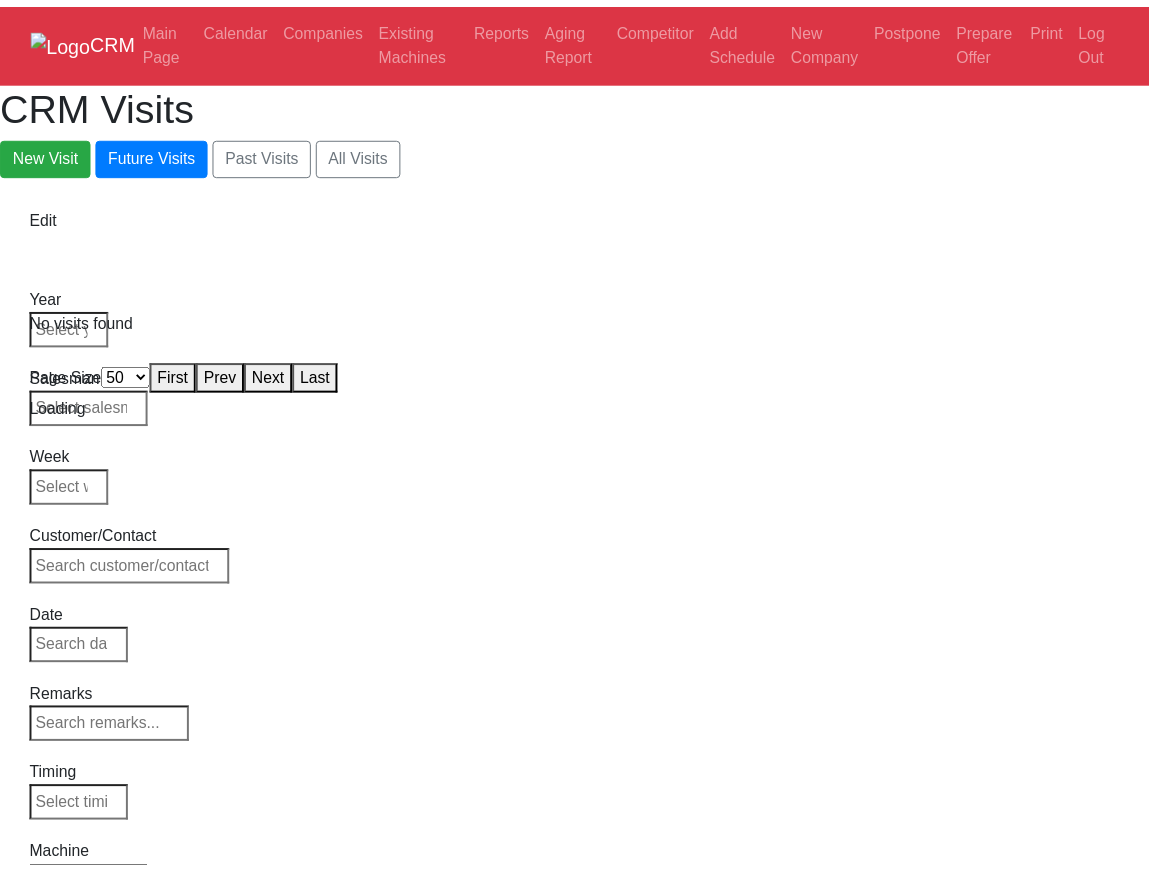 scroll, scrollTop: 0, scrollLeft: 0, axis: both 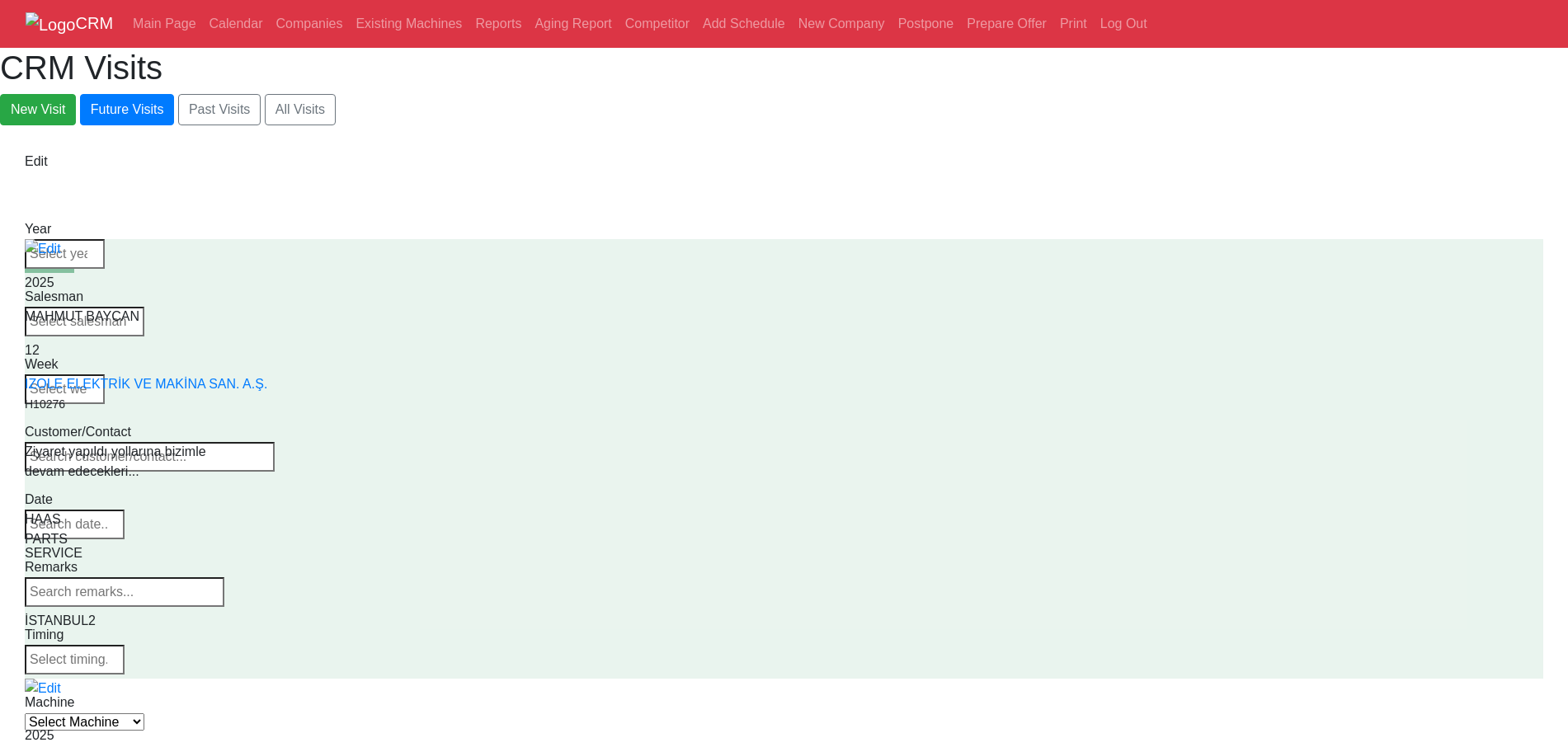 click on "Select Machine HAAS [COUNTRY]" at bounding box center [84, 721] 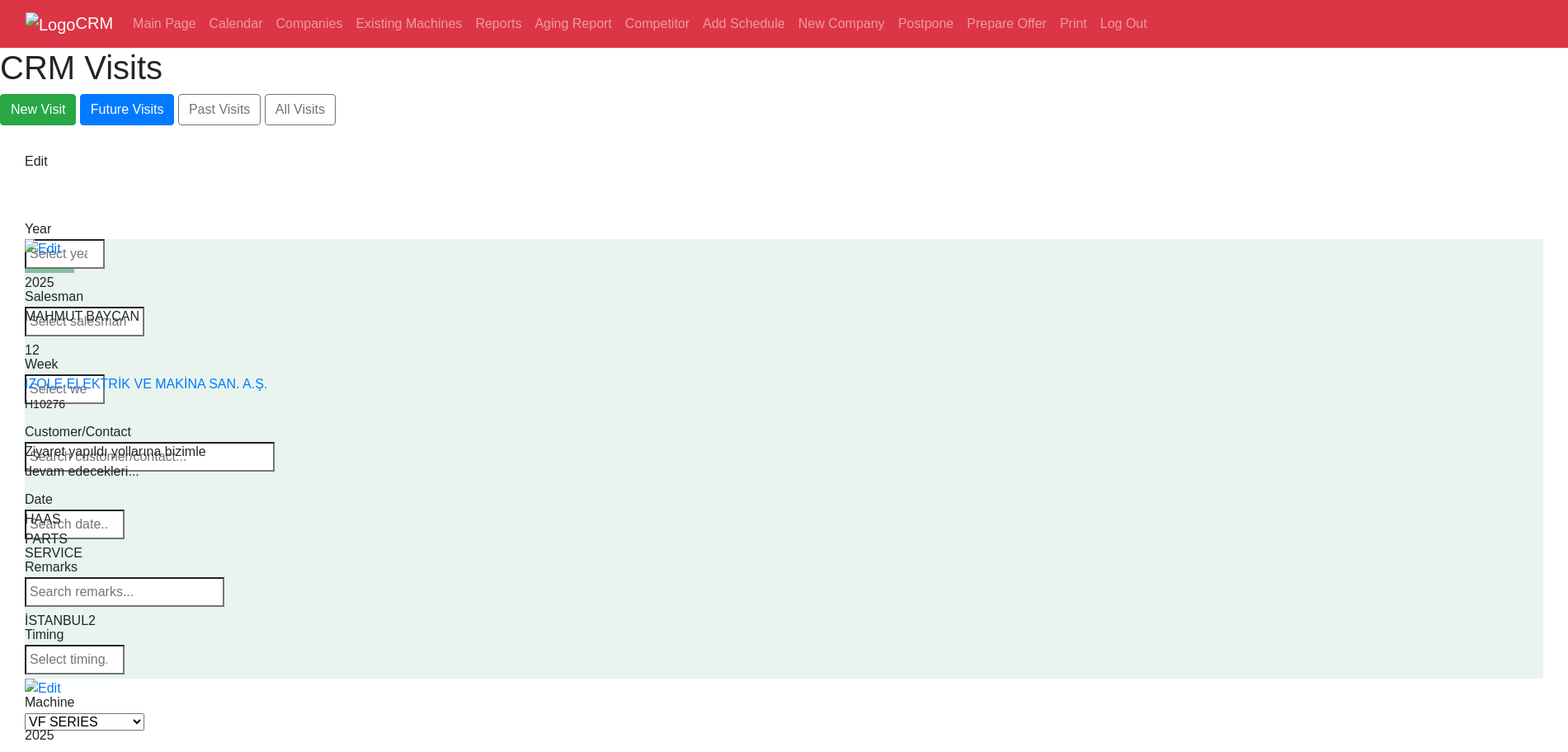 click on "Select Series VF SERIES ST SERIES UMC EC SERIES ADDITIONAL TM SERIES MINI SERIES VM SERIES VC SERIES GM SERIES VR SERIES GR SERIES VS SERIES DC SERIES TL SERIES DS SERIES CL SERIES PARTS DT SERIES" at bounding box center [84, 721] 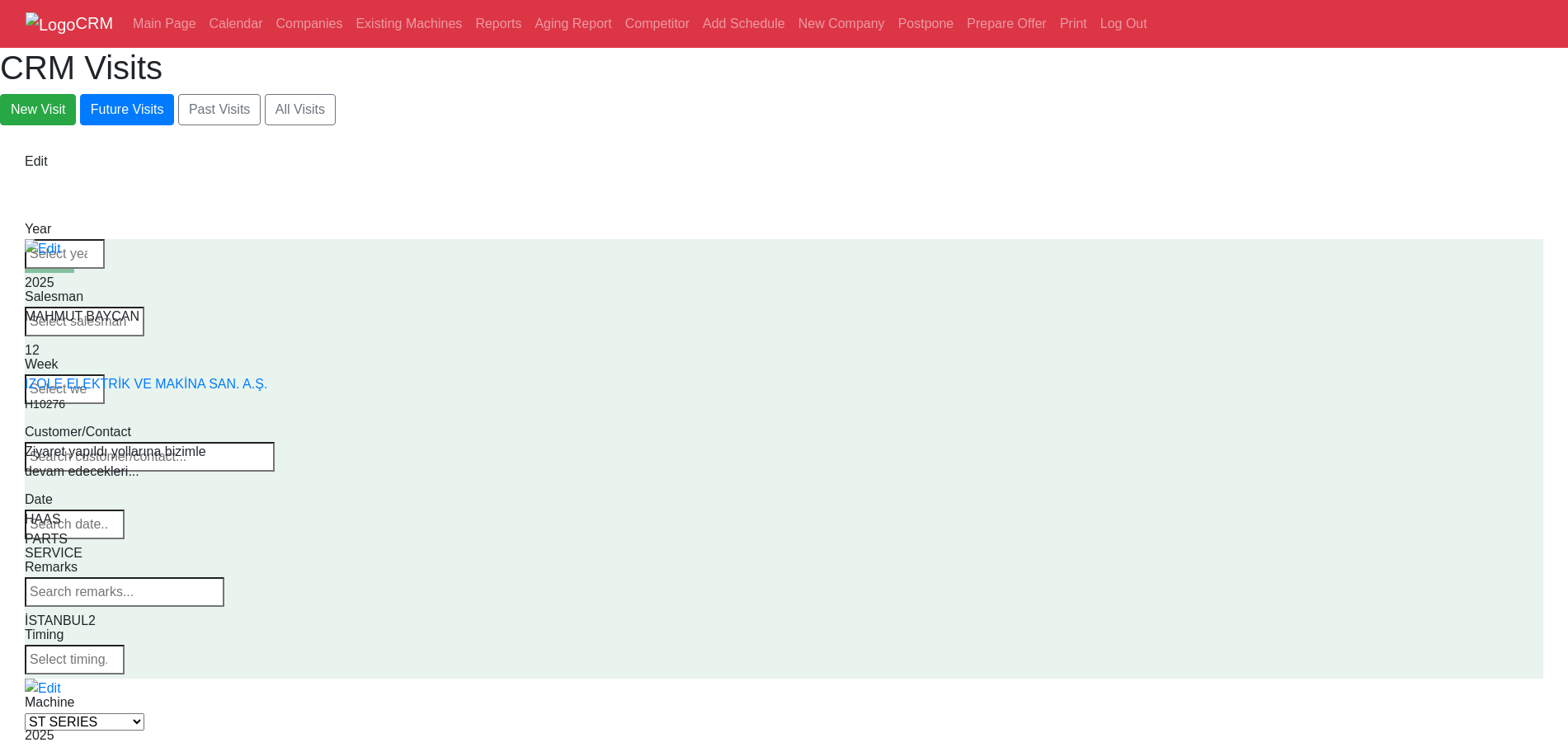 click on "Select Series VF SERIES ST SERIES UMC EC SERIES ADDITIONAL TM SERIES MINI SERIES VM SERIES VC SERIES GM SERIES VR SERIES GR SERIES VS SERIES DC SERIES TL SERIES DS SERIES CL SERIES PARTS DT SERIES" at bounding box center (84, 721) 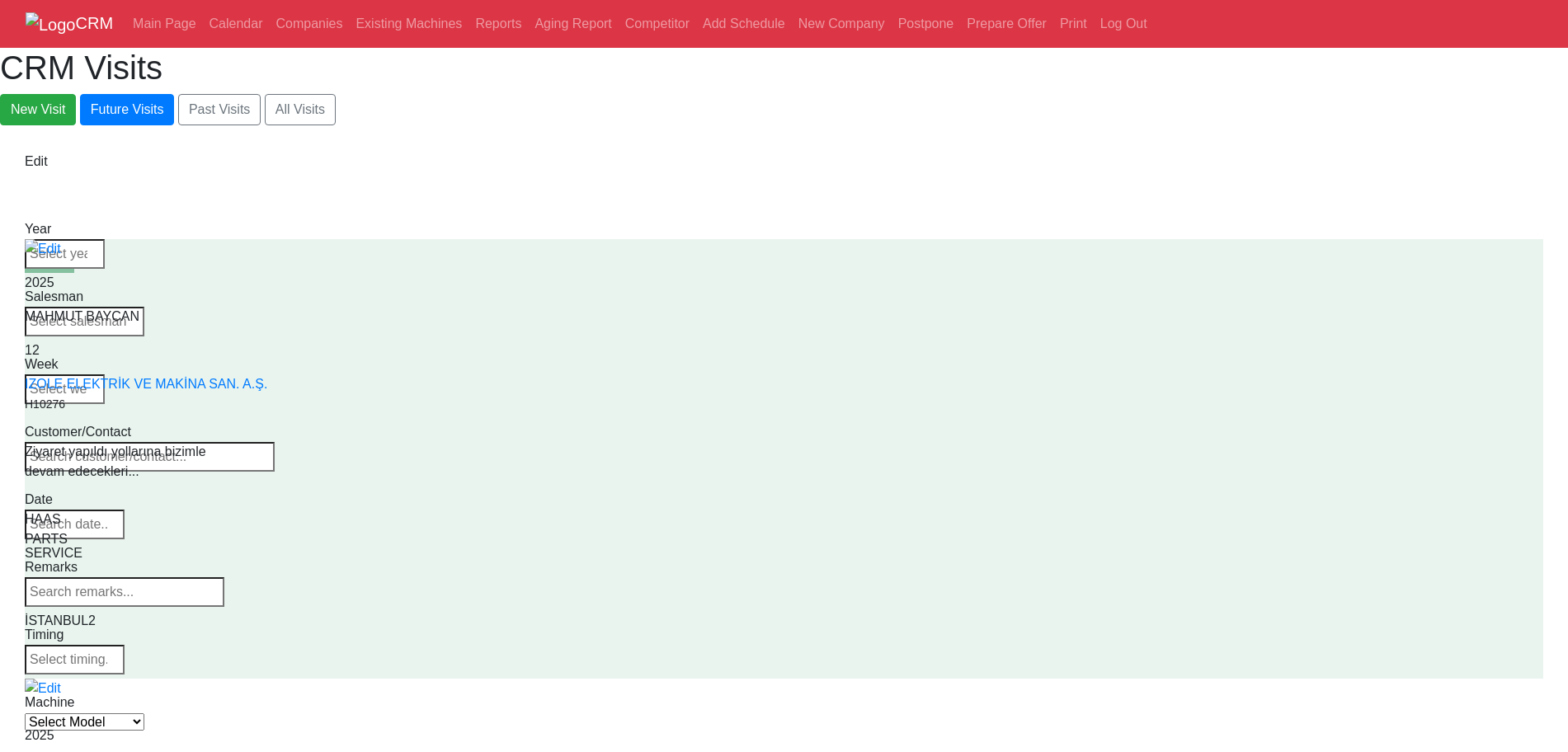 drag, startPoint x: 1063, startPoint y: 249, endPoint x: 1040, endPoint y: 407, distance: 159.66527 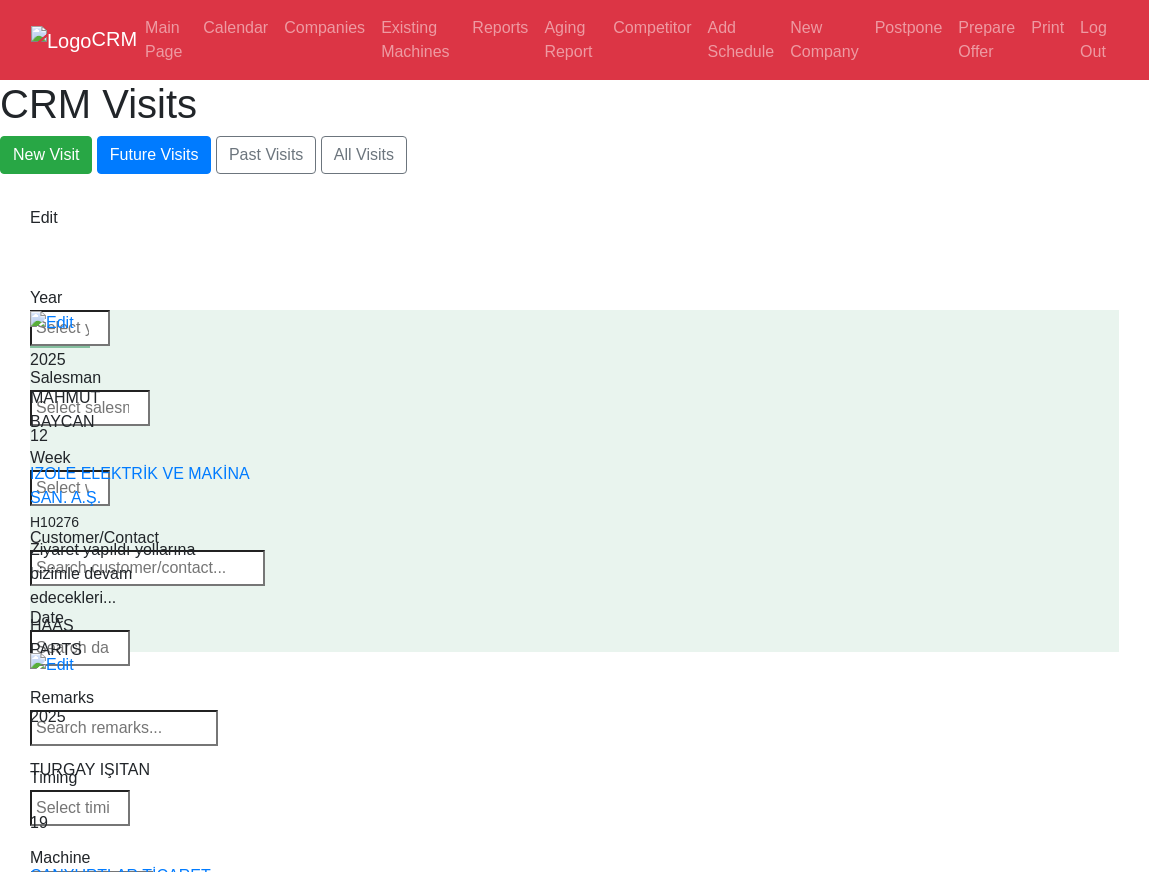 click on "CRM
Main Page
Calendar
Companies
Existing Machines
Reports
Aging Report
Competitor
Add Schedule
New Company
Postpone
Prepare Offer
Print
Log Out
CRM Visits
New Visit
Future Visits
Past Visits
All Visits
Edit Year Week" at bounding box center [574, 1507] 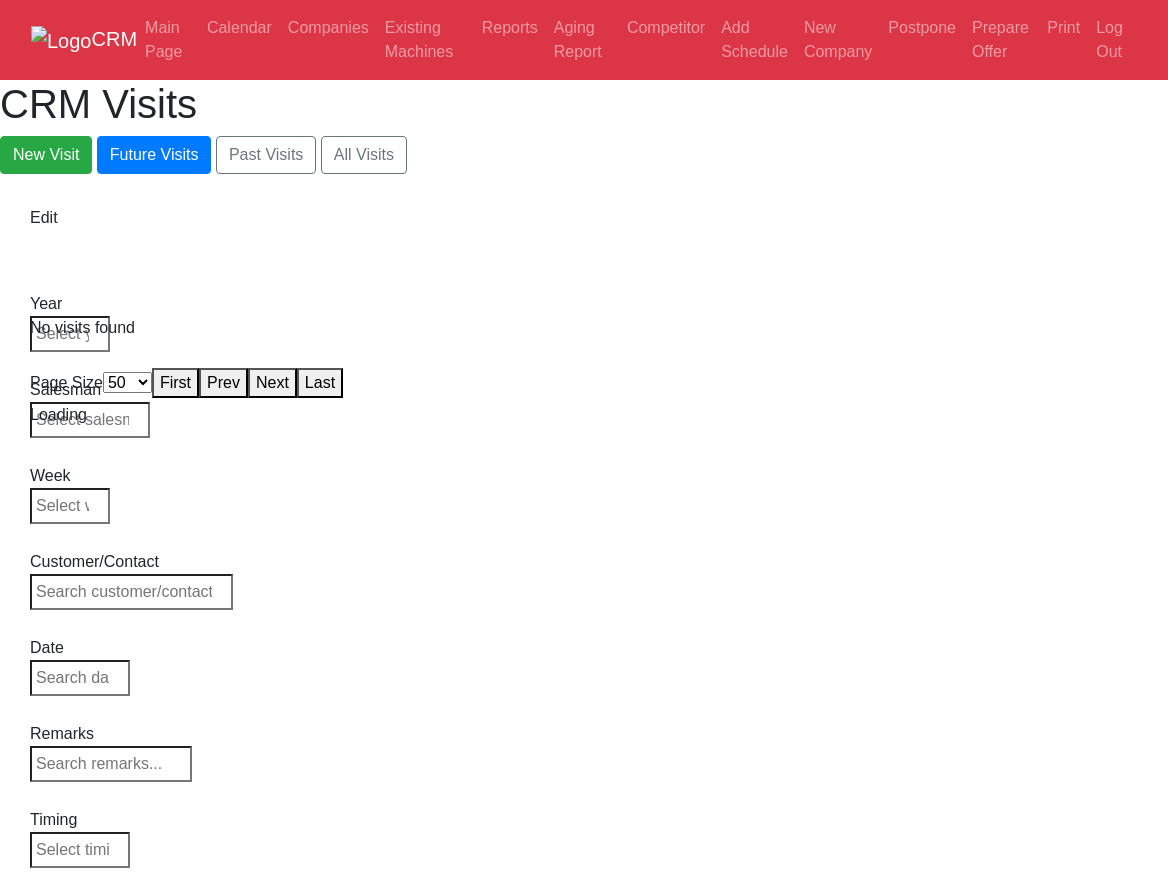 select on "50" 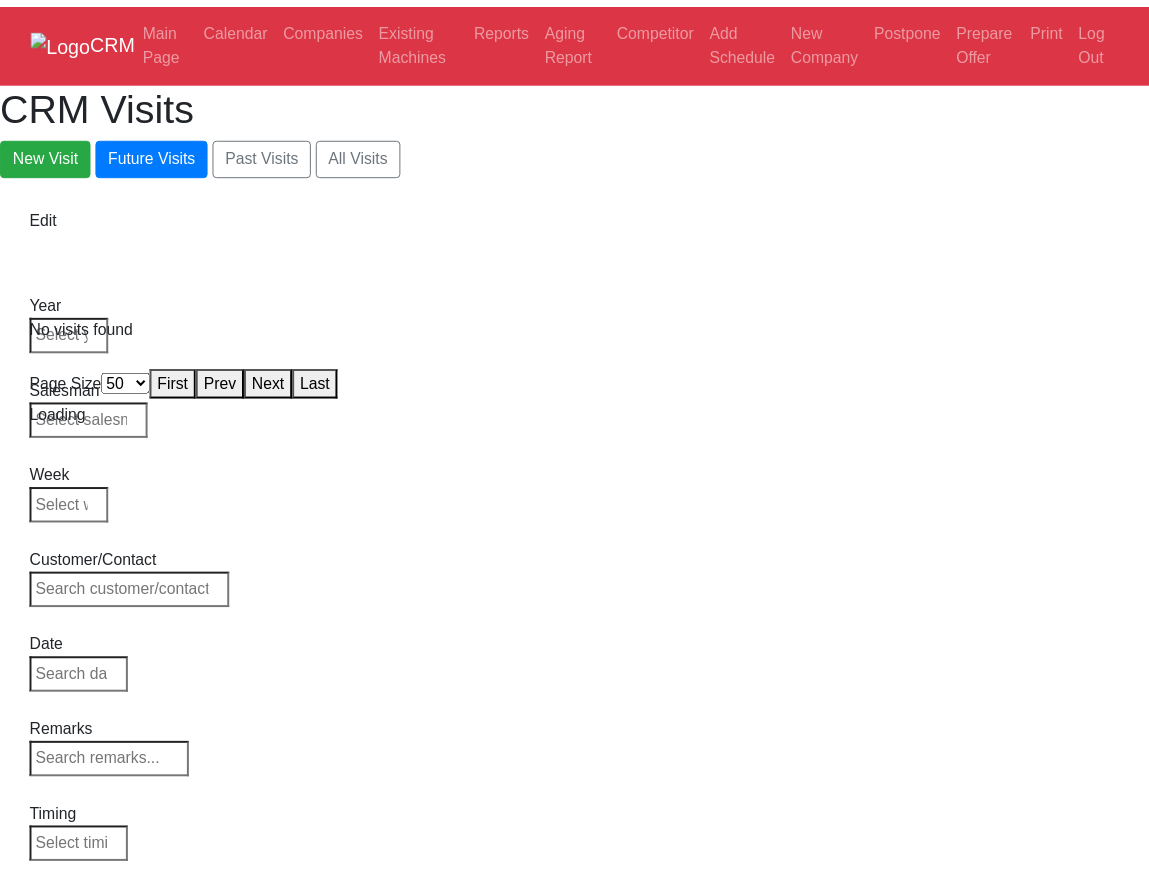 scroll, scrollTop: 0, scrollLeft: 0, axis: both 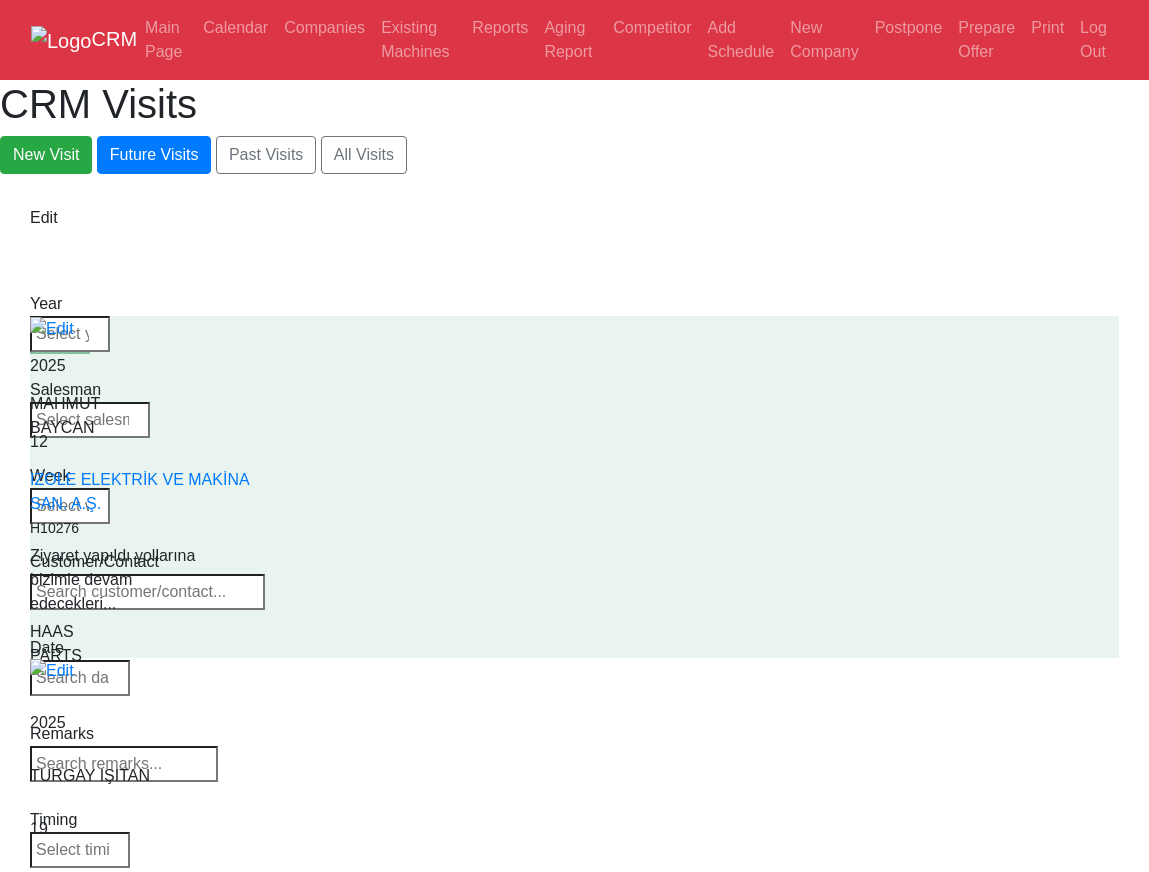 click on "Select Machine HAAS [COUNTRY]" at bounding box center (130, 935) 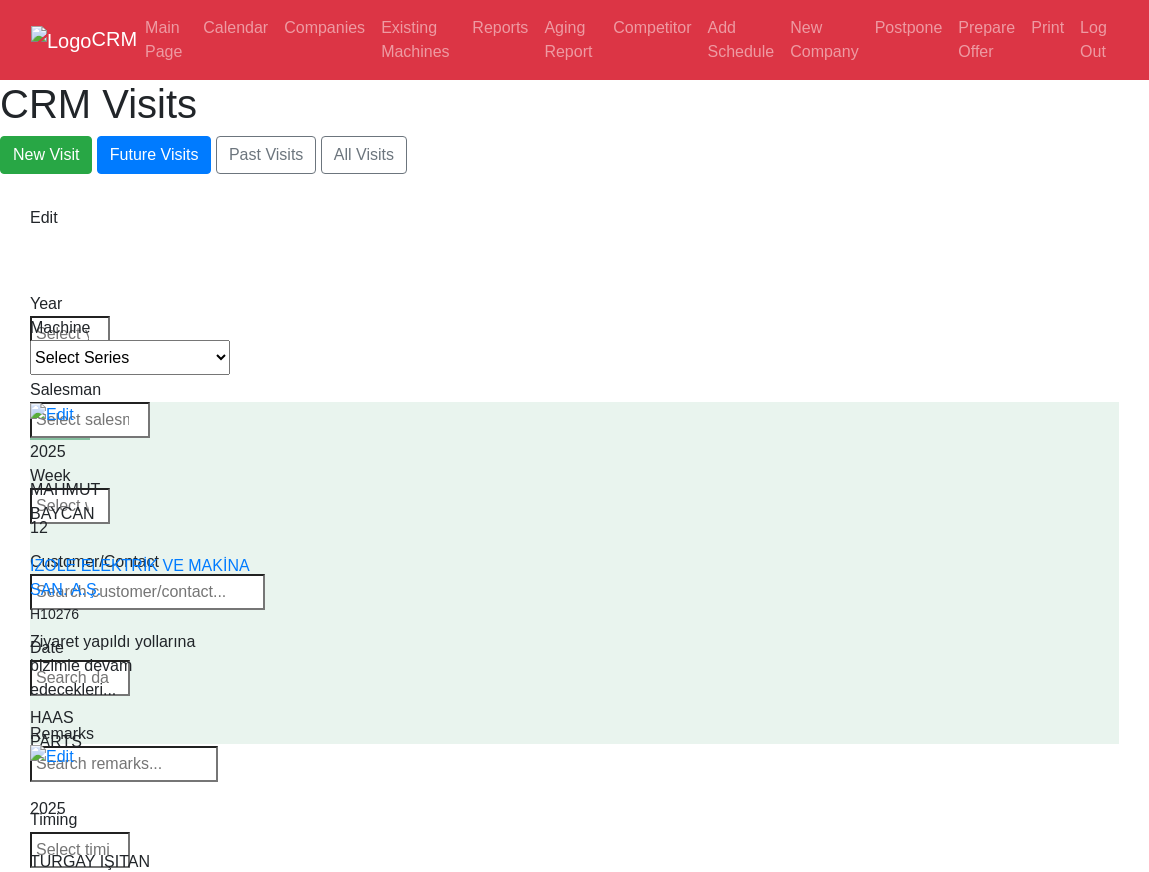 drag, startPoint x: 1039, startPoint y: 326, endPoint x: 1036, endPoint y: 388, distance: 62.072536 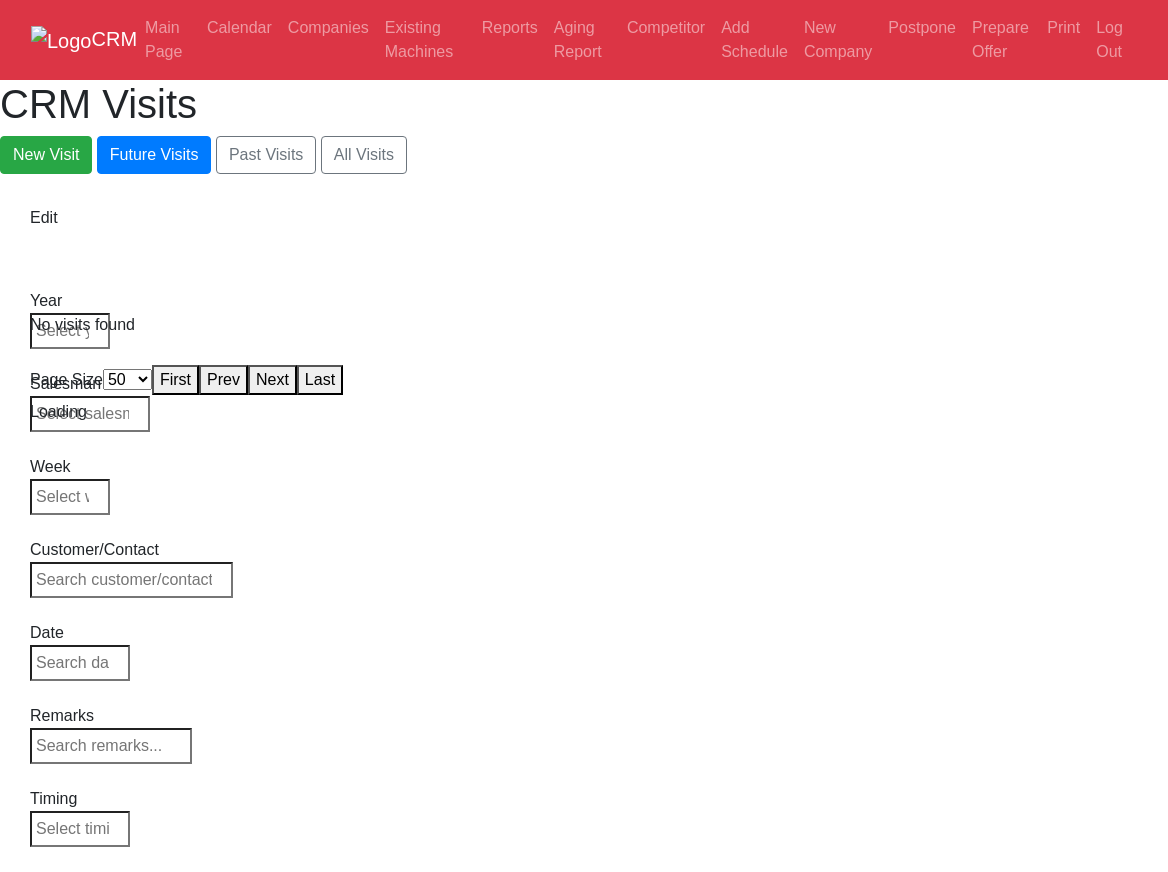 select on "50" 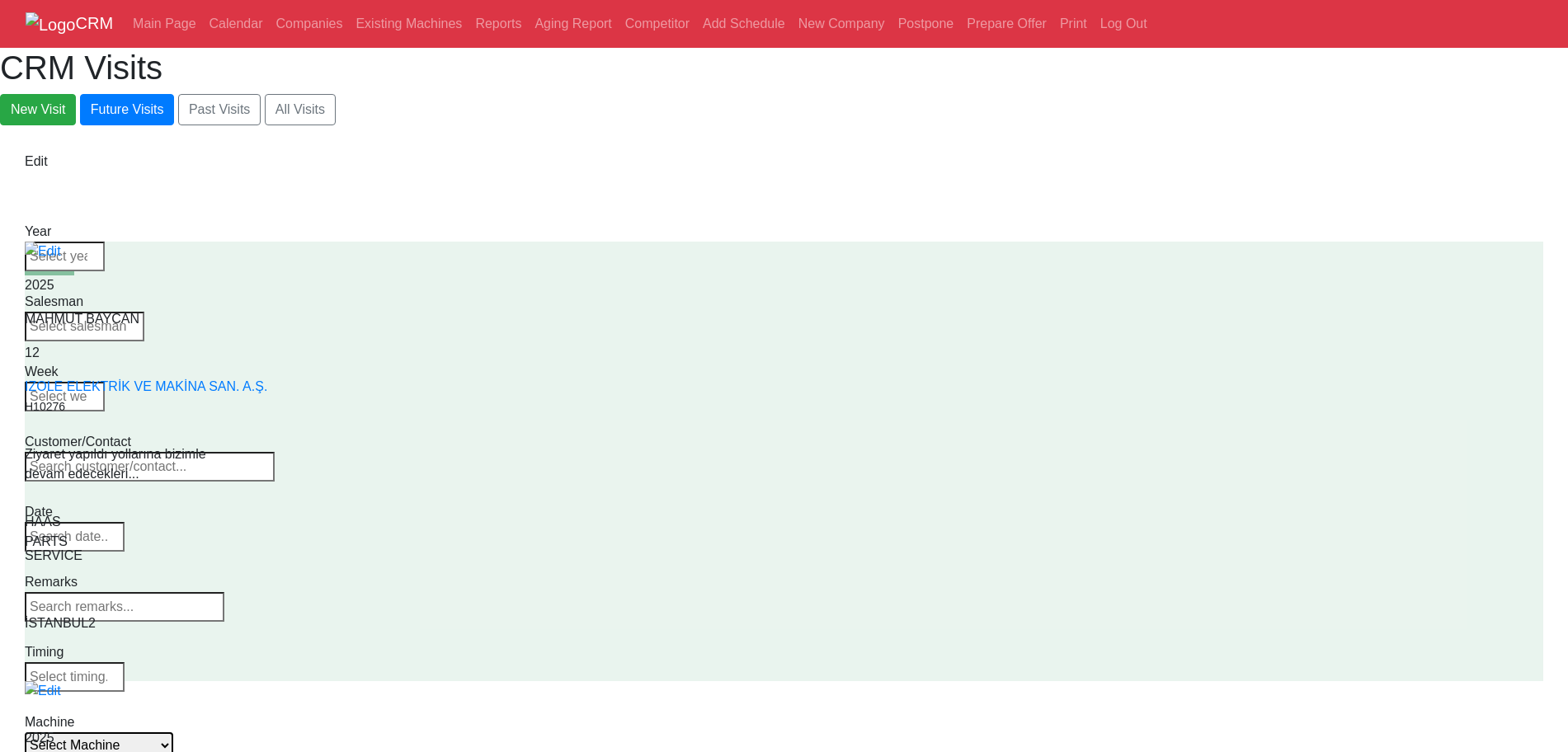 click on "Select Machine HAAS CANACA" at bounding box center [99, 745] 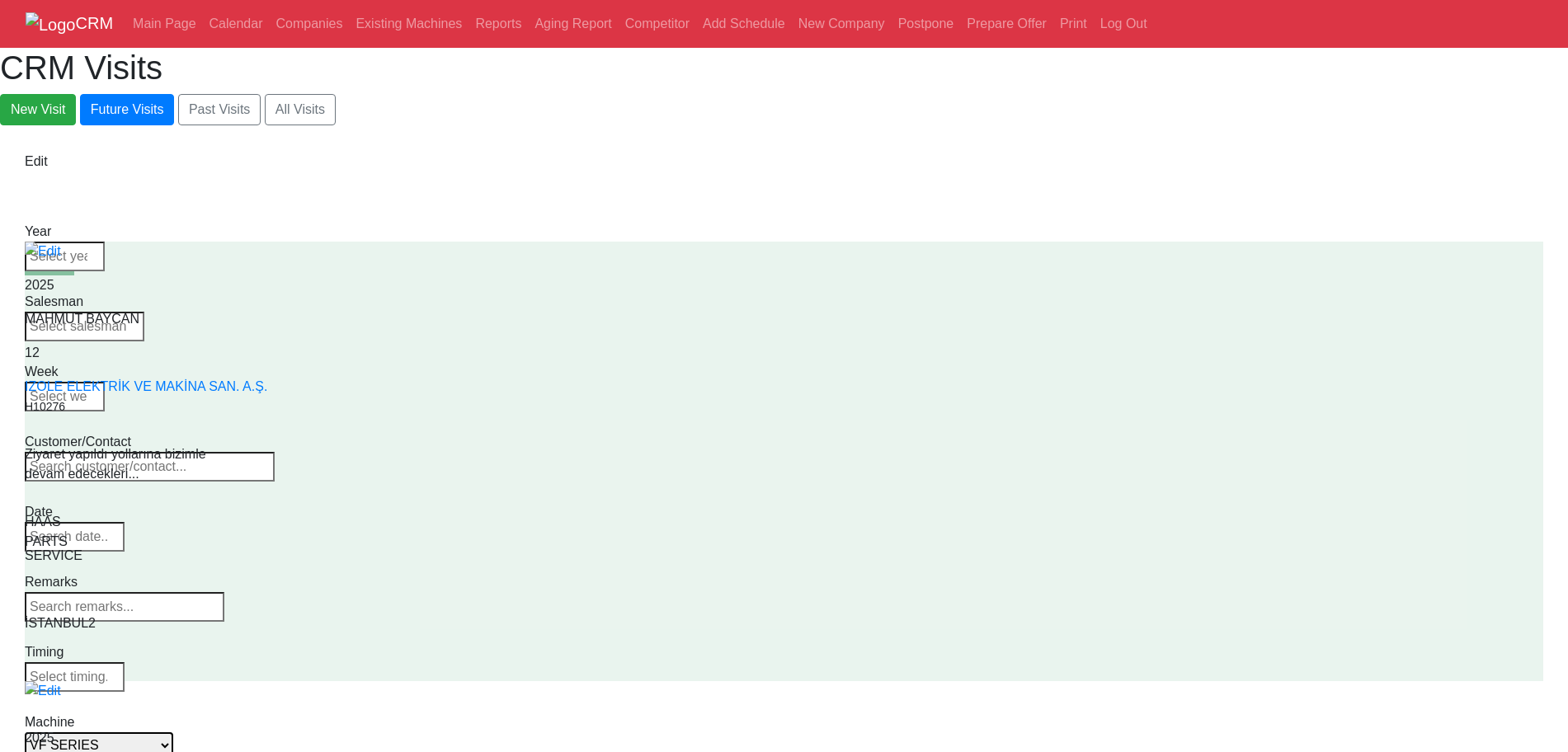 click on "Select Series VF SERIES ST SERIES UMC EC SERIES ADDITIONAL TM SERIES MINI SERIES VM SERIES VC SERIES GM SERIES VR SERIES GR SERIES VS SERIES DC SERIES TL SERIES DS SERIES CL SERIES PARTS DT SERIES" at bounding box center [99, 745] 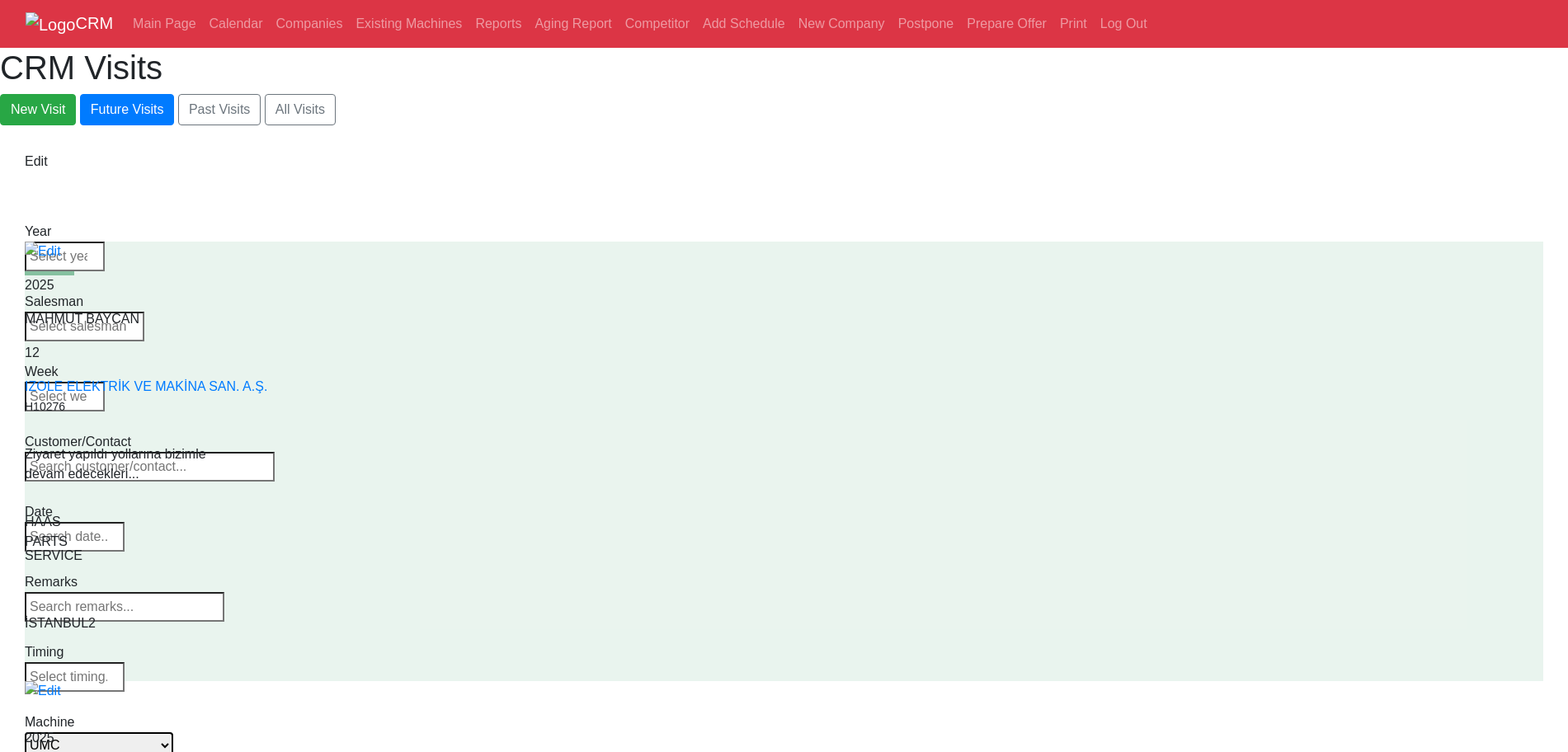 click on "Select Series VF SERIES ST SERIES UMC EC SERIES ADDITIONAL TM SERIES MINI SERIES VM SERIES VC SERIES GM SERIES VR SERIES GR SERIES VS SERIES DC SERIES TL SERIES DS SERIES CL SERIES PARTS DT SERIES" at bounding box center (99, 745) 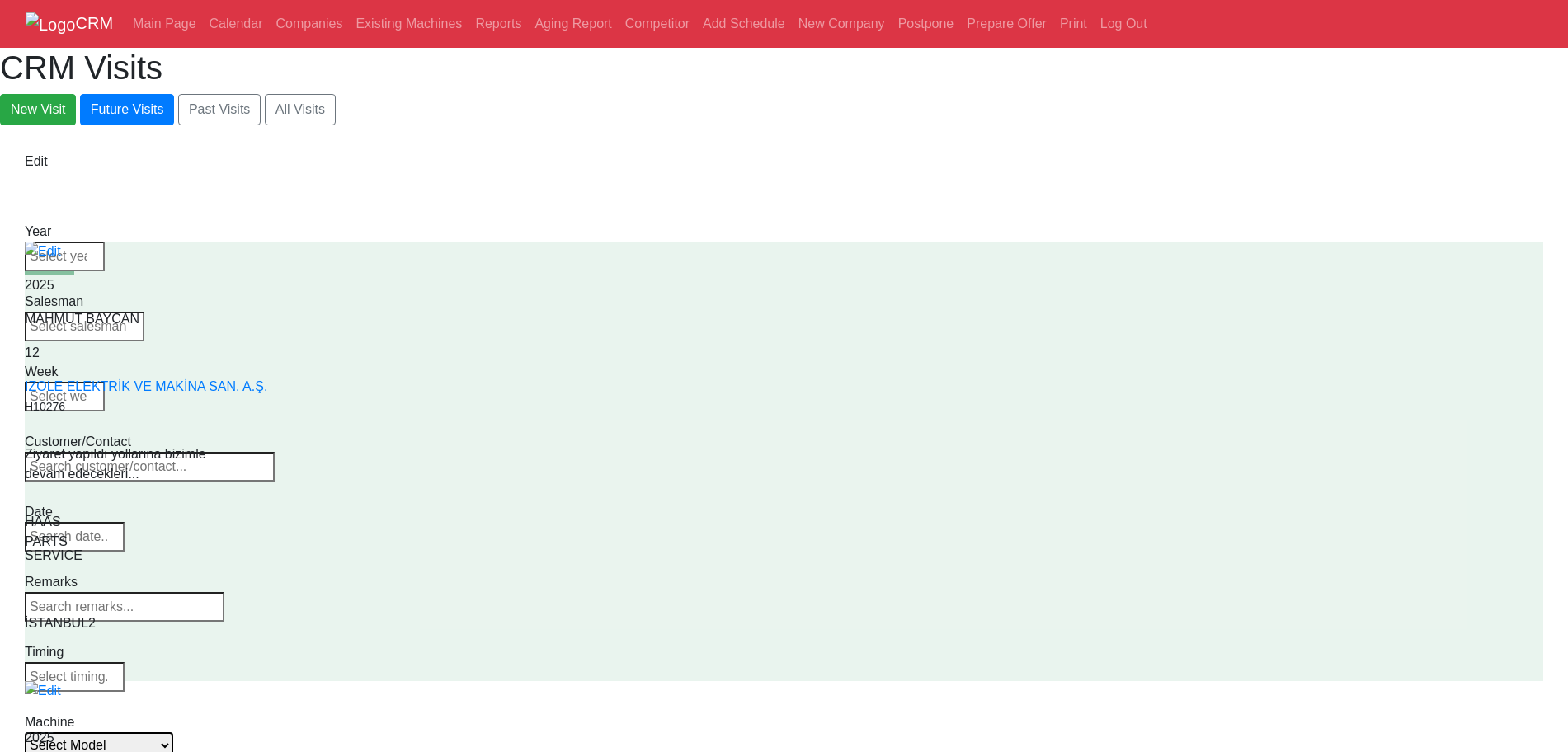click on "Select Model UMC-1000 UMC-1000-P UMC-1000SS UMC-1000SS-P UMC-1250 UMC-1250SS UMC-1500-DUO UMC-1500SS-DUO UMC-350HD-EDU UMC-500 UMC-500SS UMC-750 UMC-750SS UMC-400 UMC-400SS" at bounding box center (99, 745) 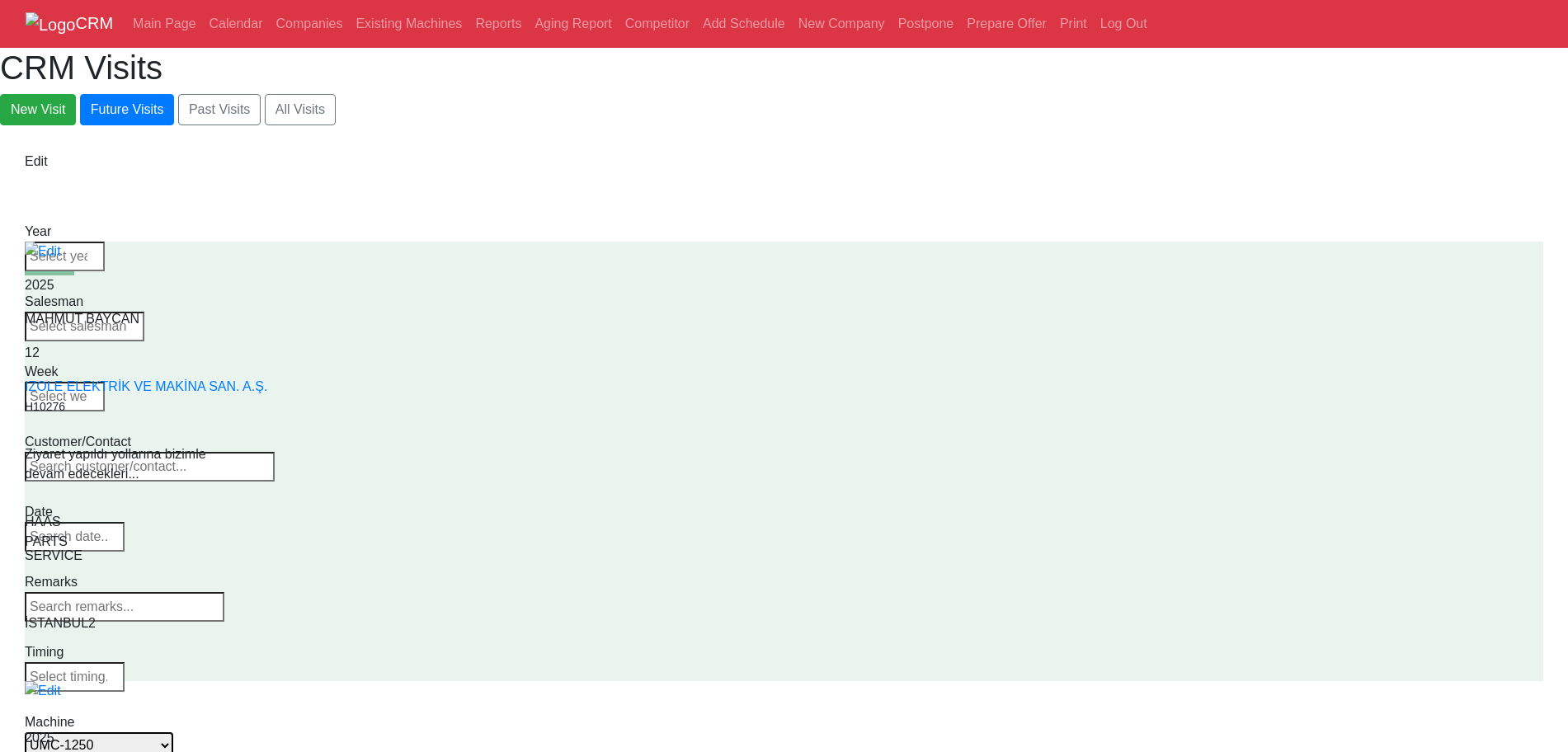 click on "Select Model UMC-1000 UMC-1000-P UMC-1000SS UMC-1000SS-P UMC-1250 UMC-1250SS UMC-1500-DUO UMC-1500SS-DUO UMC-350HD-EDU UMC-500 UMC-500SS UMC-750 UMC-750SS UMC-400 UMC-400SS" at bounding box center [99, 745] 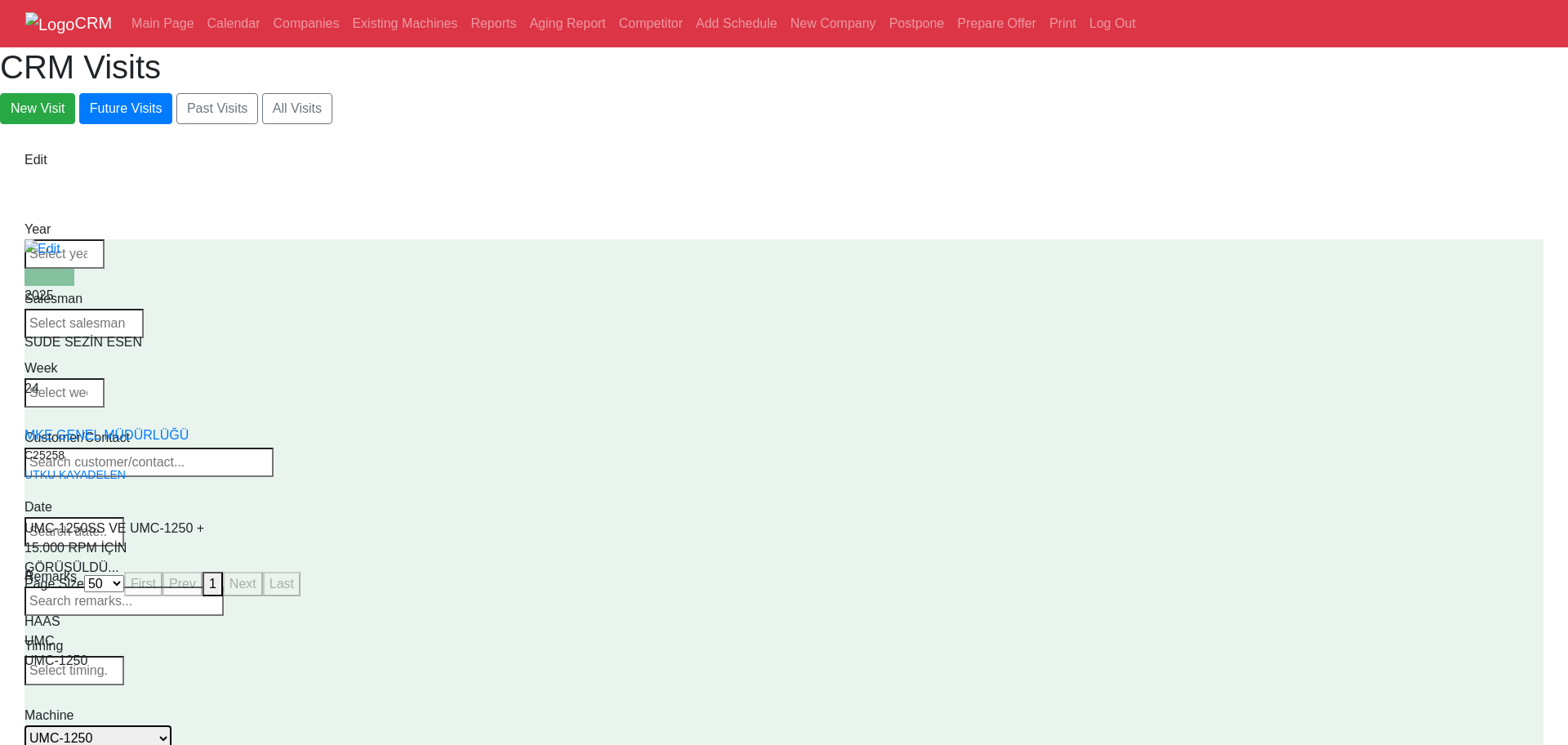 click on "Select Model UMC-1000 UMC-1000-P UMC-1000SS UMC-1000SS-P UMC-1250 UMC-1250SS UMC-1500-DUO UMC-1500SS-DUO UMC-350HD-EDU UMC-500 UMC-500SS UMC-750 UMC-750SS UMC-400 UMC-400SS" at bounding box center [98, 738] 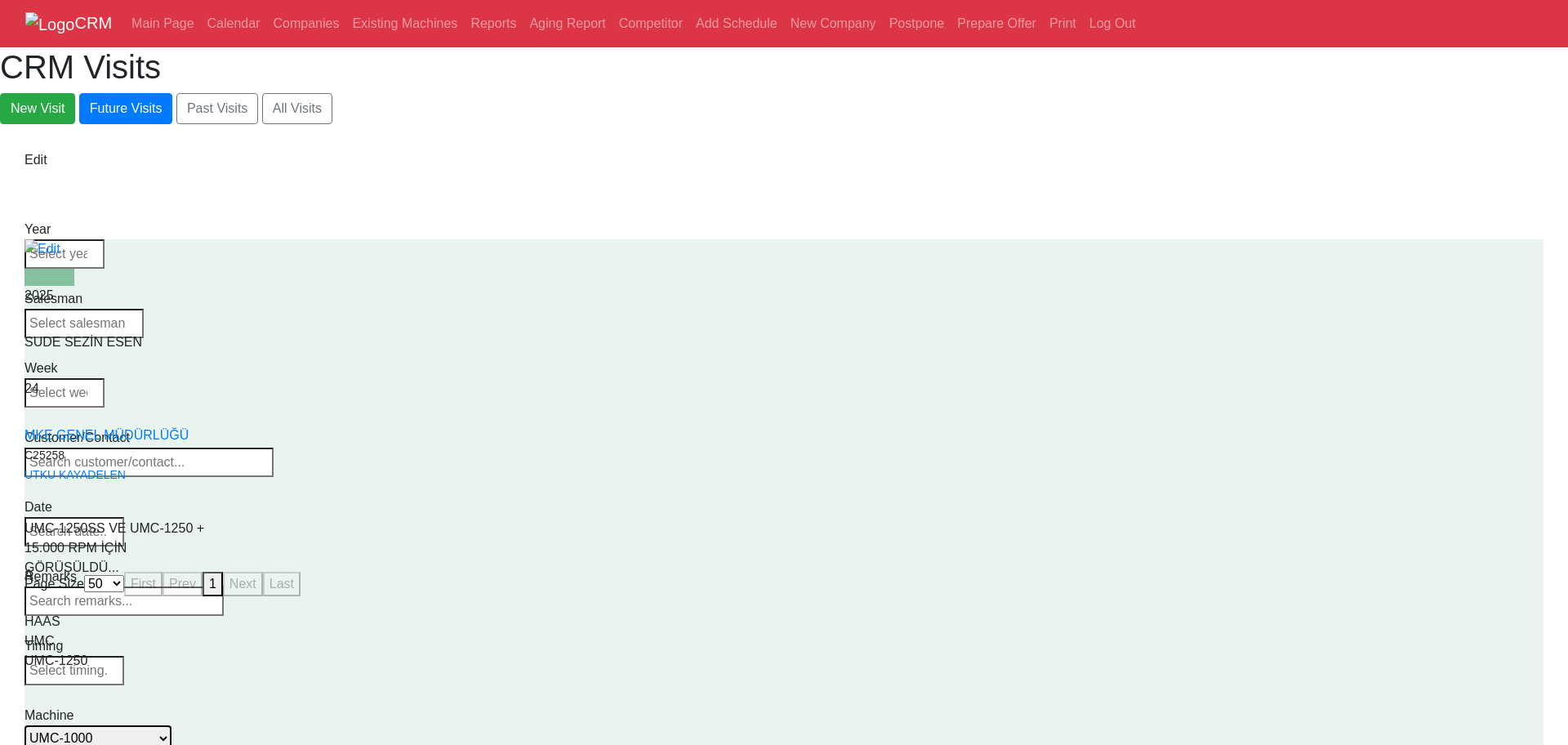 click on "Select Model UMC-1000 UMC-1000-P UMC-1000SS UMC-1000SS-P UMC-1250 UMC-1250SS UMC-1500-DUO UMC-1500SS-DUO UMC-350HD-EDU UMC-500 UMC-500SS UMC-750 UMC-750SS UMC-400 UMC-400SS" at bounding box center [98, 738] 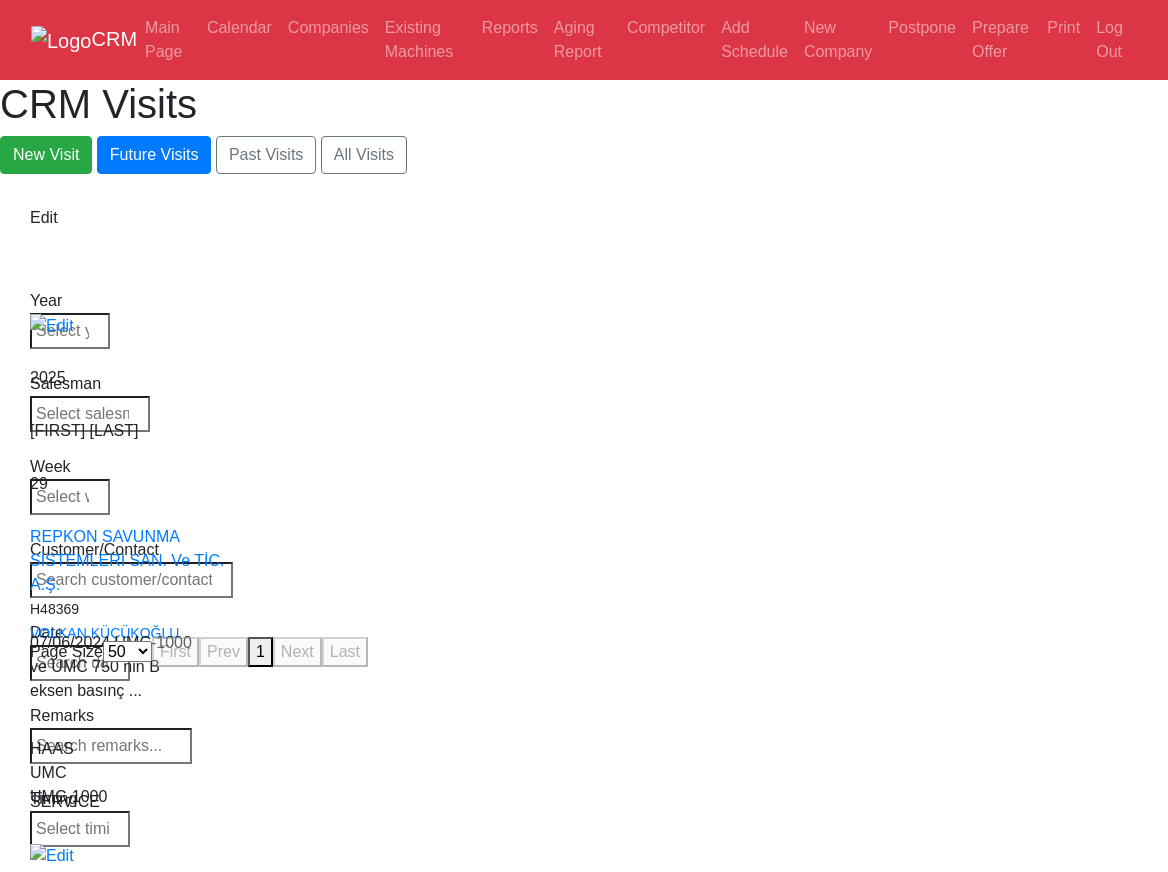 click on "CRM
Main Page
Calendar
Companies
Existing Machines
Reports
Aging Report
Competitor
Add Schedule
New Company
Postpone
Prepare Offer
Print
Log Out
CRM Visits
New Visit
Future Visits
Past Visits
All Visits
Edit Year Week" at bounding box center [584, 336] 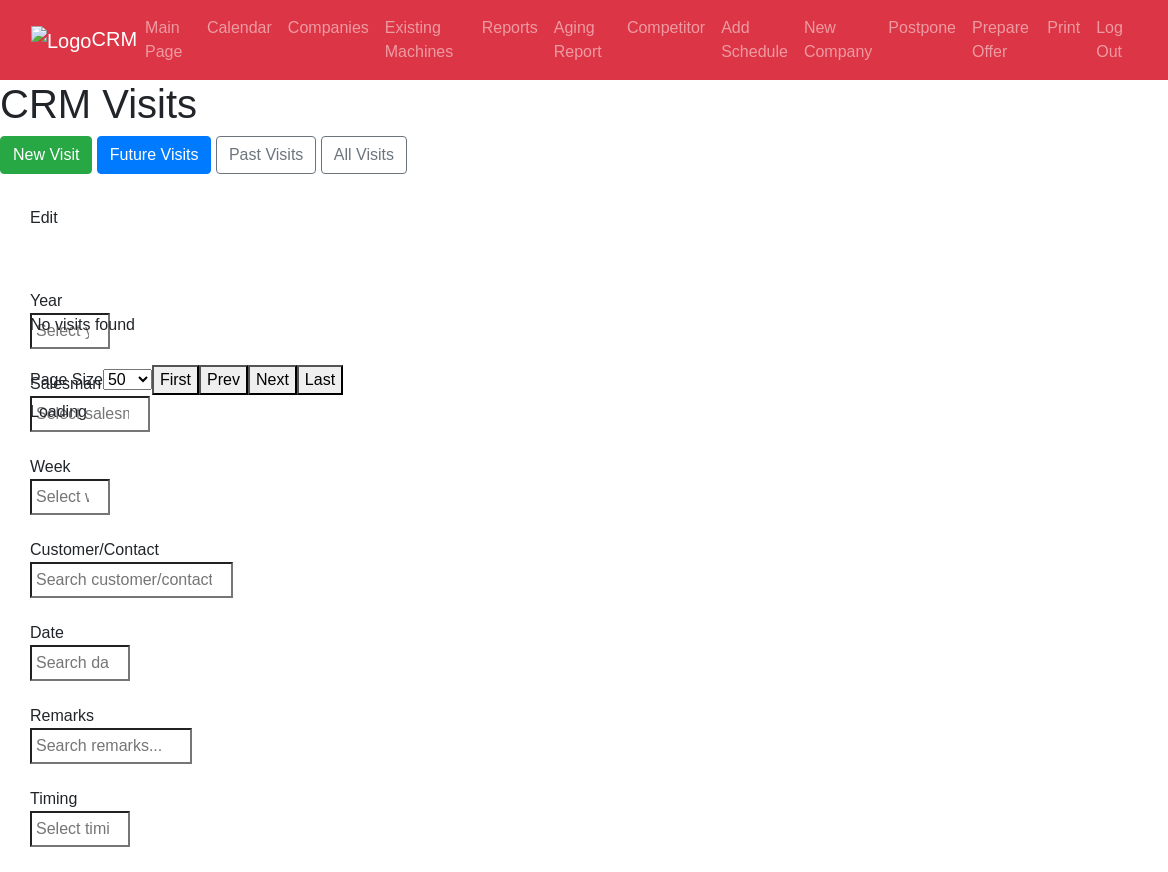 select on "50" 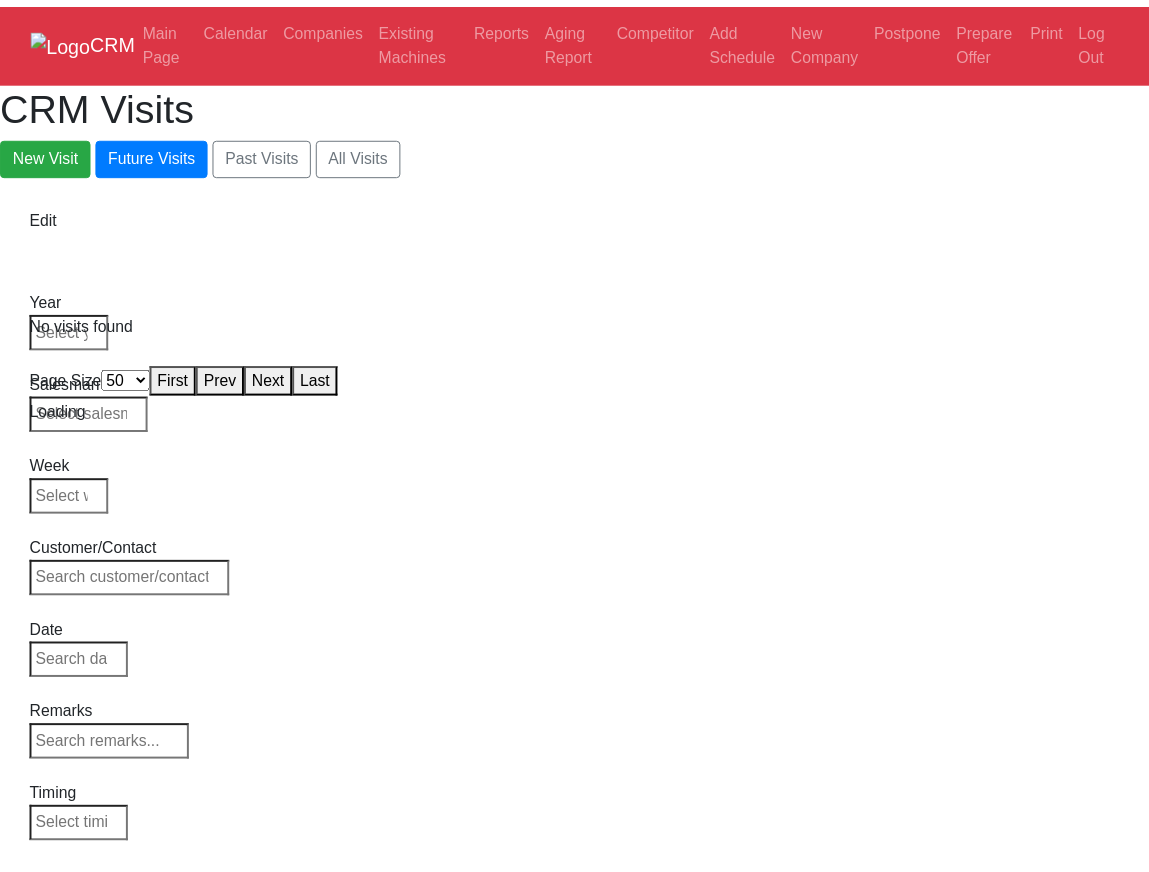 scroll, scrollTop: 0, scrollLeft: 0, axis: both 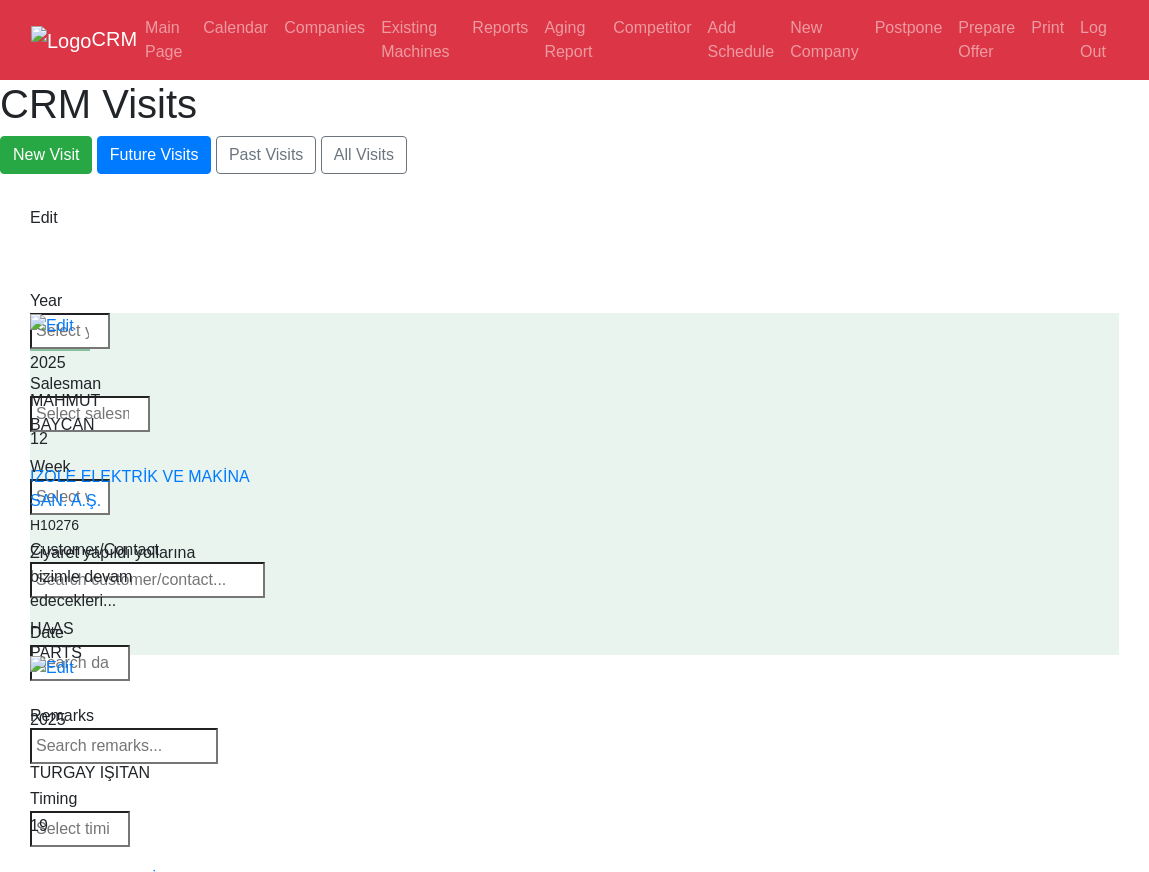 click on "Select Machine HAAS CANACA" at bounding box center [100, 910] 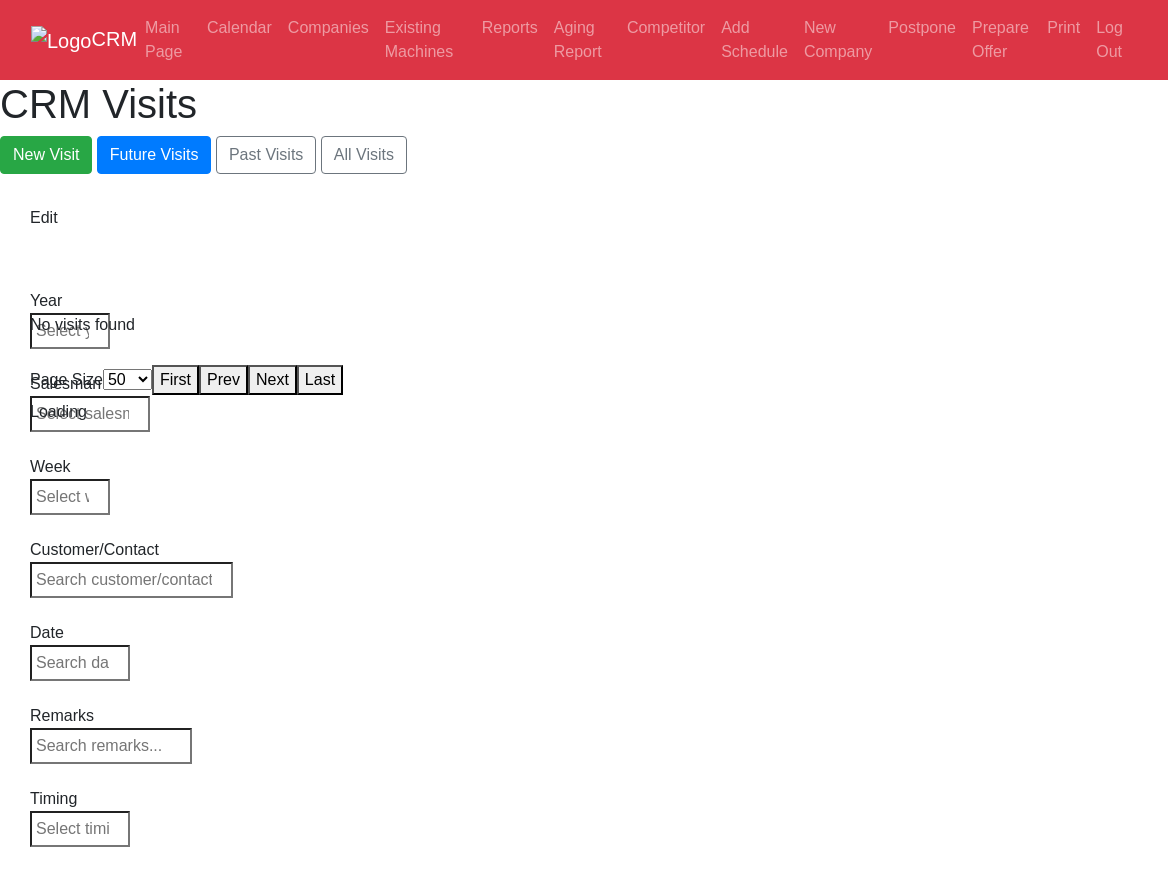 select on "50" 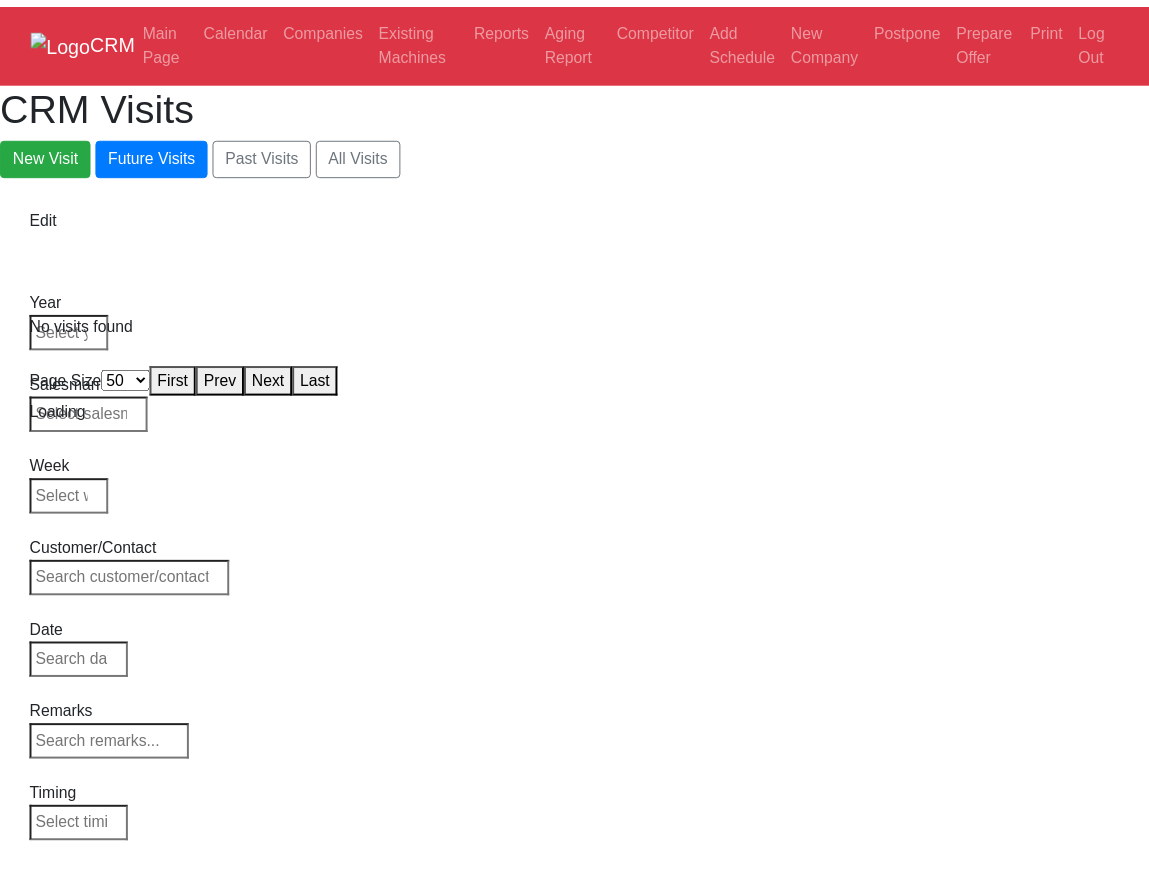 scroll, scrollTop: 0, scrollLeft: 0, axis: both 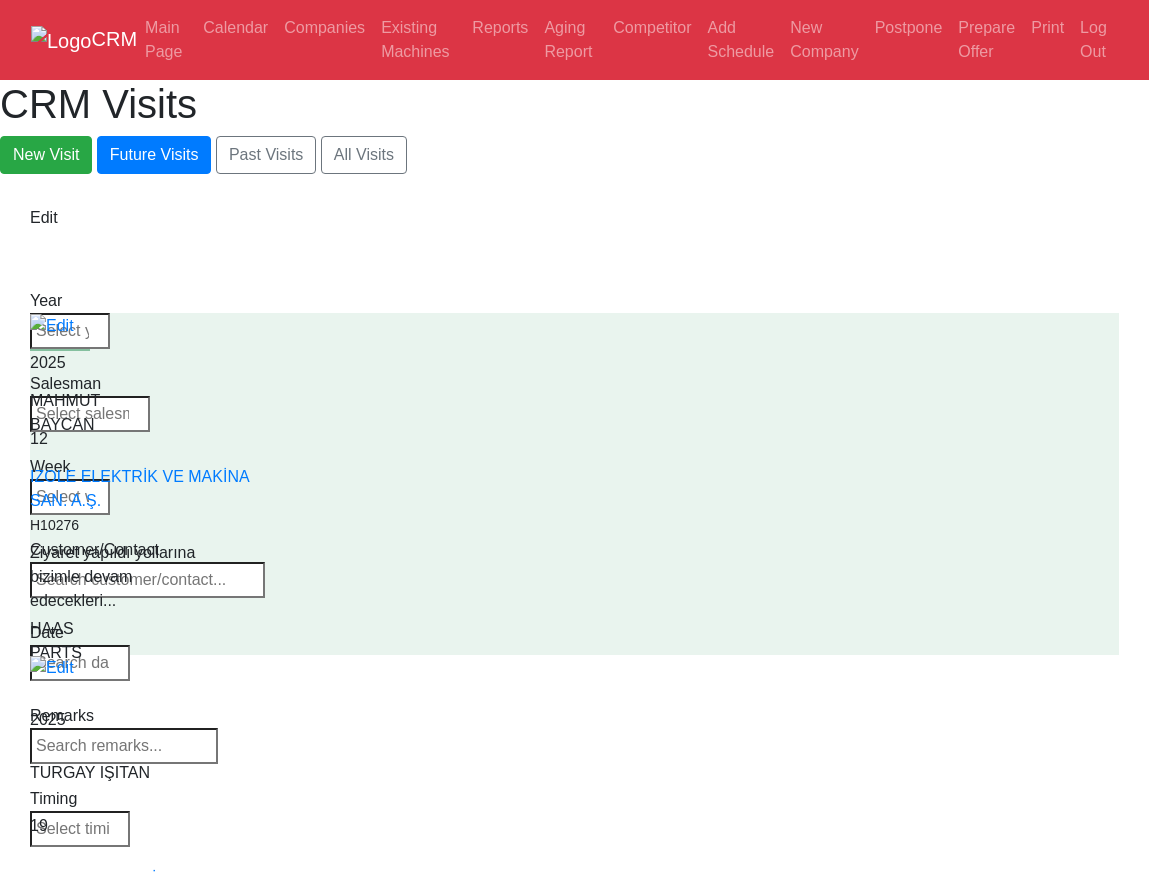 click on "CRM
Main Page
Calendar
Companies
Existing Machines
Reports
Aging Report
Competitor
Add Schedule
New Company
Postpone
Prepare Offer
Print
Log Out
CRM Visits
New Visit
Future Visits
Past Visits
All Visits
Edit Year Week" at bounding box center [574, 1509] 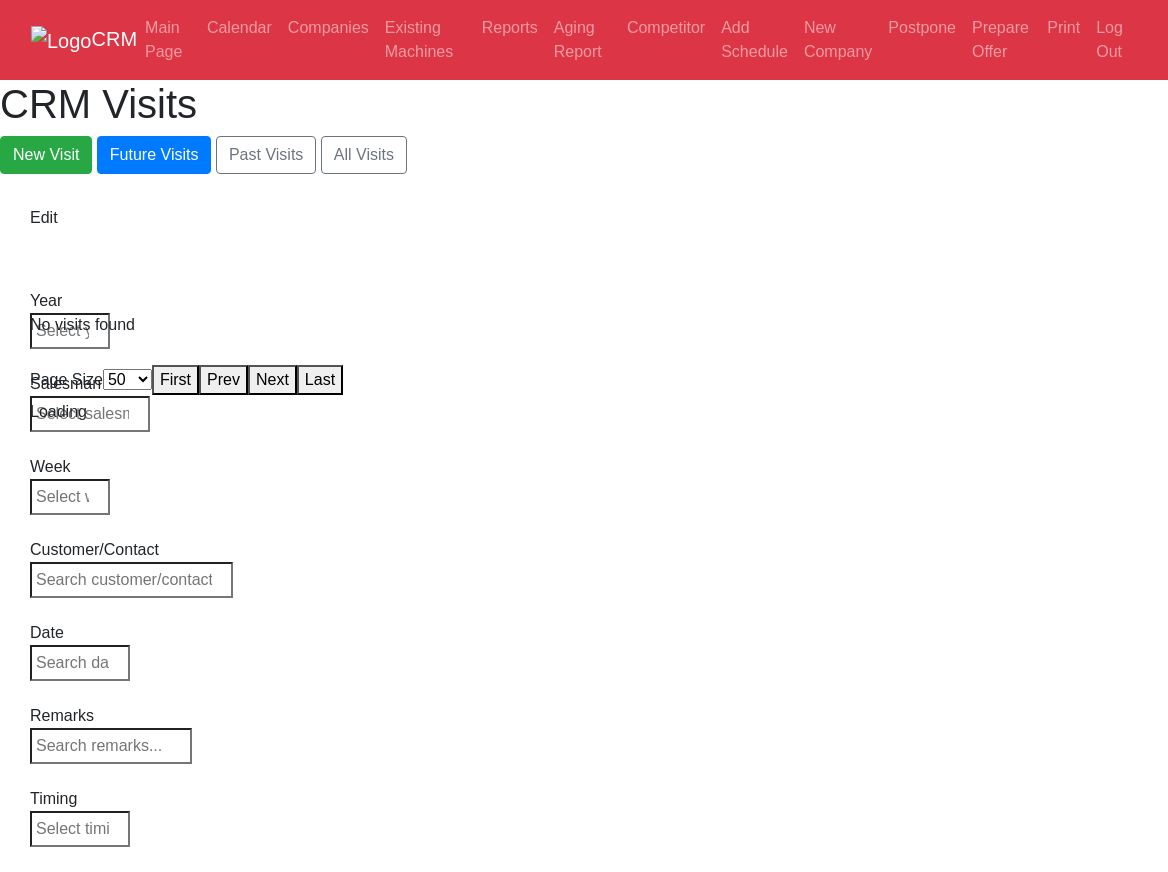 select on "50" 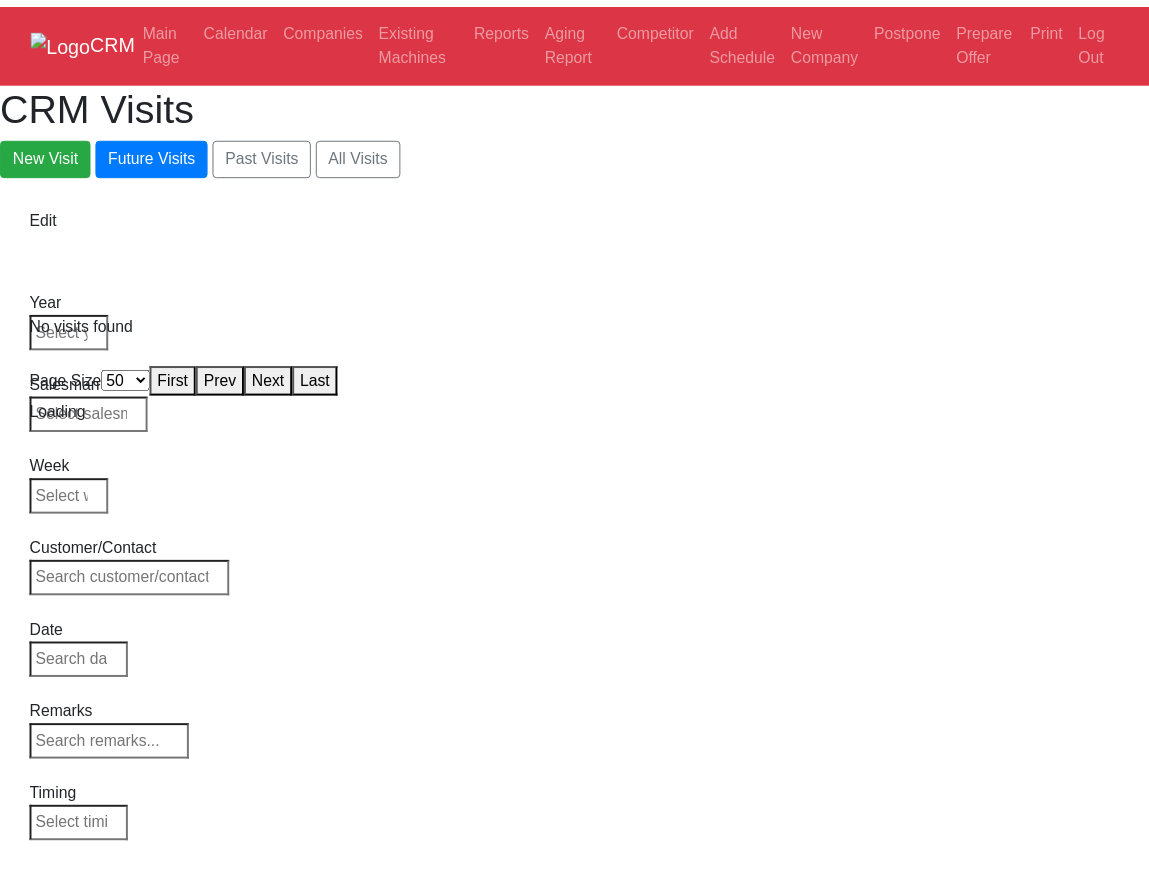scroll, scrollTop: 0, scrollLeft: 0, axis: both 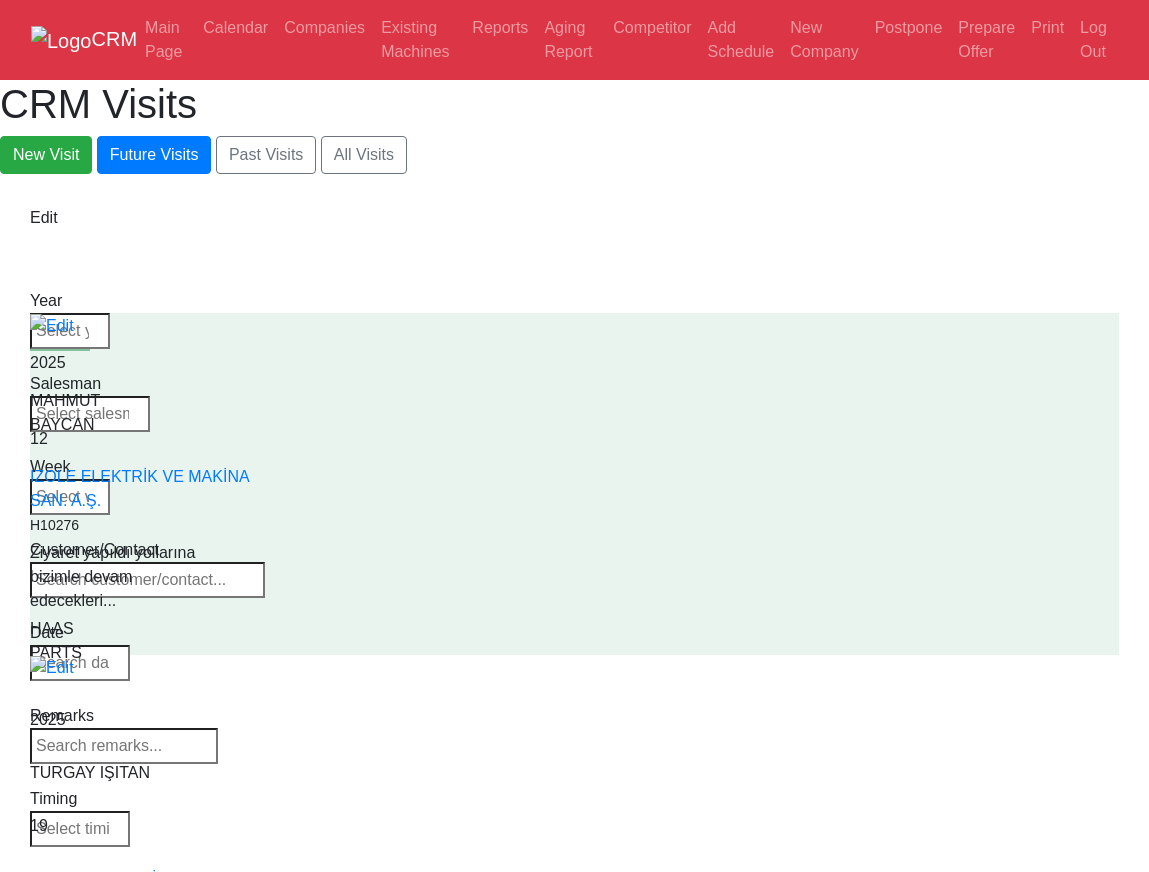 click on "Page Size 25 50 100 200 First Prev 1 2 3 4 5 6 7 8 9 10 Next Last" at bounding box center [574, 3000] 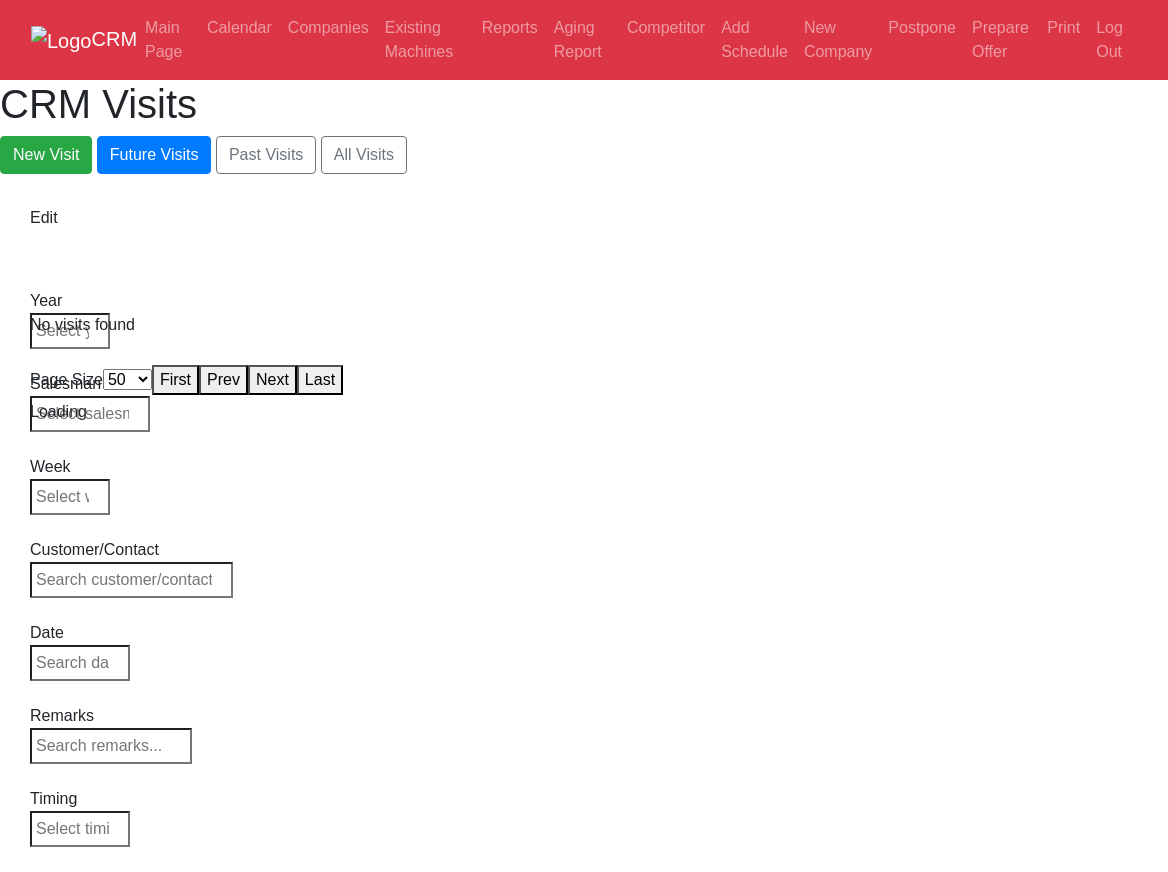 select on "50" 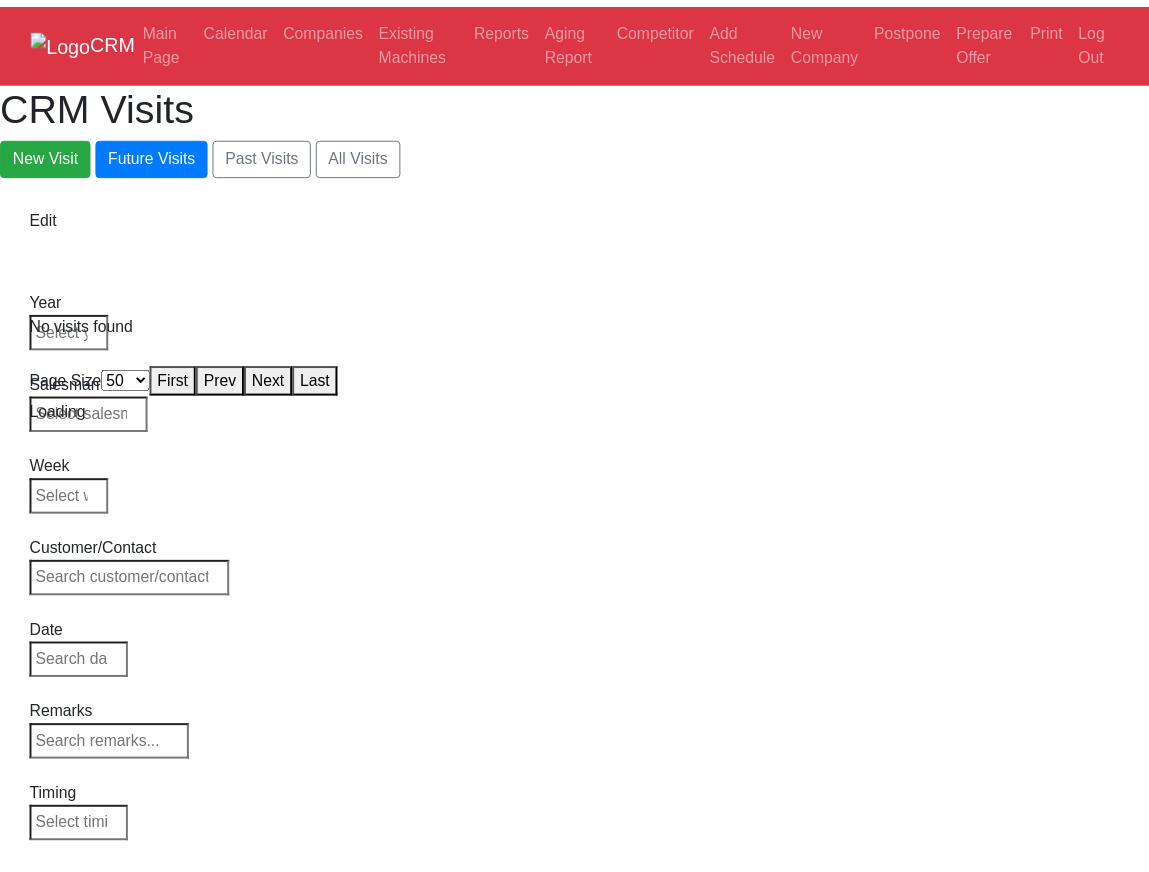 scroll, scrollTop: 0, scrollLeft: 0, axis: both 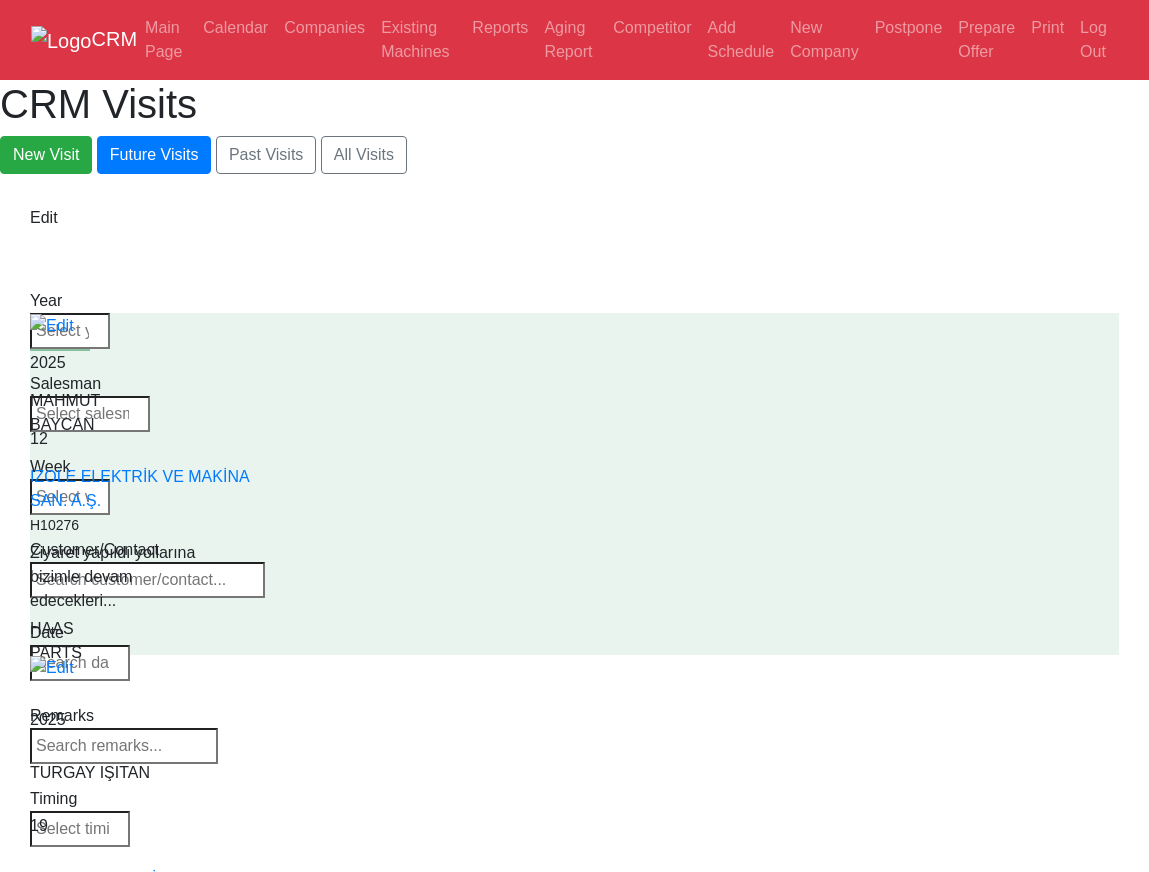 click on "CRM
Main Page
Calendar
Companies
Existing Machines
Reports
Aging Report
Competitor
Add Schedule
New Company
Postpone
Prepare Offer
Print
Log Out
CRM Visits
New Visit
Future Visits
Past Visits
All Visits
Edit Year Week" at bounding box center [574, 1509] 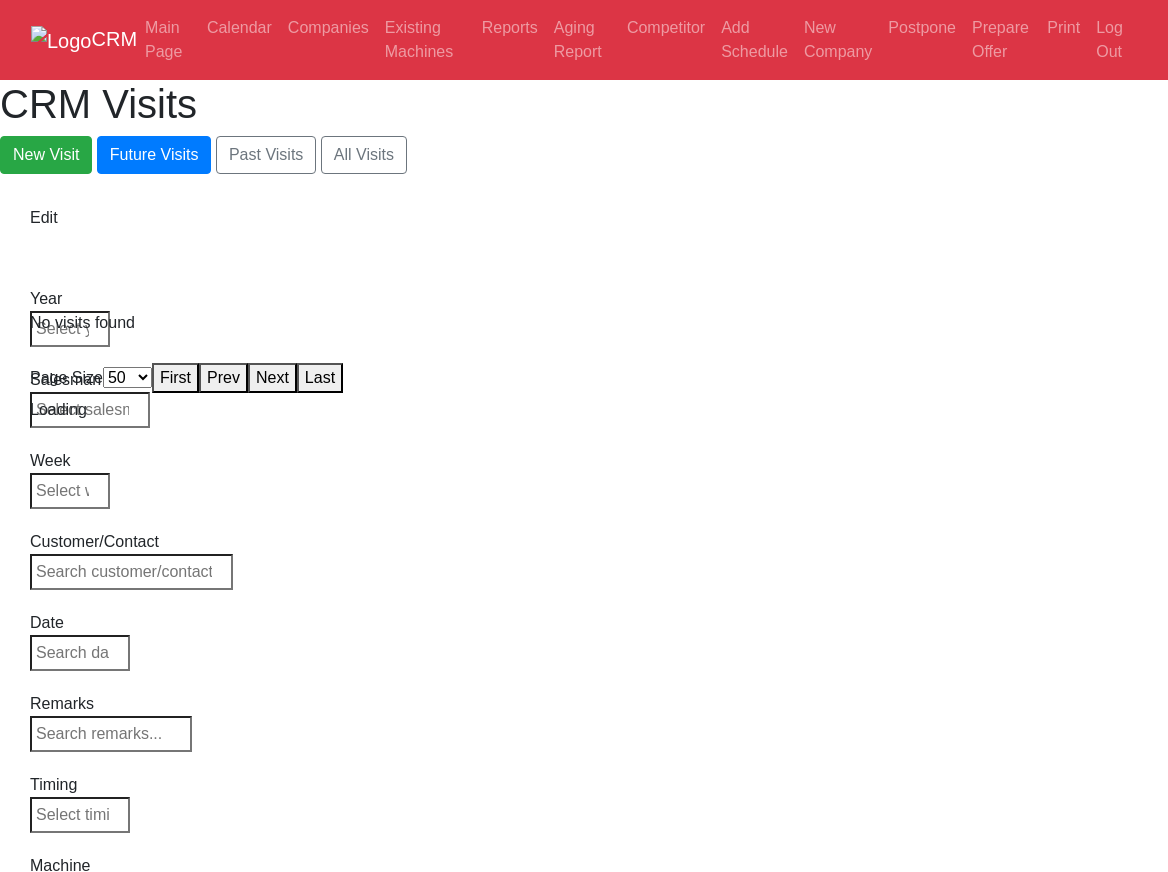 select on "50" 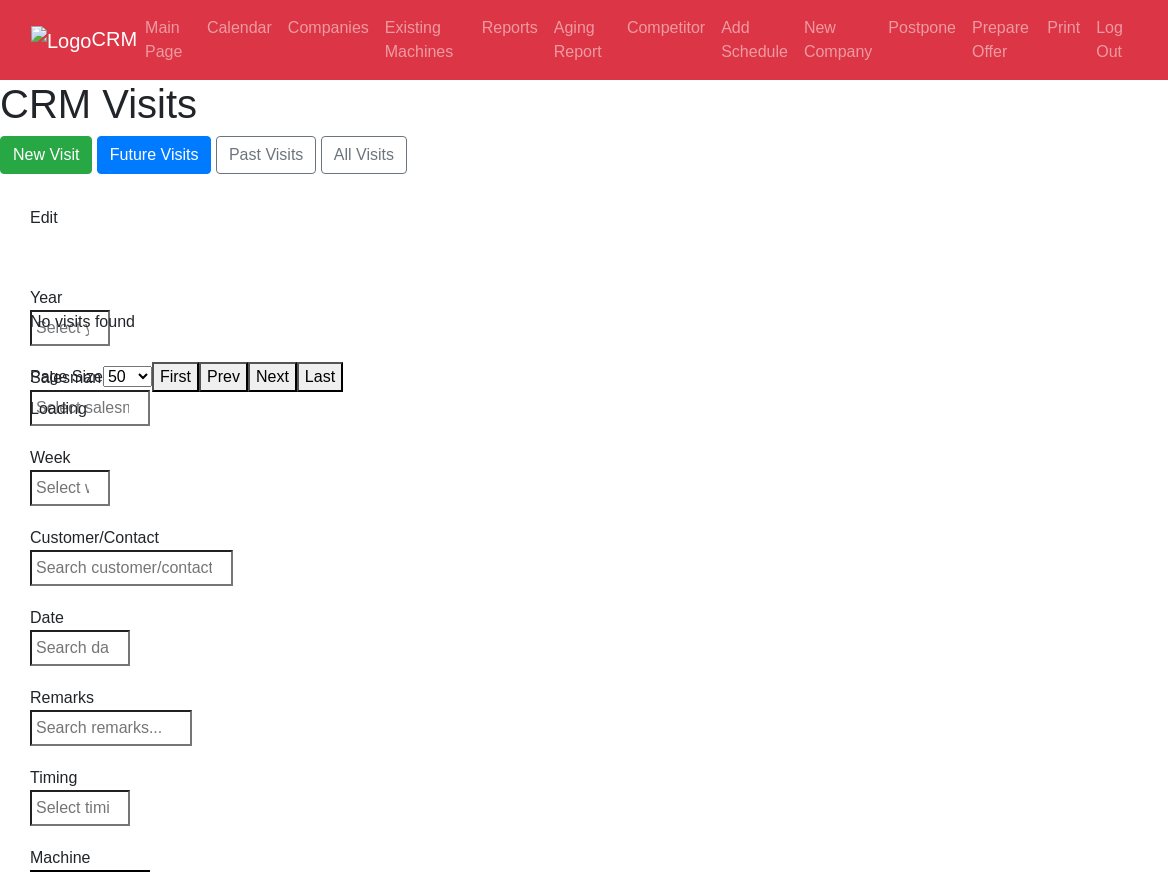 select on "50" 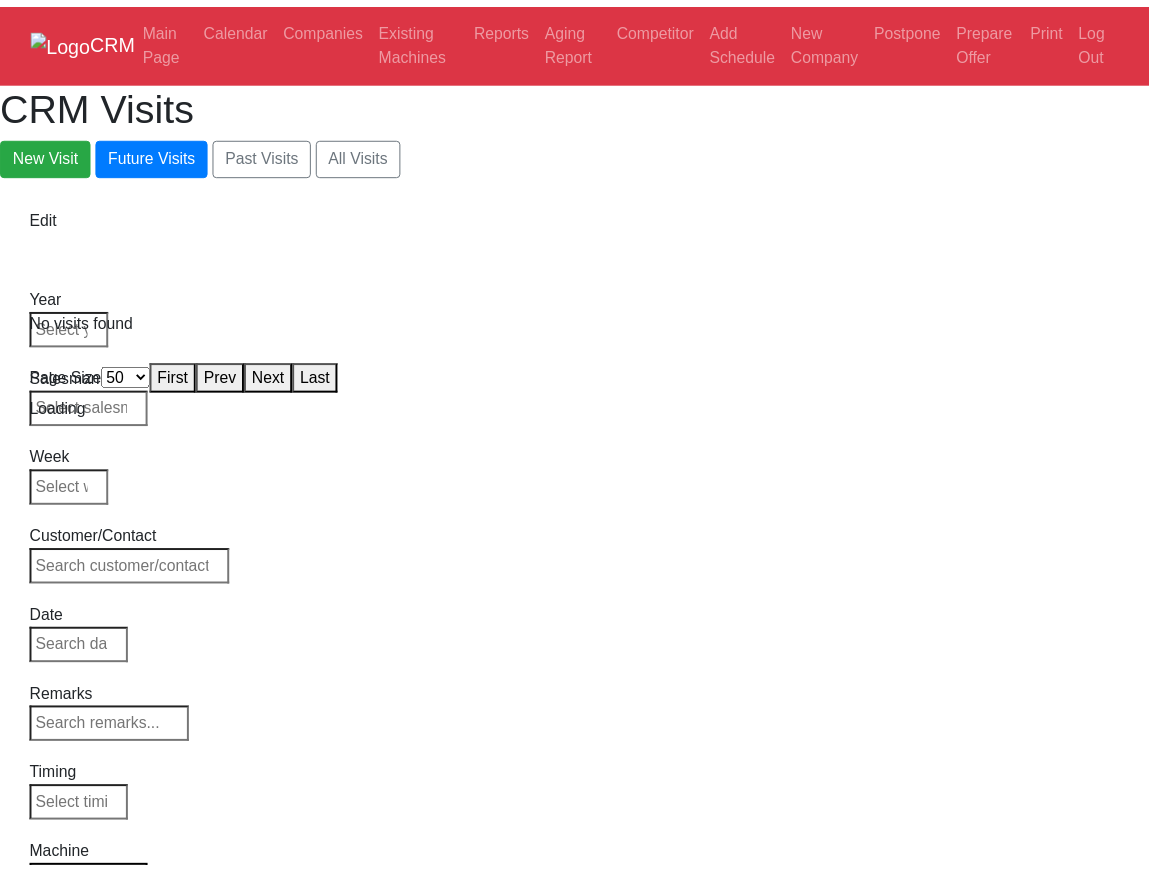 scroll, scrollTop: 0, scrollLeft: 0, axis: both 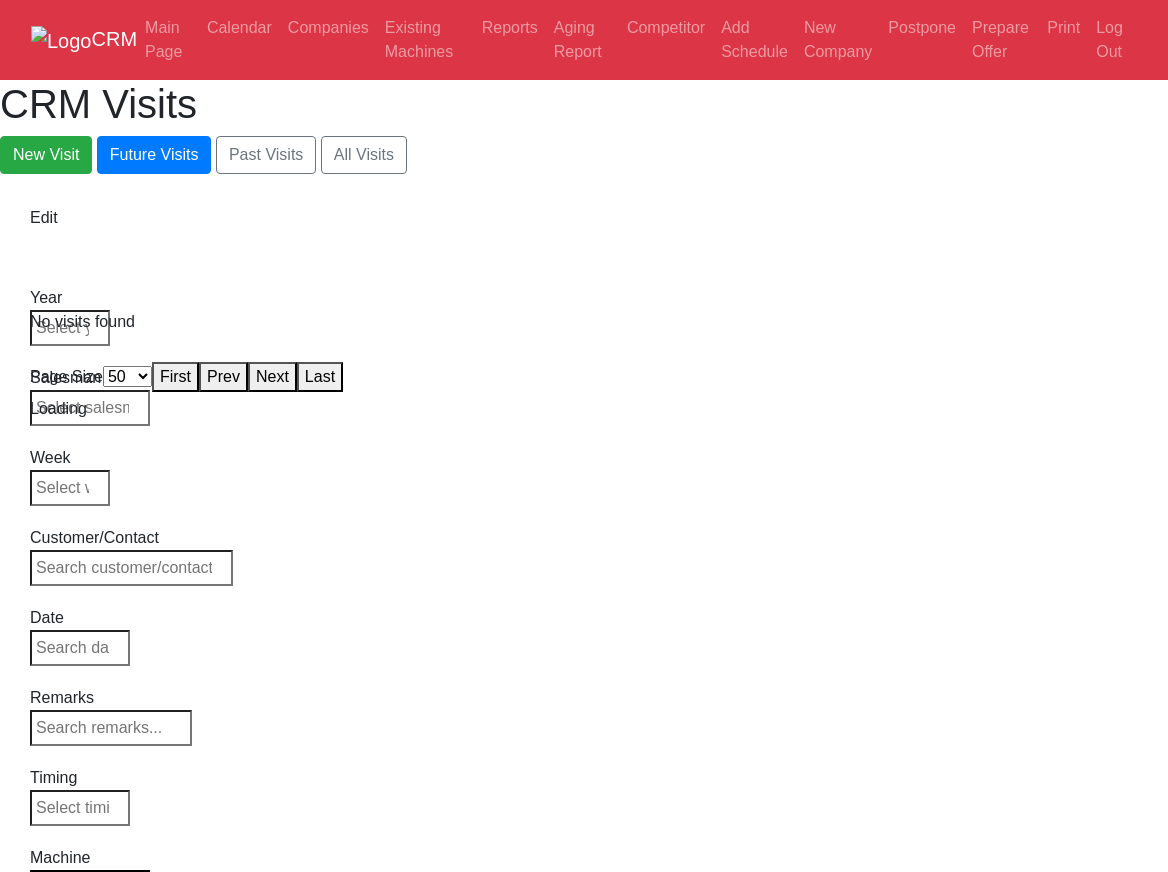 click on "CRM
Main Page
Calendar
Companies
Existing Machines
Reports
Aging Report
Competitor
Add Schedule
New Company
Postpone
Prepare Offer
Print
Log Out
CRM Visits
New Visit
Future Visits
Past Visits
All Visits
Edit Year Week" at bounding box center [584, 210] 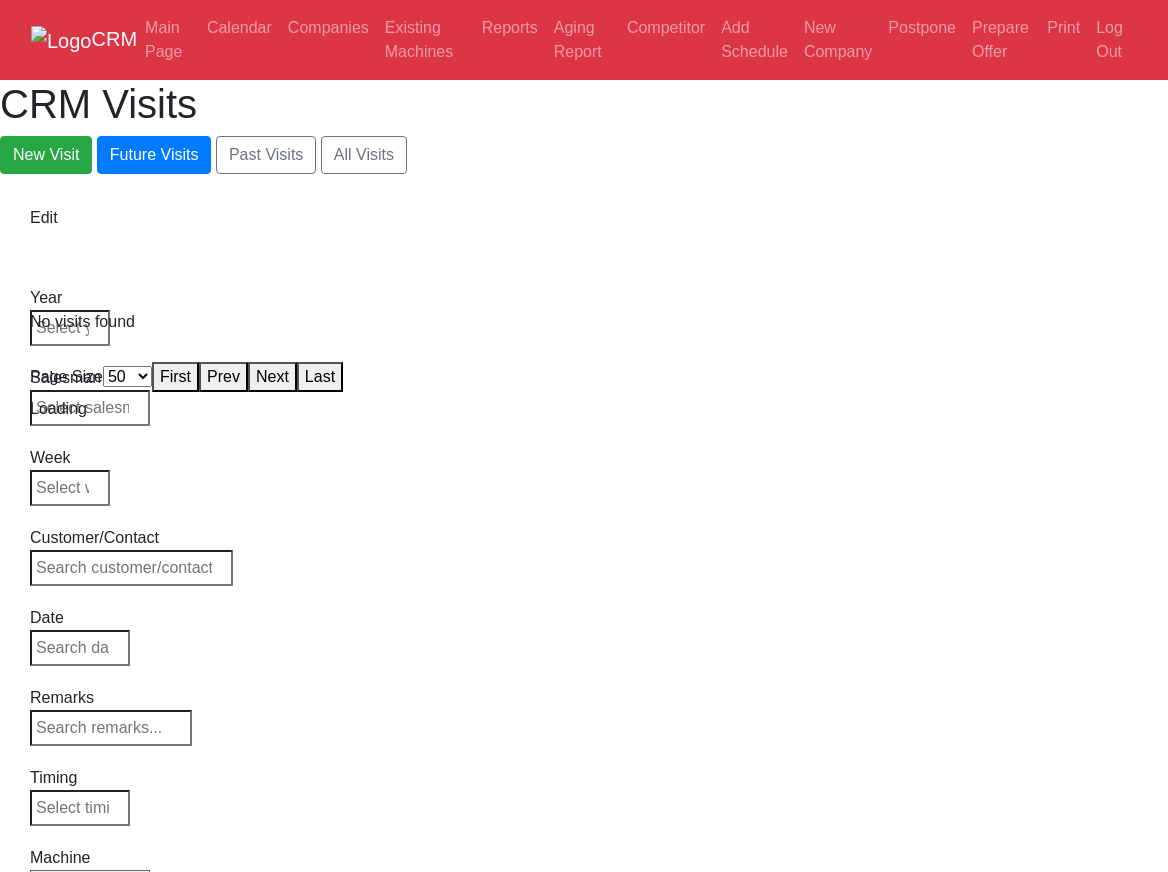 select on "50" 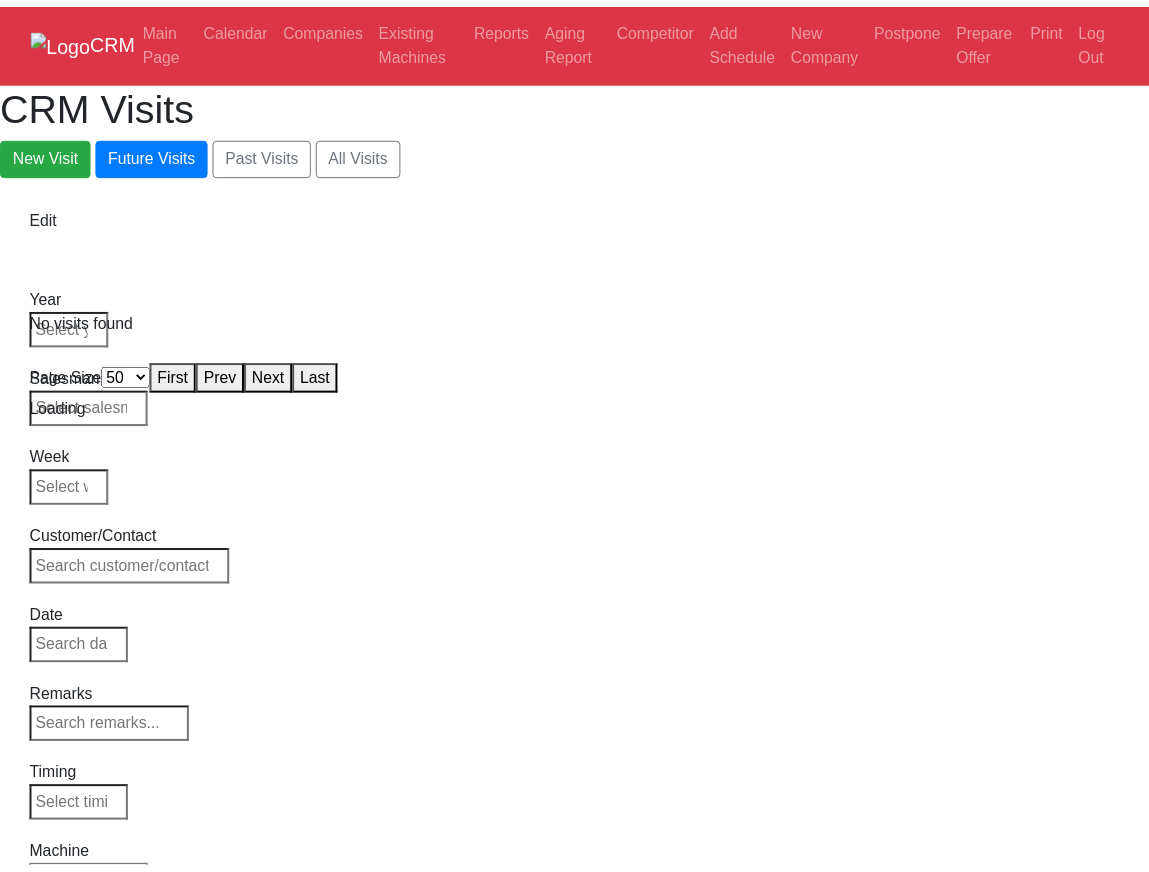 scroll, scrollTop: 0, scrollLeft: 0, axis: both 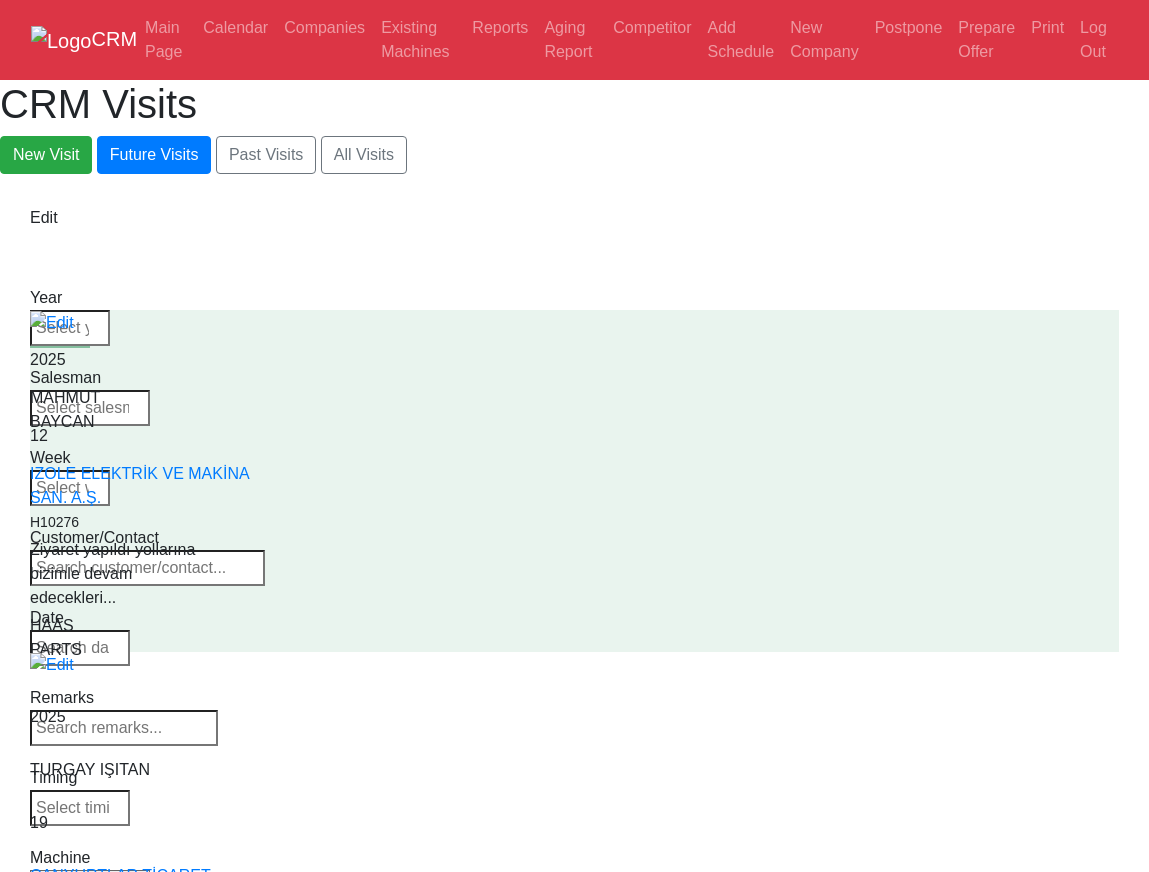 click on "CRM
Main Page
Calendar
Companies
Existing Machines
Reports
Aging Report
Competitor
Add Schedule
New Company
Postpone
Prepare Offer
Print
Log Out
CRM Visits
New Visit
Future Visits
Past Visits
All Visits
Edit Year Week" at bounding box center (574, 1507) 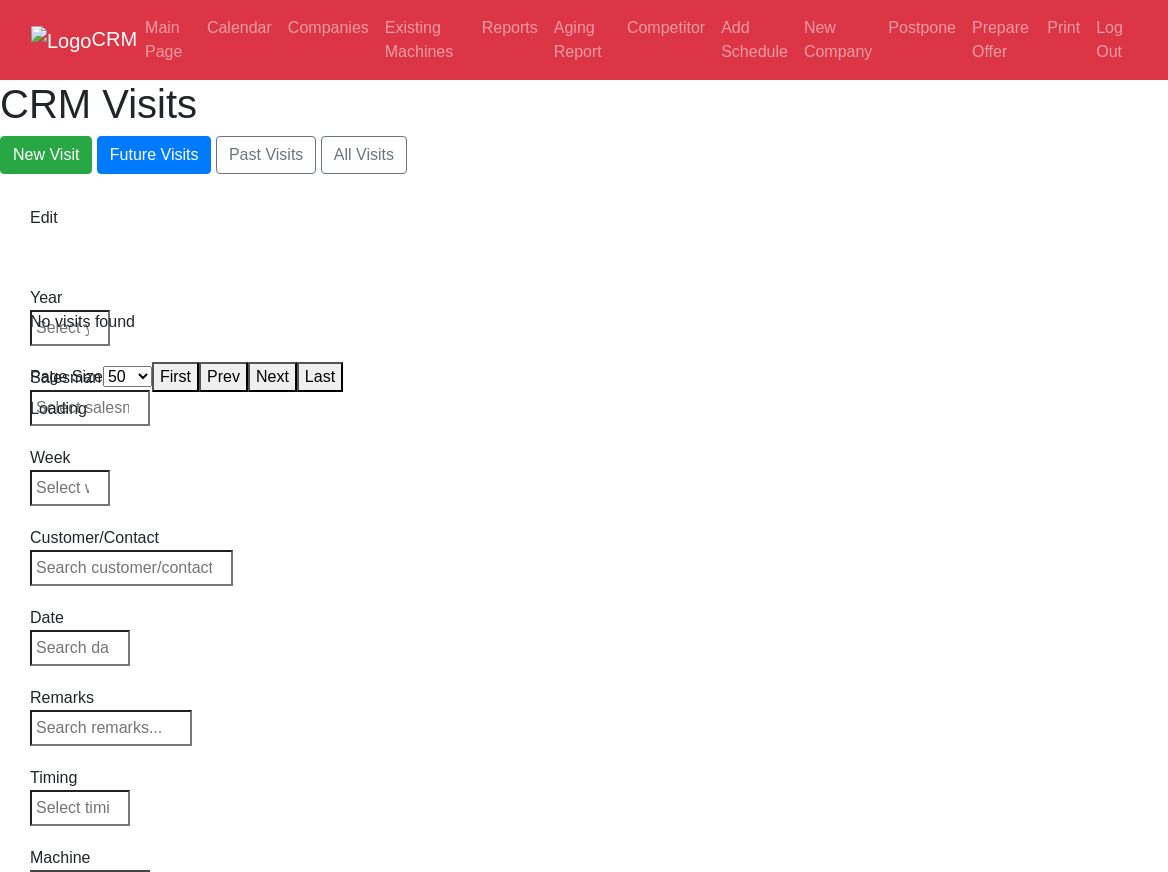 select on "50" 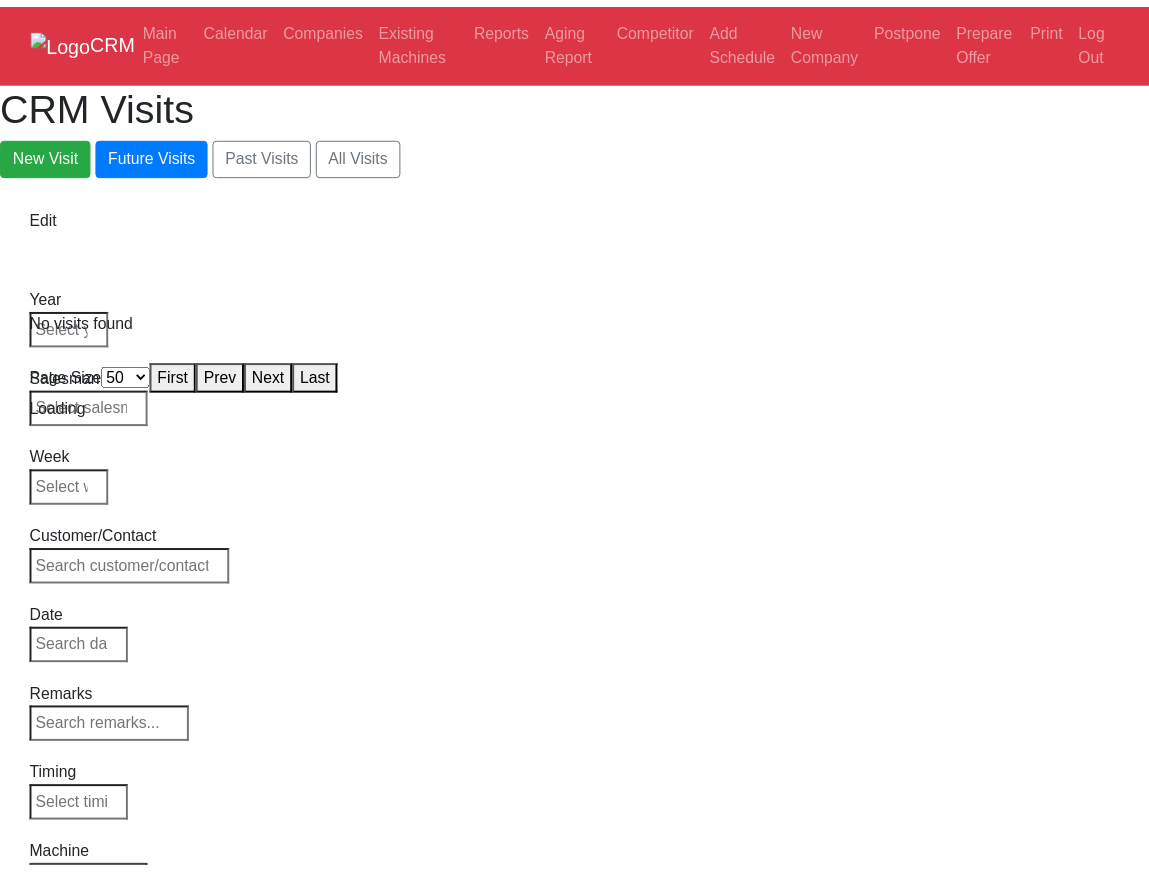 scroll, scrollTop: 0, scrollLeft: 0, axis: both 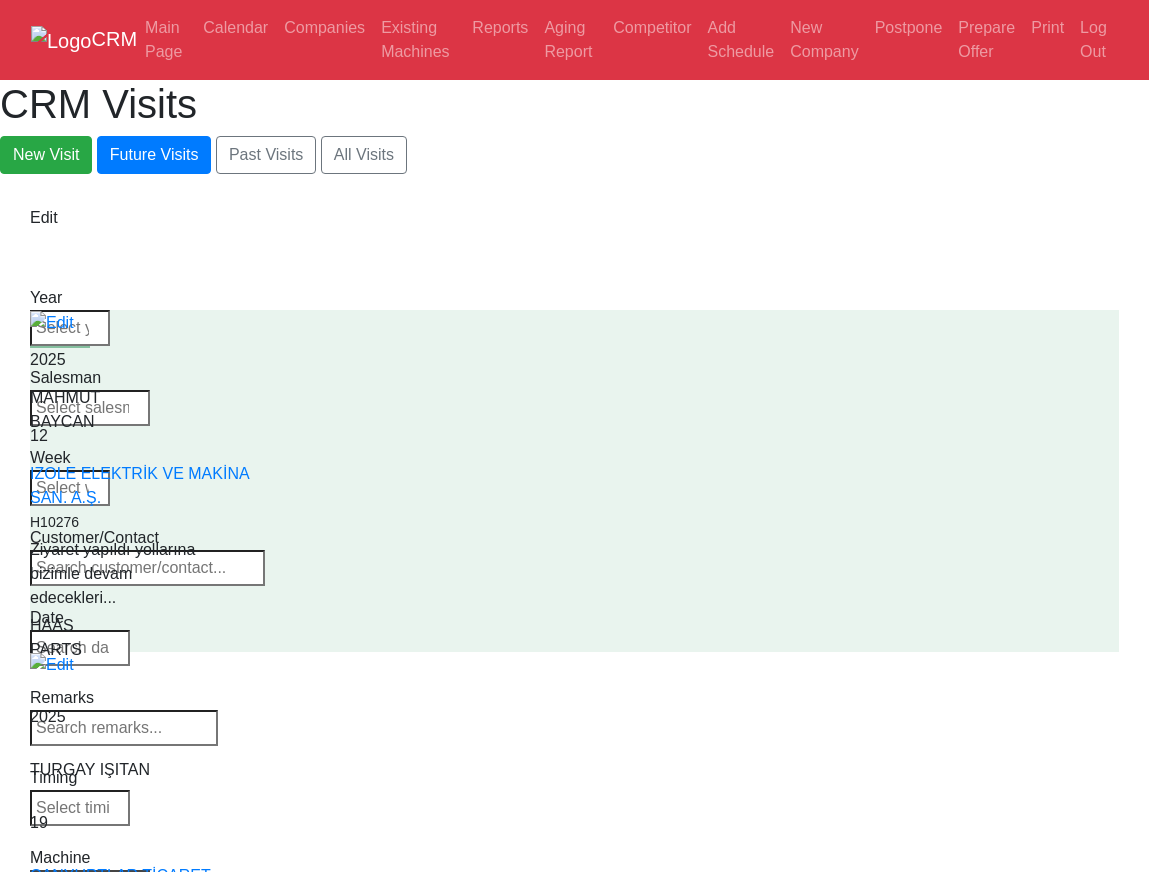 click on "Select Machine HAAS CANACA" at bounding box center (90, 884) 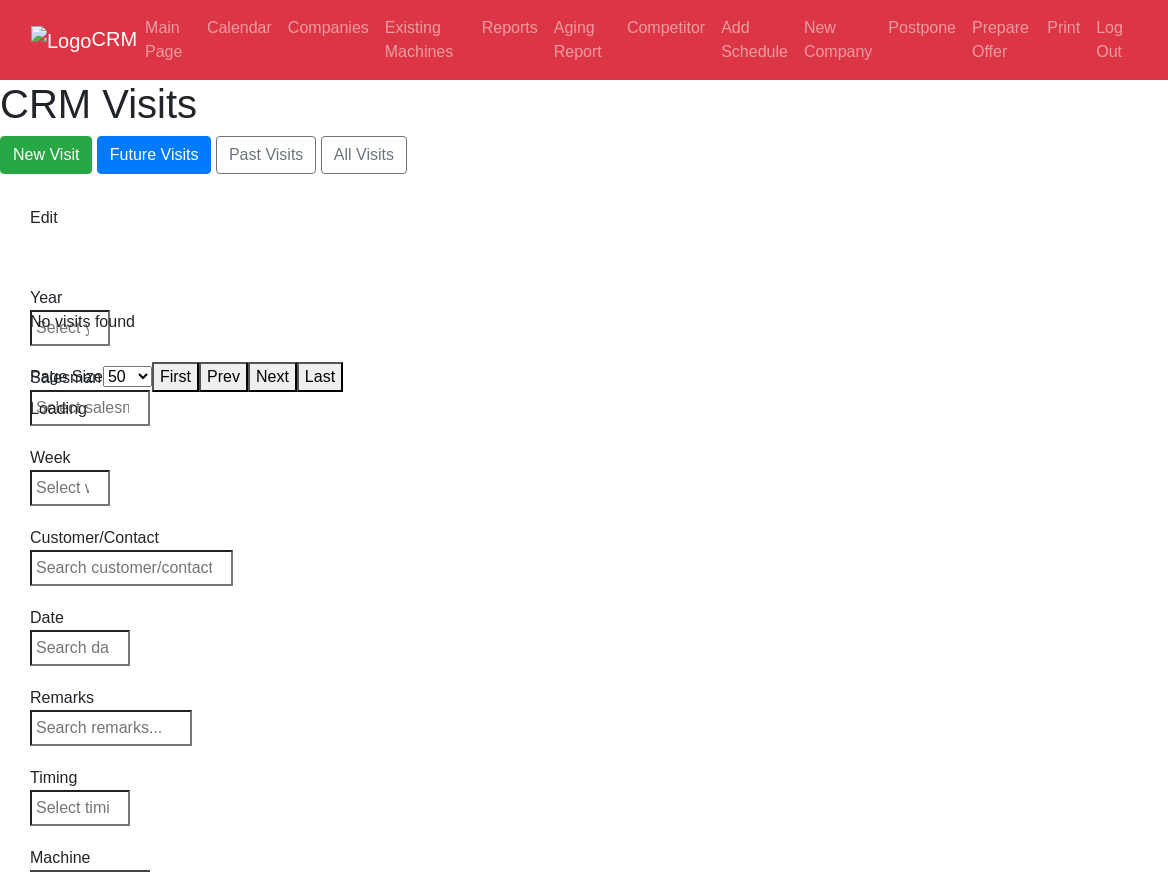 select on "50" 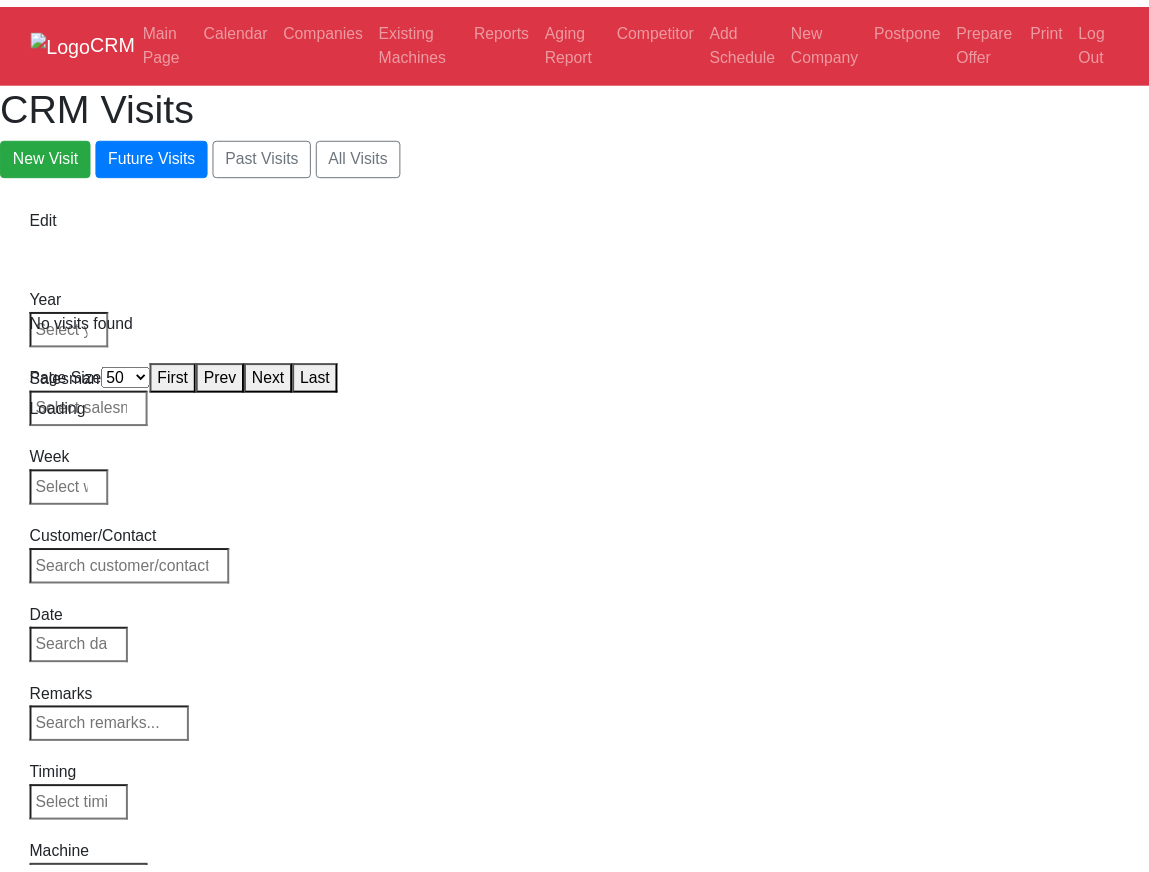scroll, scrollTop: 0, scrollLeft: 0, axis: both 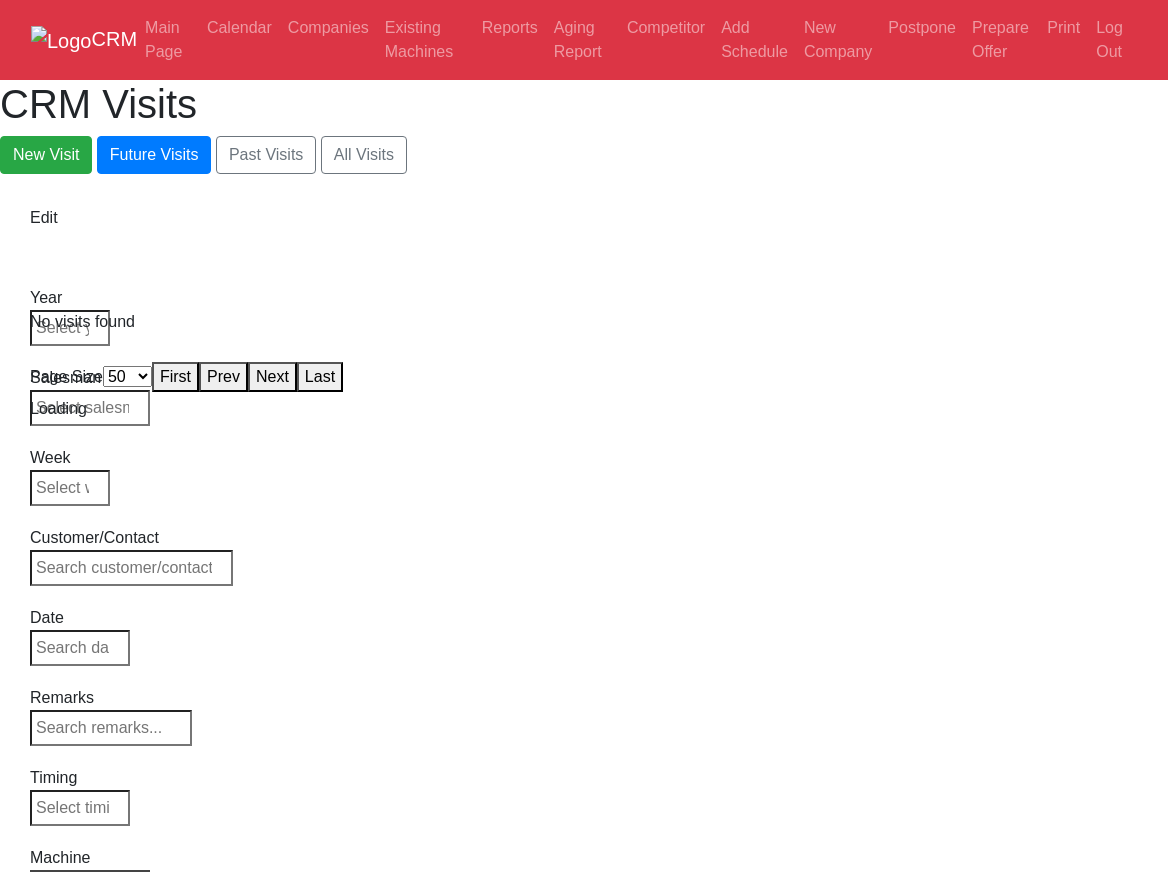 select on "50" 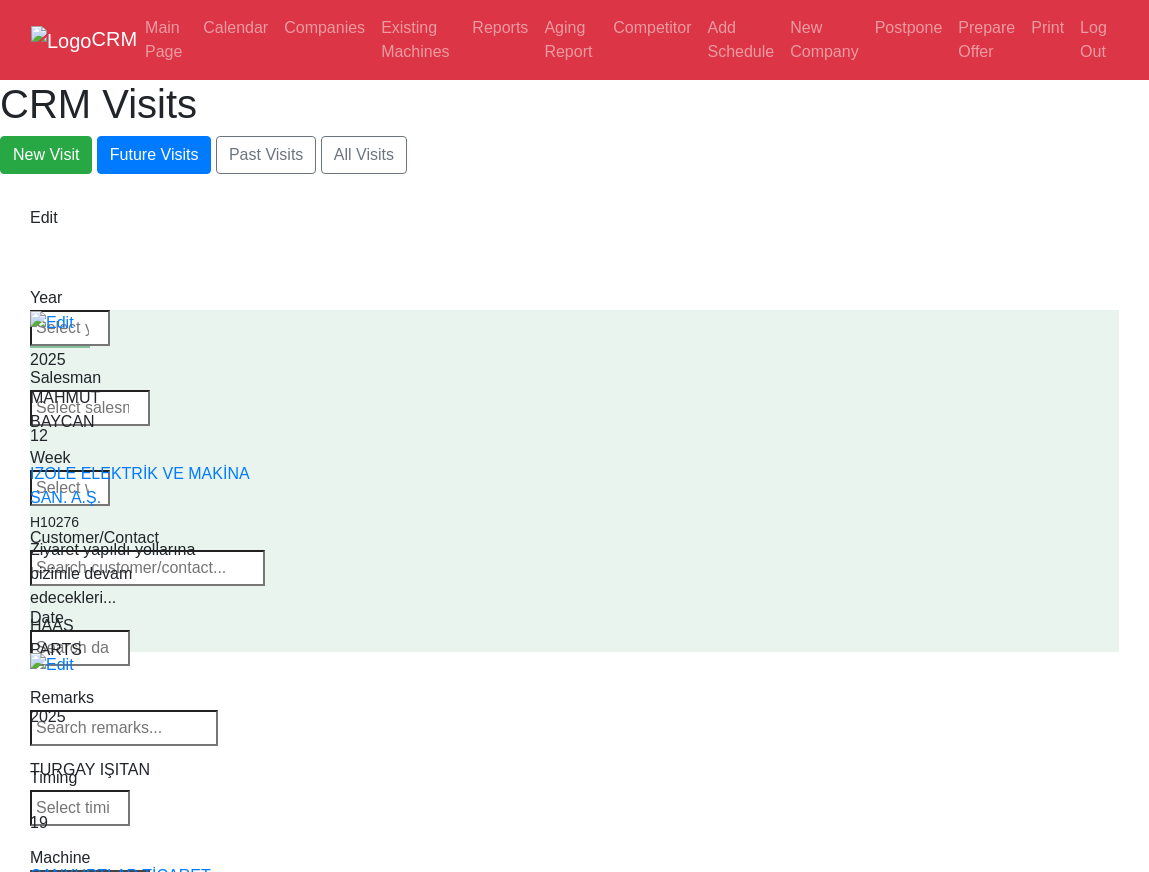 click on "Select Machine HAAS CANACA" at bounding box center (90, 884) 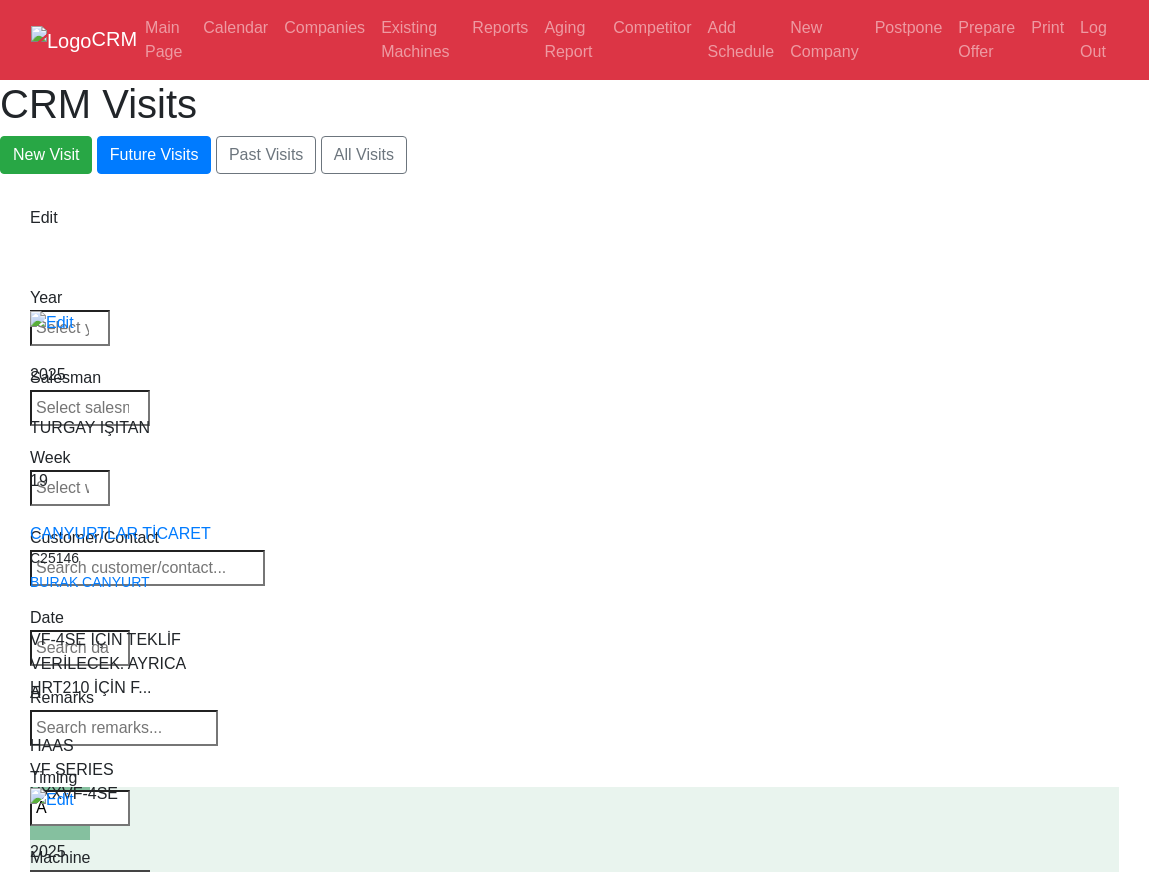 click on "Select Model EC-400 EC-500 EC-500/50 EC-1600 EC-1600ZT EC-1600ZT-5AX EC-630" at bounding box center [90, 884] 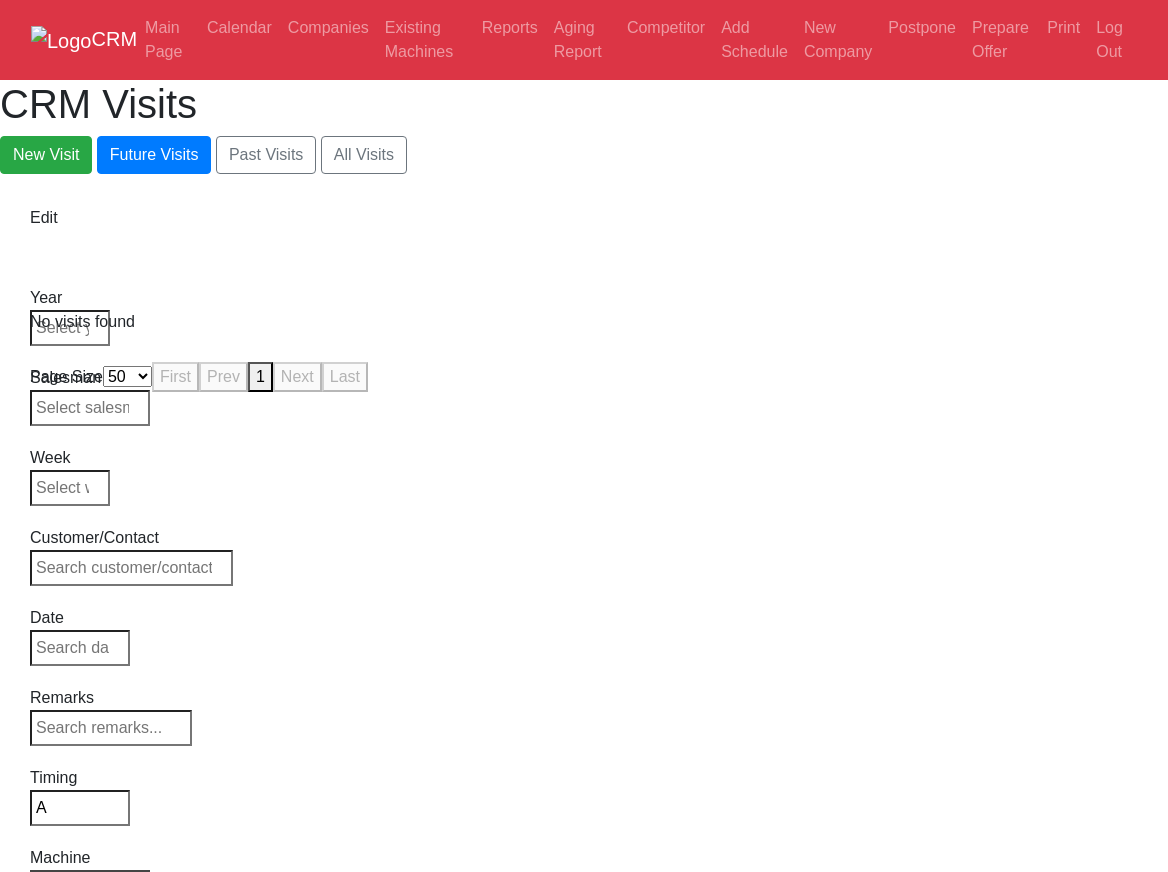 click on "CRM
Main Page
Calendar
Companies
Existing Machines
Reports
Aging Report
Competitor
Add Schedule
New Company
Postpone
Prepare Offer
Print
Log Out
CRM Visits
New Visit
Future Visits
Past Visits
All Visits
Edit Year Week" at bounding box center (584, 198) 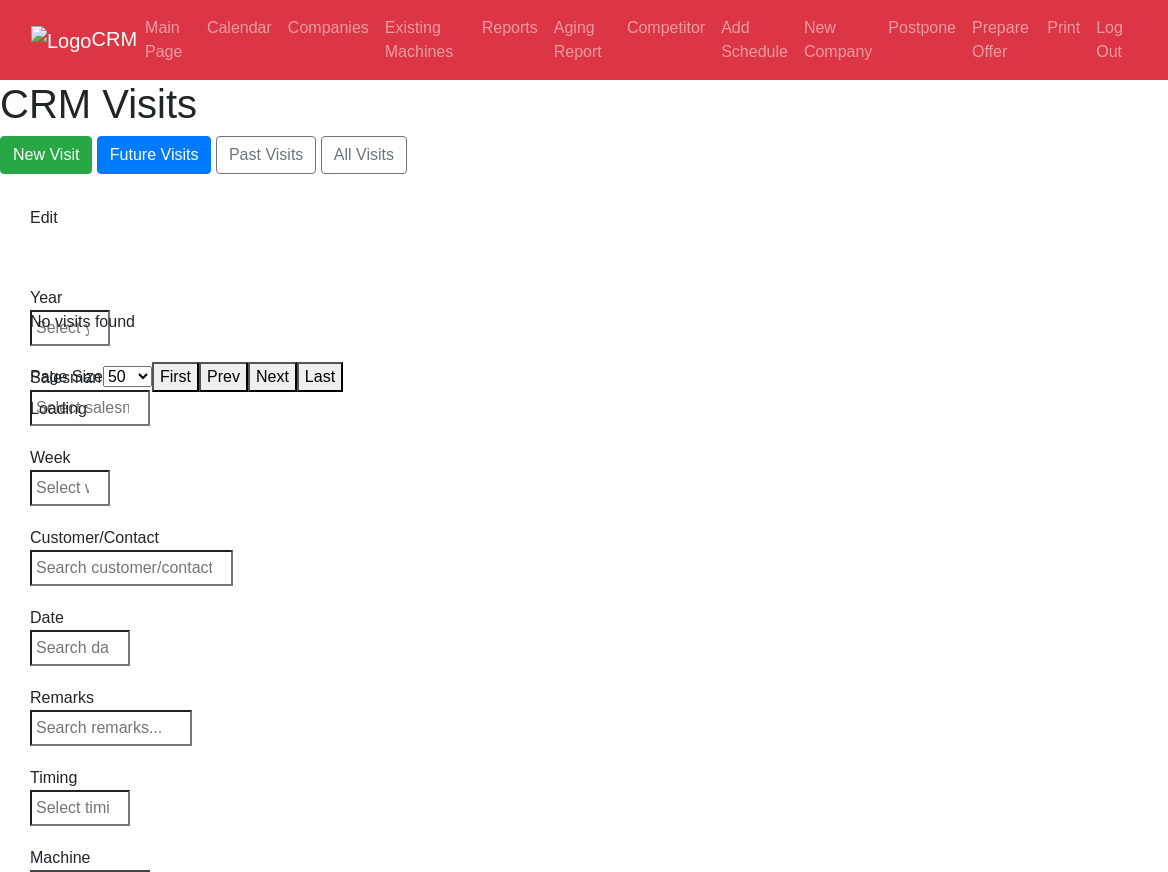 select on "50" 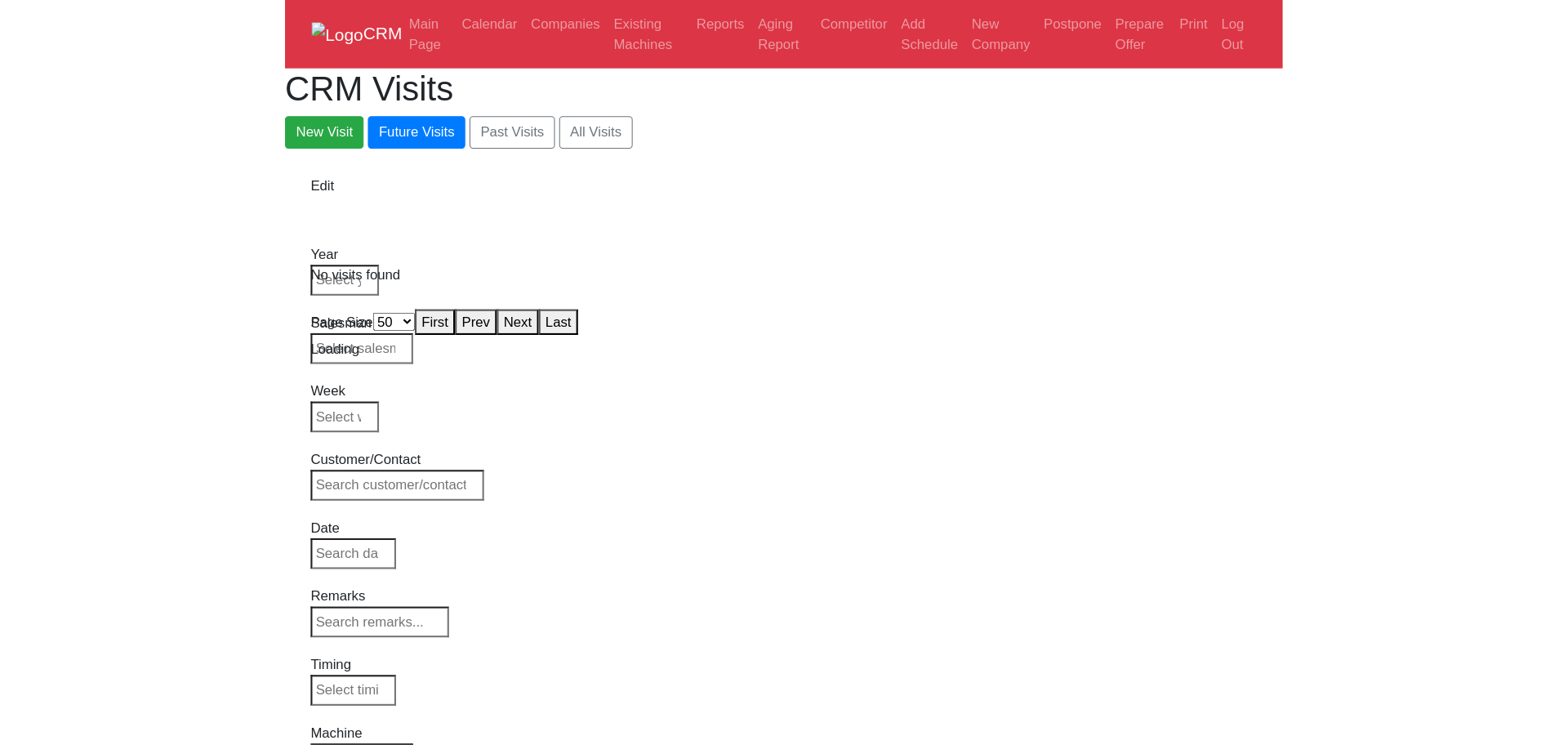 scroll, scrollTop: 0, scrollLeft: 0, axis: both 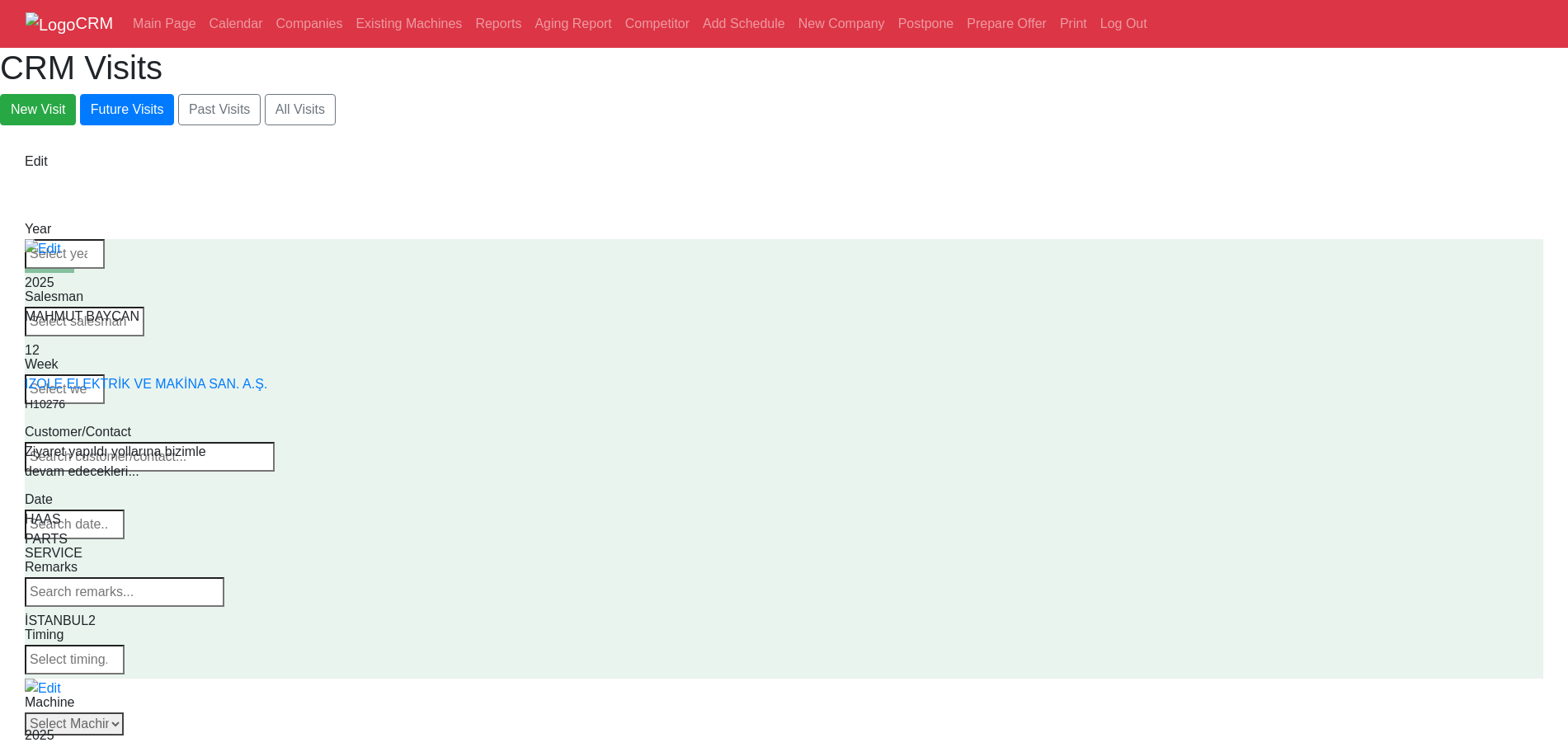 click on "Select Machine HAAS CANACA" at bounding box center [74, 724] 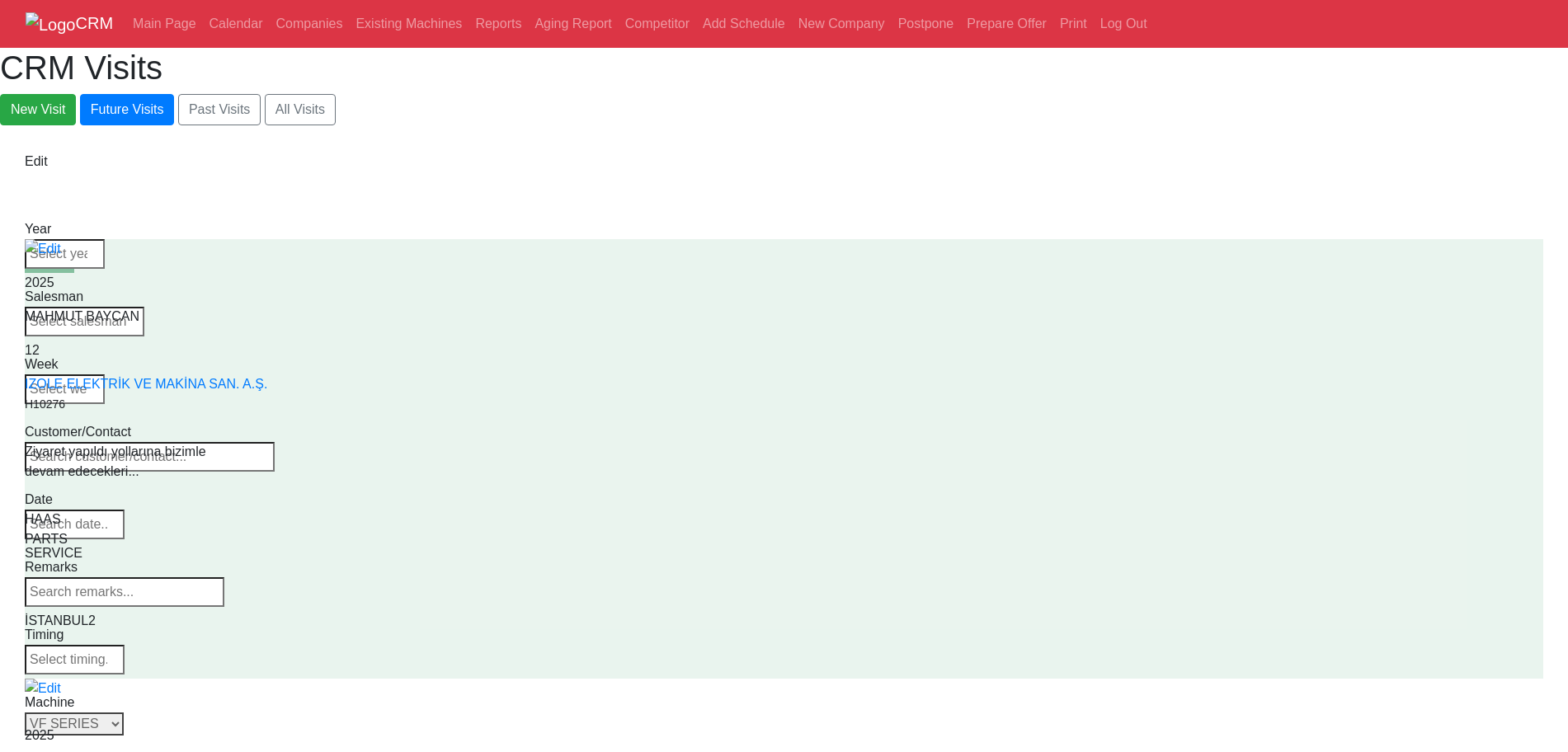 click on "Select Series VF SERIES ST SERIES UMC EC SERIES ADDITIONAL TM SERIES MINI SERIES VM SERIES VC SERIES GM SERIES VR SERIES GR SERIES VS SERIES DC SERIES TL SERIES DS SERIES CL SERIES PARTS DT SERIES" at bounding box center (74, 724) 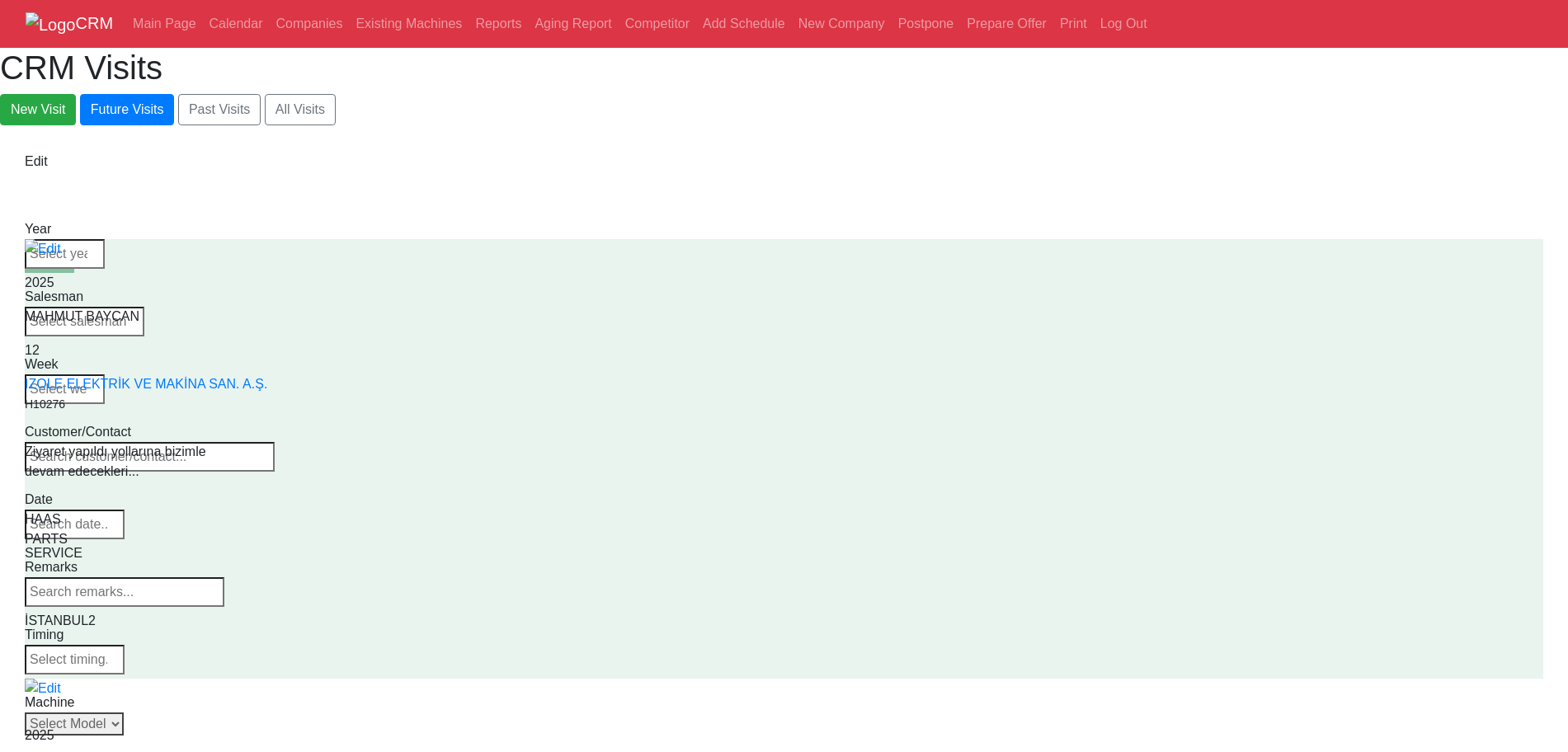 click on "Select Model VF-1 VF-2 VF-2SS VF-2SSYT VF-2TR VF-2YT VF-3 VF-3SS VF-3SSYT VF-3YT VF-3YT/50 VF-4 VF-4SS VF-5/40 VF-5/40TR VF-5/40XT VF-5/50 VF-5/50TR VF-5/50XT VF-5SS VF-10/40 VF-10/50 VF-11/40 VF-11/50 VF-12/40 VF-12/50 VF-14/40 VF-14/50 VF-6/40 VF-6/40TR VF-6/50 VF-6/50TR VF-6SS VF-7/40 VF-7/50 VF-8/40 VF-8/50 VF-9/40 VF-9/50" at bounding box center [74, 724] 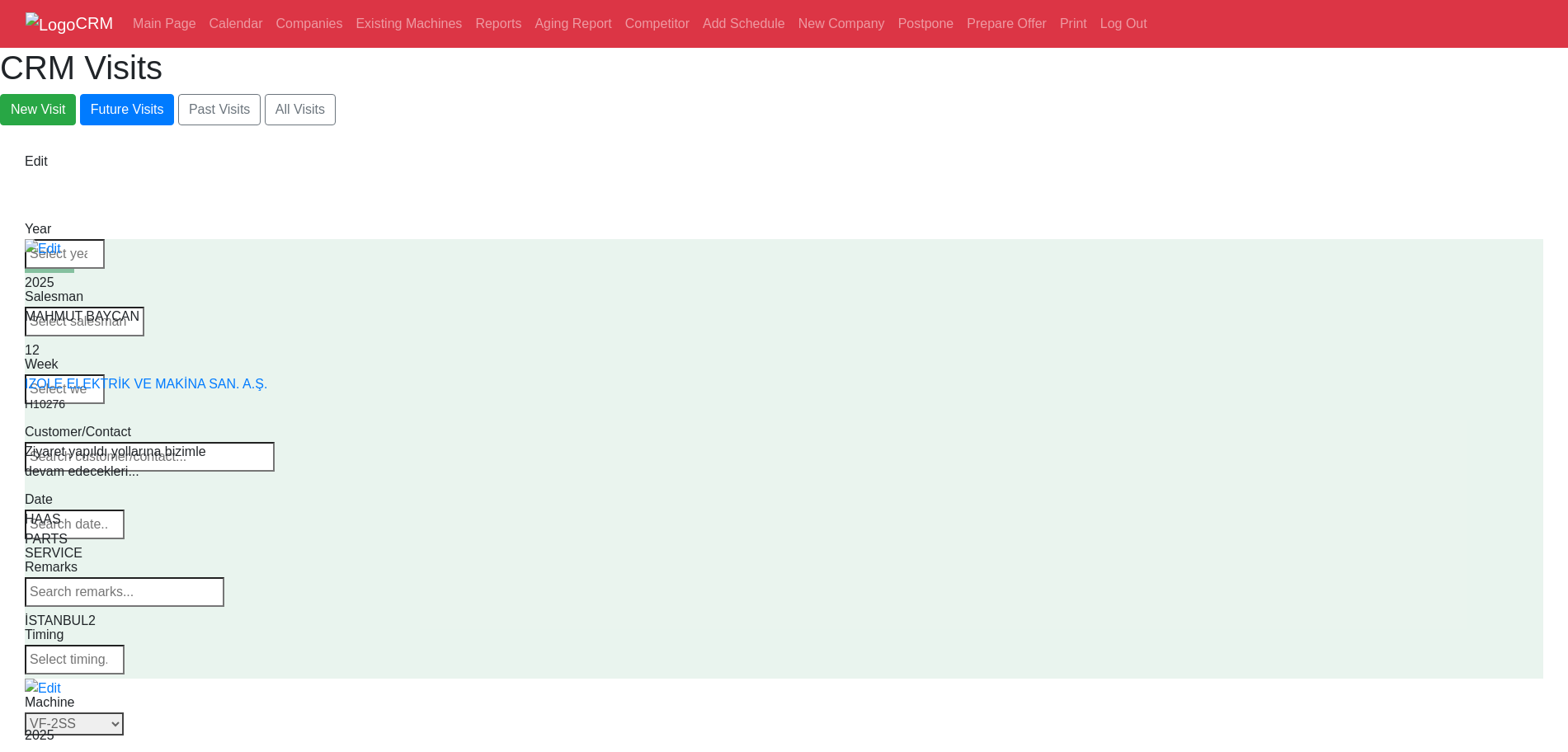 click on "Select Model VF-1 VF-2 VF-2SS VF-2SSYT VF-2TR VF-2YT VF-3 VF-3SS VF-3SSYT VF-3YT VF-3YT/50 VF-4 VF-4SS VF-5/40 VF-5/40TR VF-5/40XT VF-5/50 VF-5/50TR VF-5/50XT VF-5SS VF-10/40 VF-10/50 VF-11/40 VF-11/50 VF-12/40 VF-12/50 VF-14/40 VF-14/50 VF-6/40 VF-6/40TR VF-6/50 VF-6/50TR VF-6SS VF-7/40 VF-7/50 VF-8/40 VF-8/50 VF-9/40 VF-9/50" at bounding box center (74, 724) 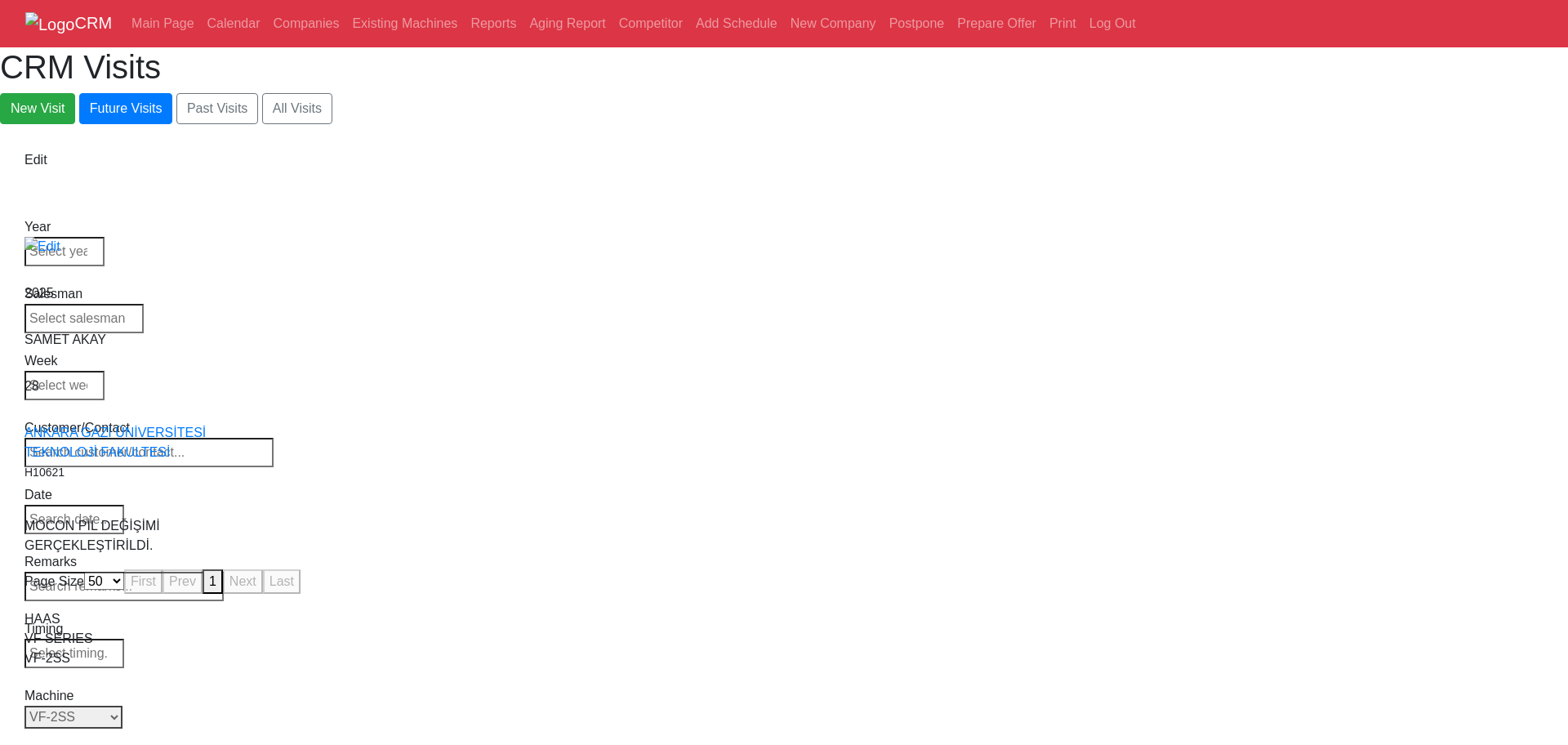 click on "Select Model VF-1 VF-2 VF-2SS VF-2SSYT VF-2TR VF-2YT VF-3 VF-3SS VF-3SSYT VF-3YT VF-3YT/50 VF-4 VF-4SS VF-5/40 VF-5/40TR VF-5/40XT VF-5/50 VF-5/50TR VF-5/50XT VF-5SS VF-10/40 VF-10/50 VF-11/40 VF-11/50 VF-12/40 VF-12/50 VF-14/40 VF-14/50 VF-6/40 VF-6/40TR VF-6/50 VF-6/50TR VF-6SS VF-7/40 VF-7/50 VF-8/40 VF-8/50 VF-9/40 VF-9/50" at bounding box center (74, 717) 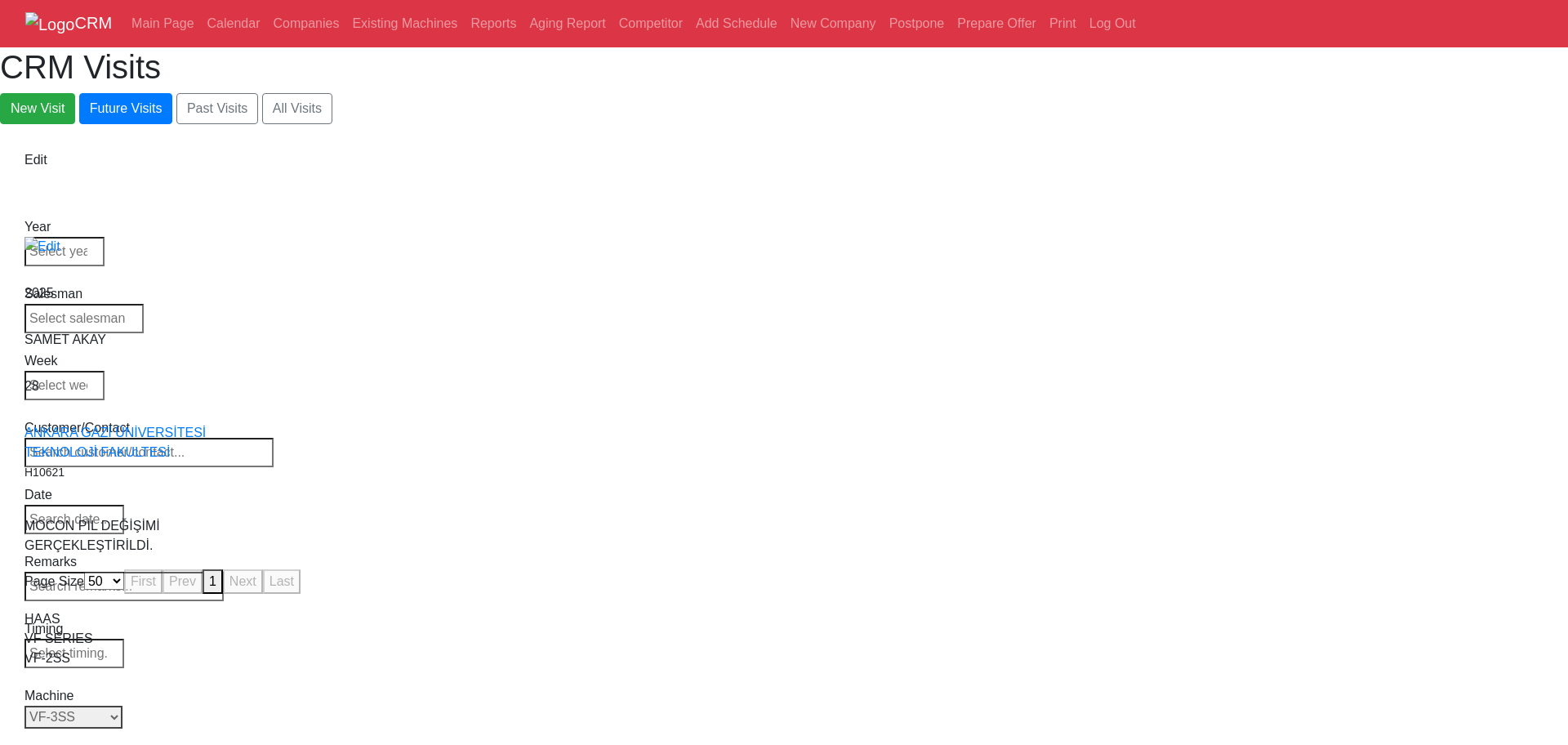 click on "Select Model VF-1 VF-2 VF-2SS VF-2SSYT VF-2TR VF-2YT VF-3 VF-3SS VF-3SSYT VF-3YT VF-3YT/50 VF-4 VF-4SS VF-5/40 VF-5/40TR VF-5/40XT VF-5/50 VF-5/50TR VF-5/50XT VF-5SS VF-10/40 VF-10/50 VF-11/40 VF-11/50 VF-12/40 VF-12/50 VF-14/40 VF-14/50 VF-6/40 VF-6/40TR VF-6/50 VF-6/50TR VF-6SS VF-7/40 VF-7/50 VF-8/40 VF-8/50 VF-9/40 VF-9/50" at bounding box center (74, 717) 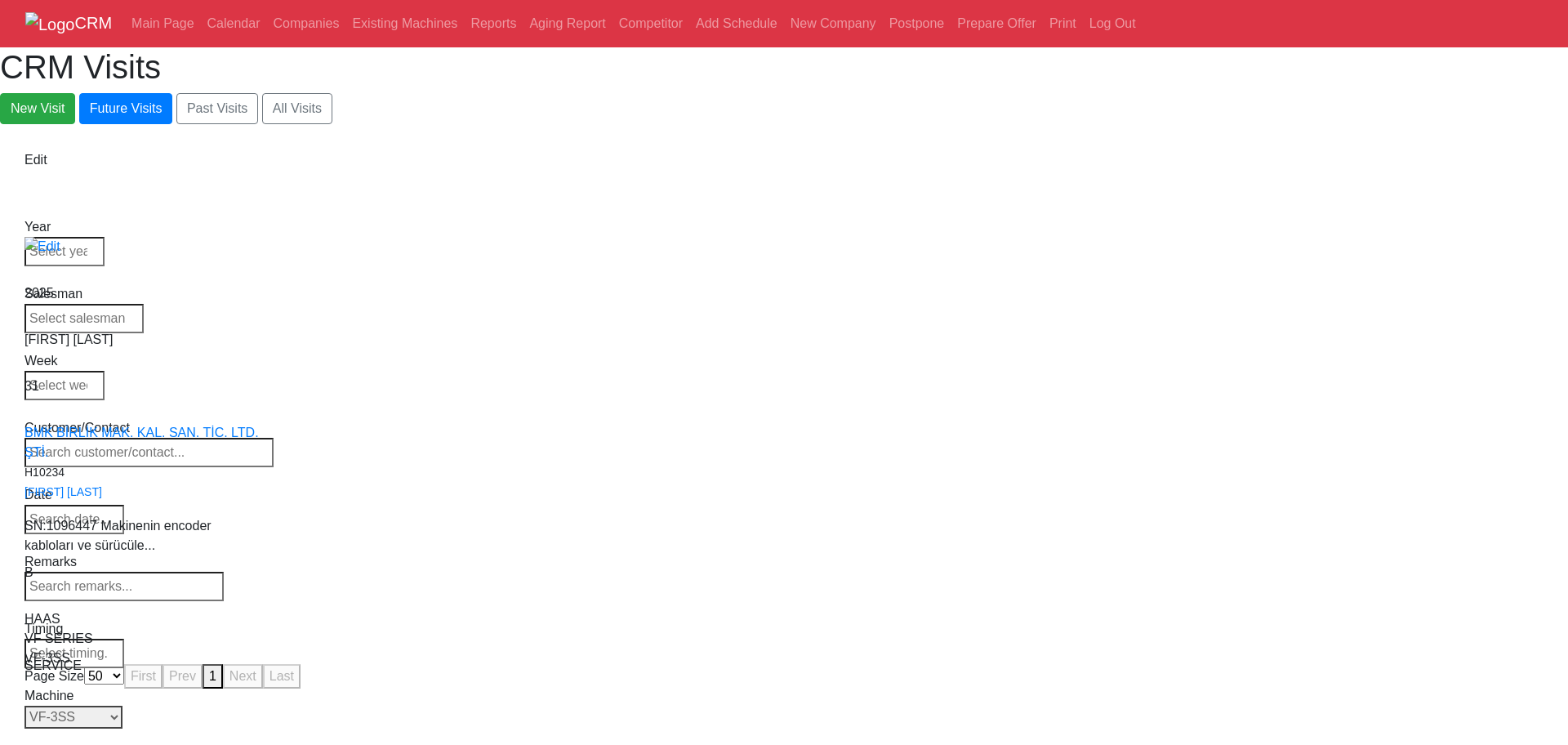 click on "Select Model VF-1 VF-2 VF-2SS VF-2SSYT VF-2TR VF-2YT VF-3 VF-3SS VF-3SSYT VF-3YT VF-3YT/50 VF-4 VF-4SS VF-5/40 VF-5/40TR VF-5/40XT VF-5/50 VF-5/50TR VF-5/50XT VF-5SS VF-10/40 VF-10/50 VF-11/40 VF-11/50 VF-12/40 VF-12/50 VF-14/40 VF-14/50 VF-6/40 VF-6/40TR VF-6/50 VF-6/50TR VF-6SS VF-7/40 VF-7/50 VF-8/40 VF-8/50 VF-9/40 VF-9/50" at bounding box center (74, 717) 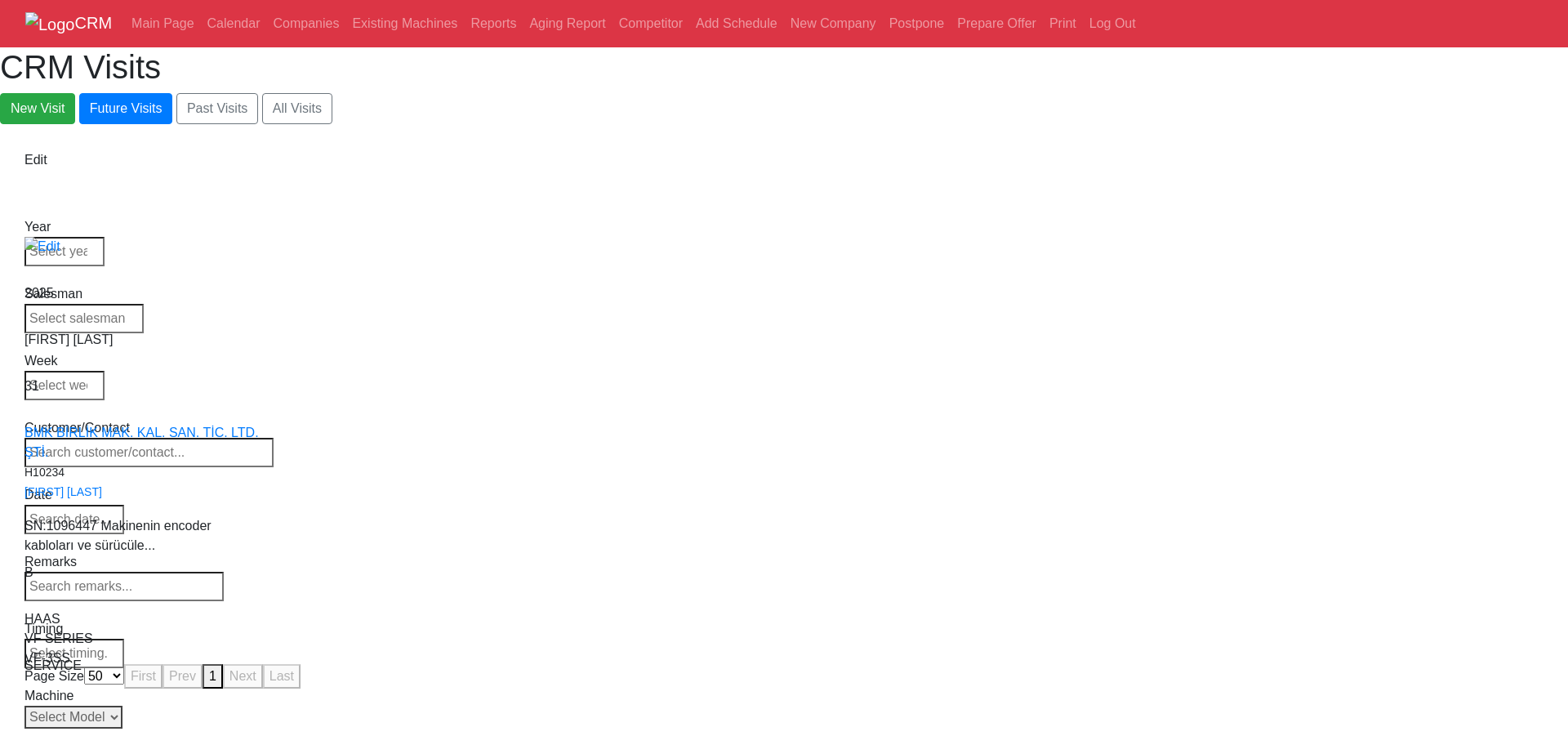click on "Select Model VF-1 VF-2 VF-2SS VF-2SSYT VF-2TR VF-2YT VF-3 VF-3SS VF-3SSYT VF-3YT VF-3YT/50 VF-4 VF-4SS VF-5/40 VF-5/40TR VF-5/40XT VF-5/50 VF-5/50TR VF-5/50XT VF-5SS VF-10/40 VF-10/50 VF-11/40 VF-11/50 VF-12/40 VF-12/50 VF-14/40 VF-14/50 VF-6/40 VF-6/40TR VF-6/50 VF-6/50TR VF-6SS VF-7/40 VF-7/50 VF-8/40 VF-8/50 VF-9/40 VF-9/50" at bounding box center [74, 717] 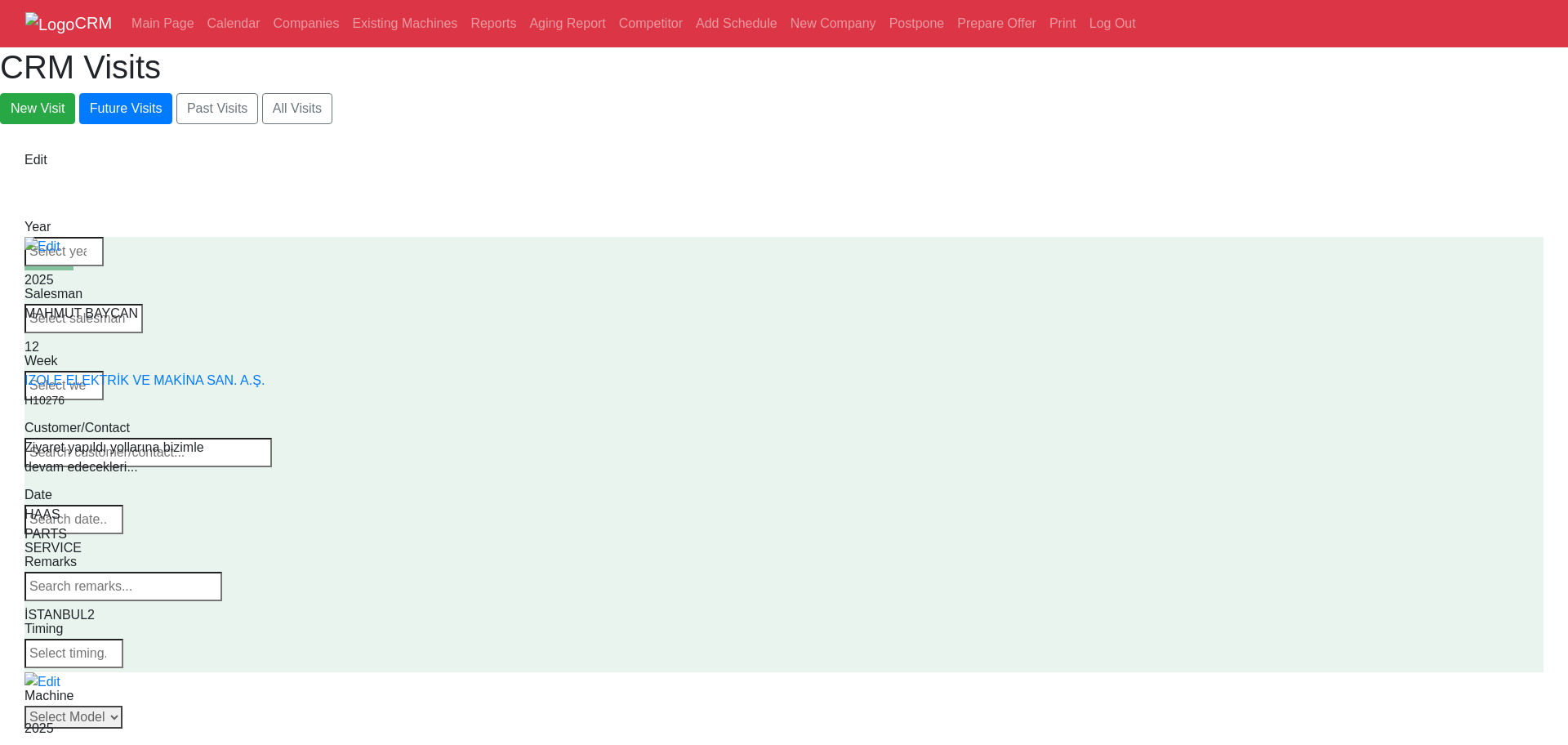 click on "Select Model VF-1 VF-2 VF-2SS VF-2SSYT VF-2TR VF-2YT VF-3 VF-3SS VF-3SSYT VF-3YT VF-3YT/50 VF-4 VF-4SS VF-5/40 VF-5/40TR VF-5/40XT VF-5/50 VF-5/50TR VF-5/50XT VF-5SS VF-10/40 VF-10/50 VF-11/40 VF-11/50 VF-12/40 VF-12/50 VF-14/40 VF-14/50 VF-6/40 VF-6/40TR VF-6/50 VF-6/50TR VF-6SS VF-7/40 VF-7/50 VF-8/40 VF-8/50 VF-9/40 VF-9/50" at bounding box center [74, 717] 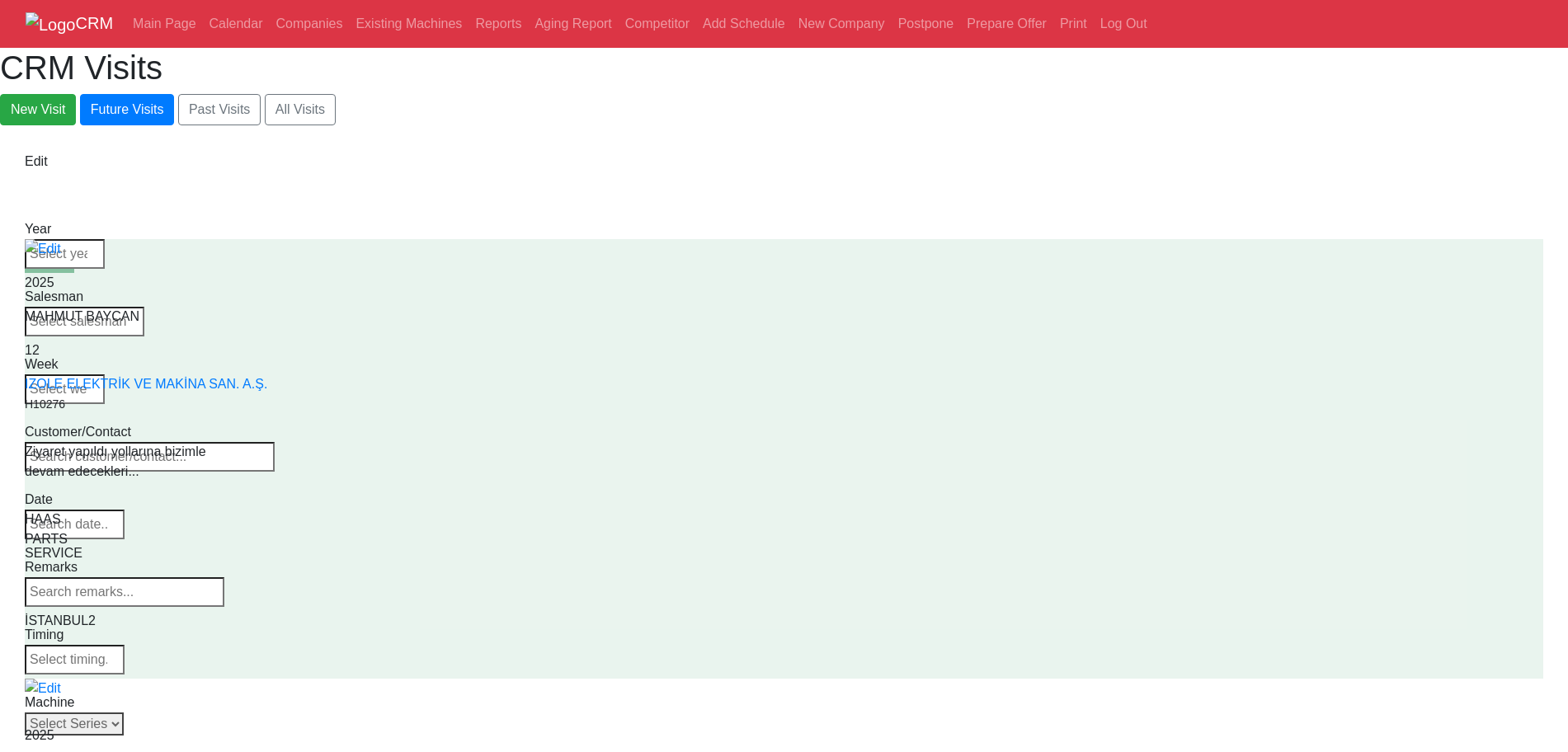 select on "10" 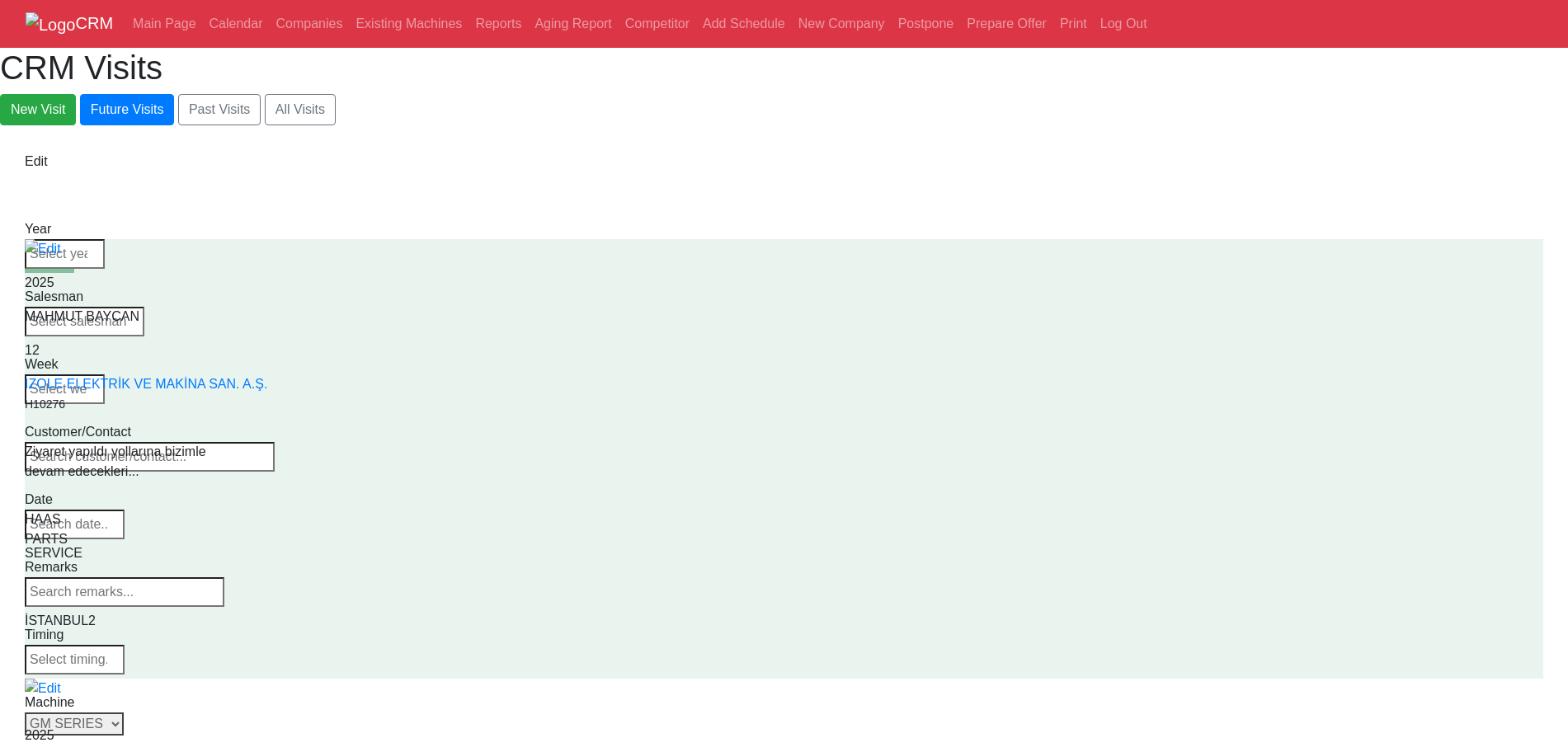 click on "Select Series VF SERIES ST SERIES UMC EC SERIES ADDITIONAL TM SERIES MINI SERIES VM SERIES VC SERIES GM SERIES VR SERIES GR SERIES VS SERIES DC SERIES TL SERIES DS SERIES CL SERIES PARTS DT SERIES" at bounding box center (74, 724) 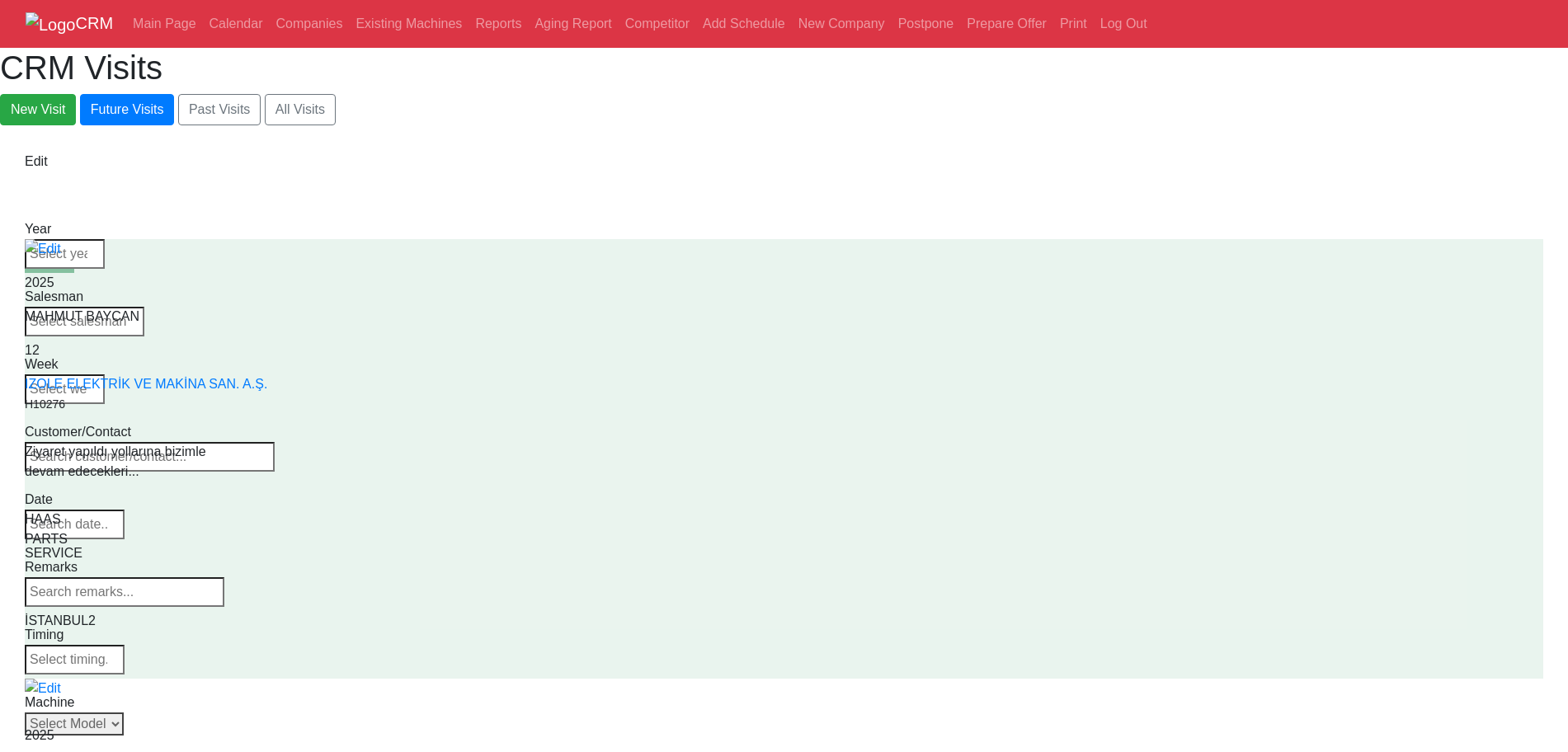 click on "Select Model GM-2 GM-2-5AX" at bounding box center (74, 724) 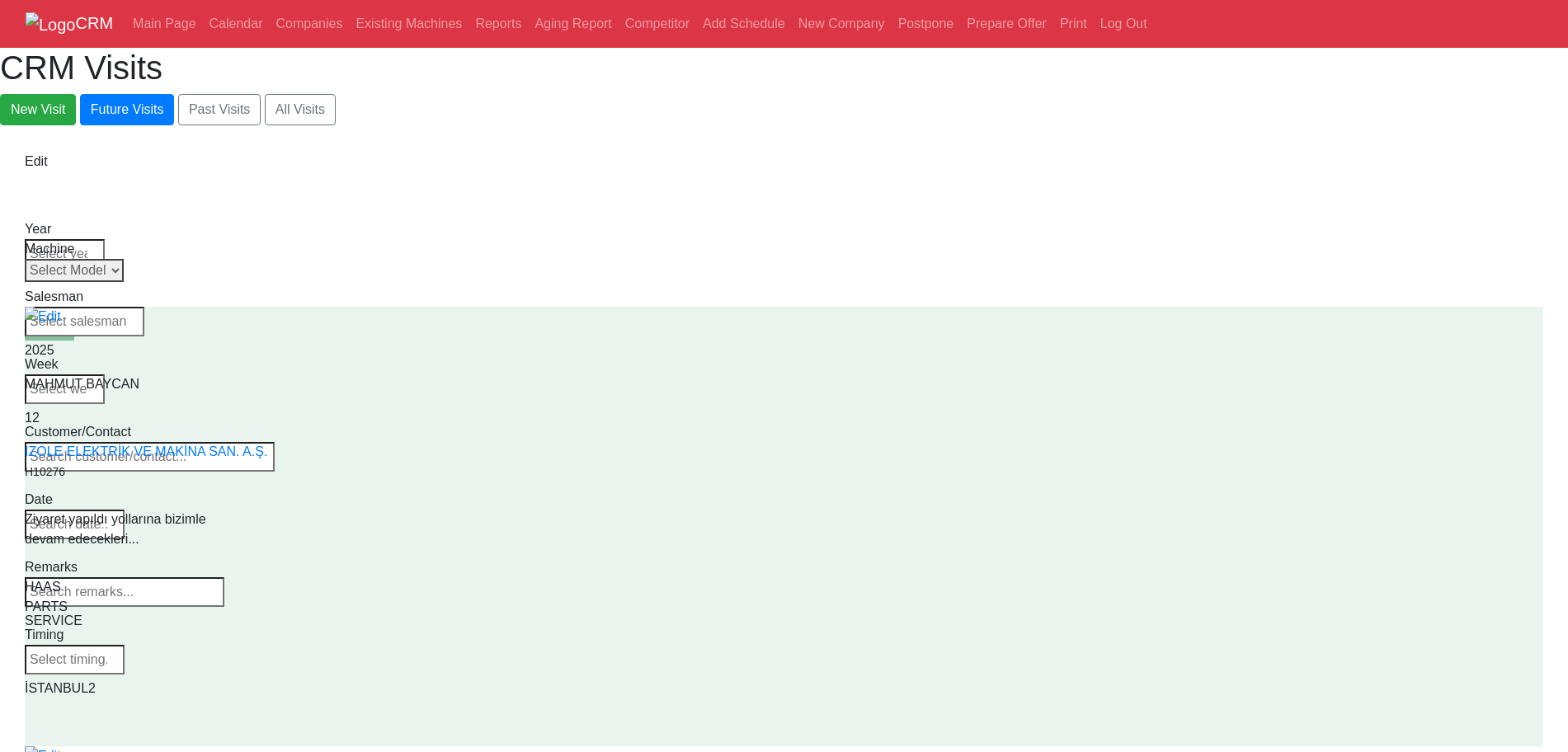 drag, startPoint x: 1067, startPoint y: 243, endPoint x: 1057, endPoint y: 249, distance: 11.661904 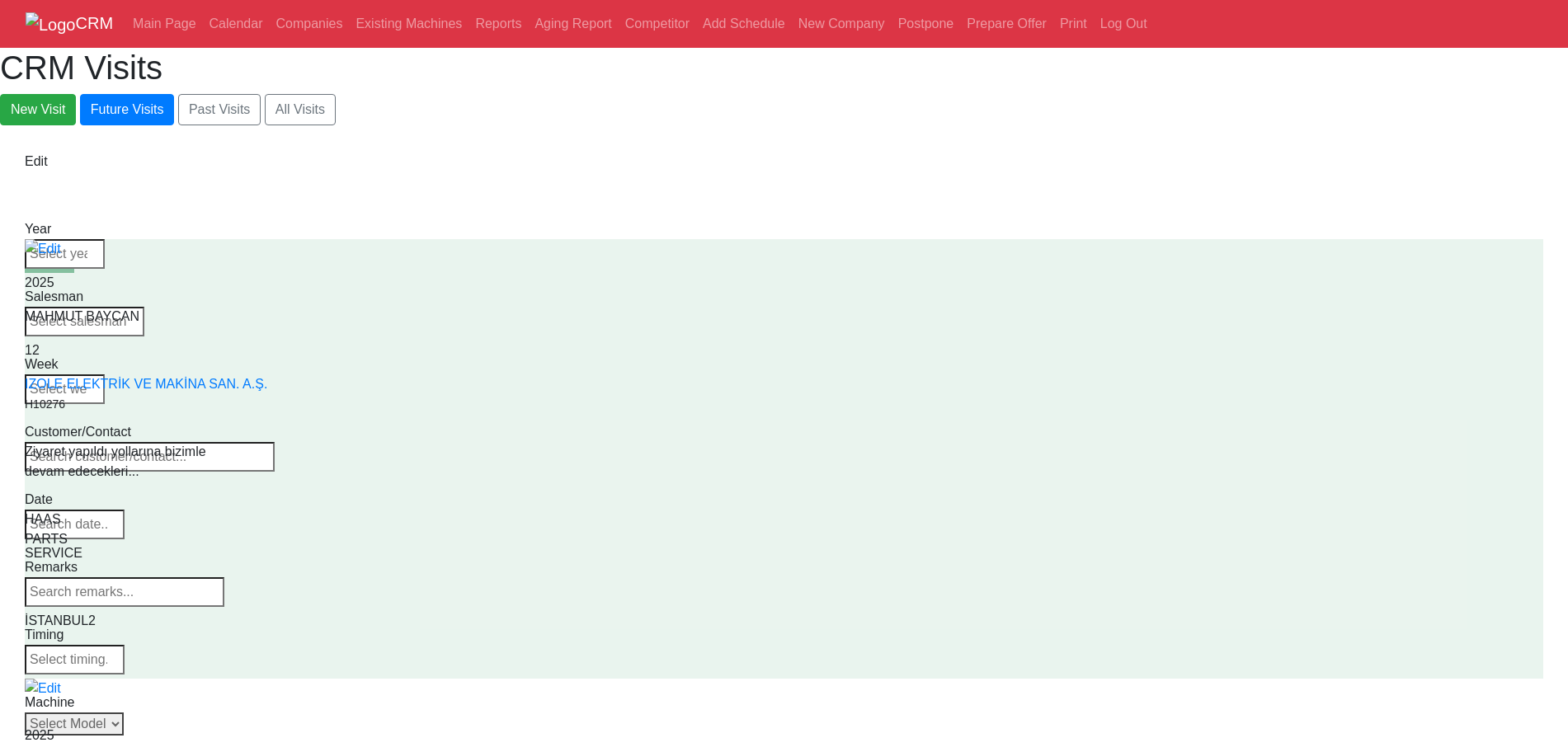click on "Select Model GM-2 GM-2-5AX" at bounding box center (74, 724) 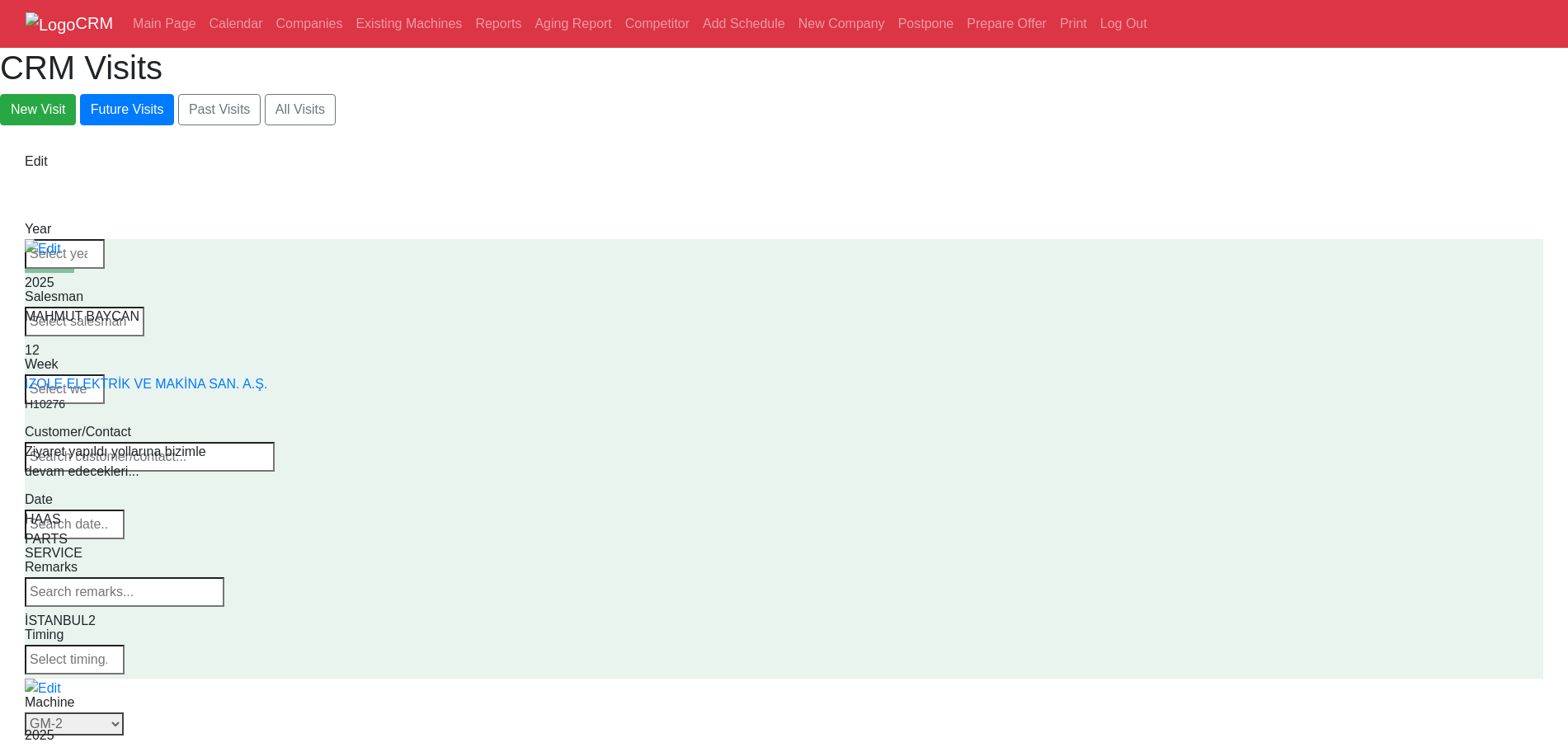 click on "Select Model GM-2 GM-2-5AX" at bounding box center (74, 724) 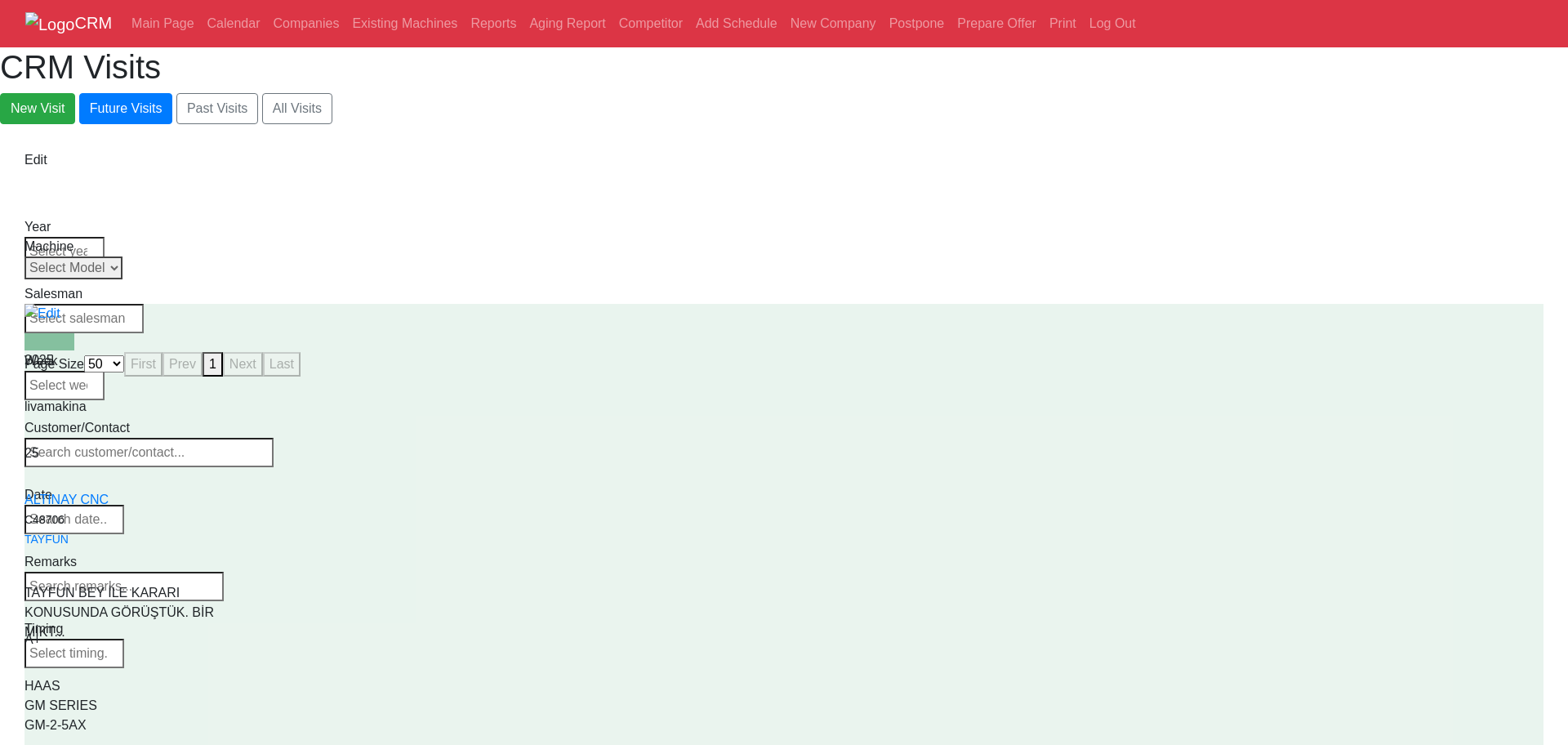 drag, startPoint x: 1052, startPoint y: 240, endPoint x: 1040, endPoint y: 264, distance: 26.832816 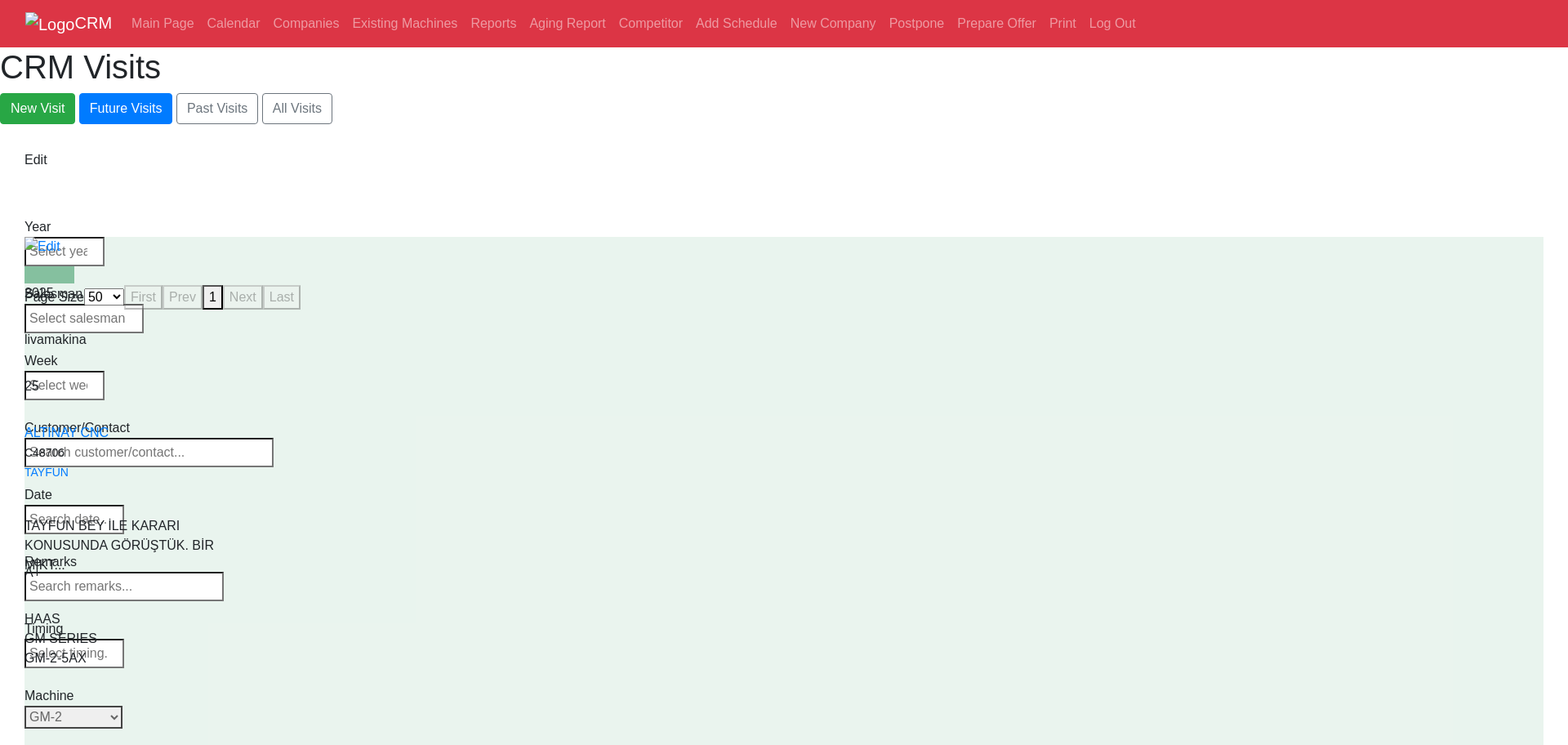 click on "CRM
Main Page
Calendar
Companies
Existing Machines
Reports
Aging Report
Competitor
Add Schedule
New Company
Postpone
Prepare Offer
Print
Log Out
CRM Visits
New Visit
Future Visits
Past Visits
All Visits
Edit Year Week" at bounding box center (784, 157) 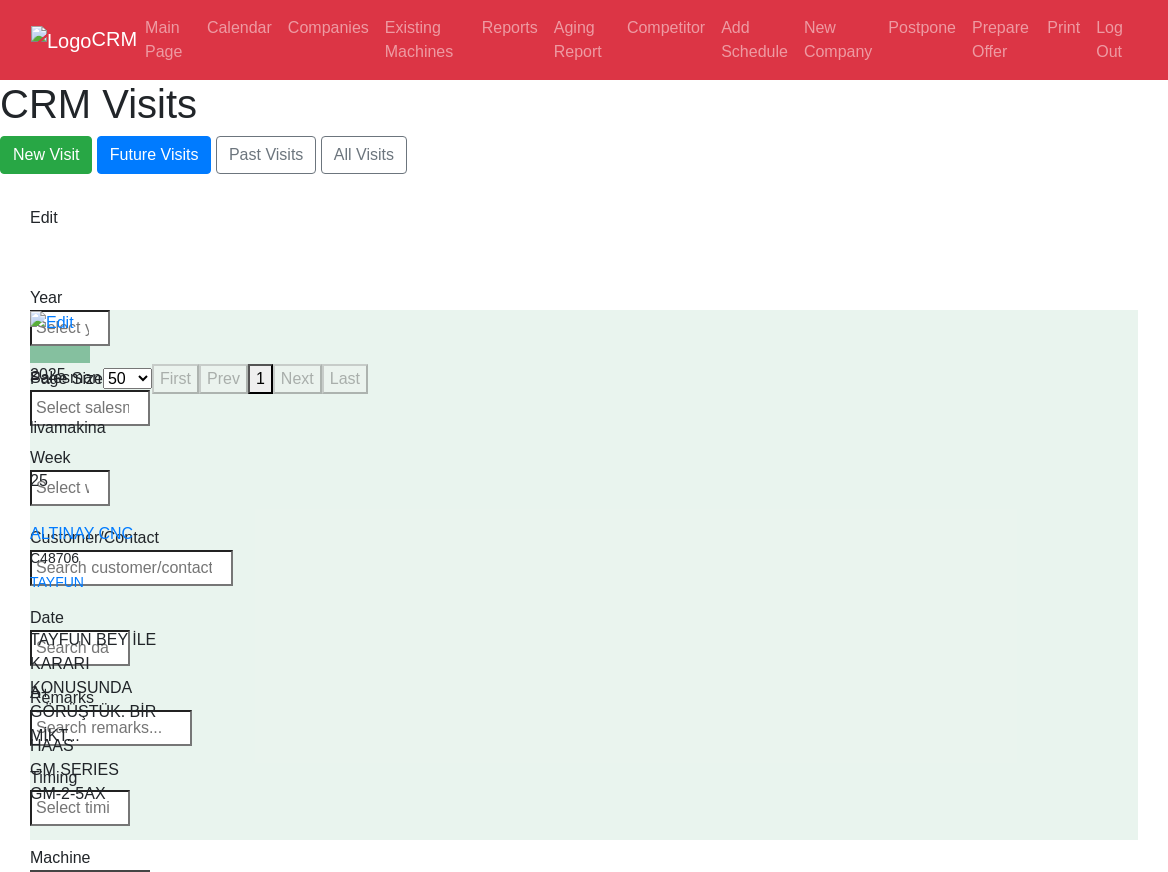 click on "CRM
Main Page
Calendar
Companies
Existing Machines
Reports
Aging Report
Competitor
Add Schedule
New Company
Postpone
Prepare Offer
Print
Log Out
CRM Visits
New Visit
Future Visits
Past Visits
All Visits
Edit Year Week" at bounding box center [584, 199] 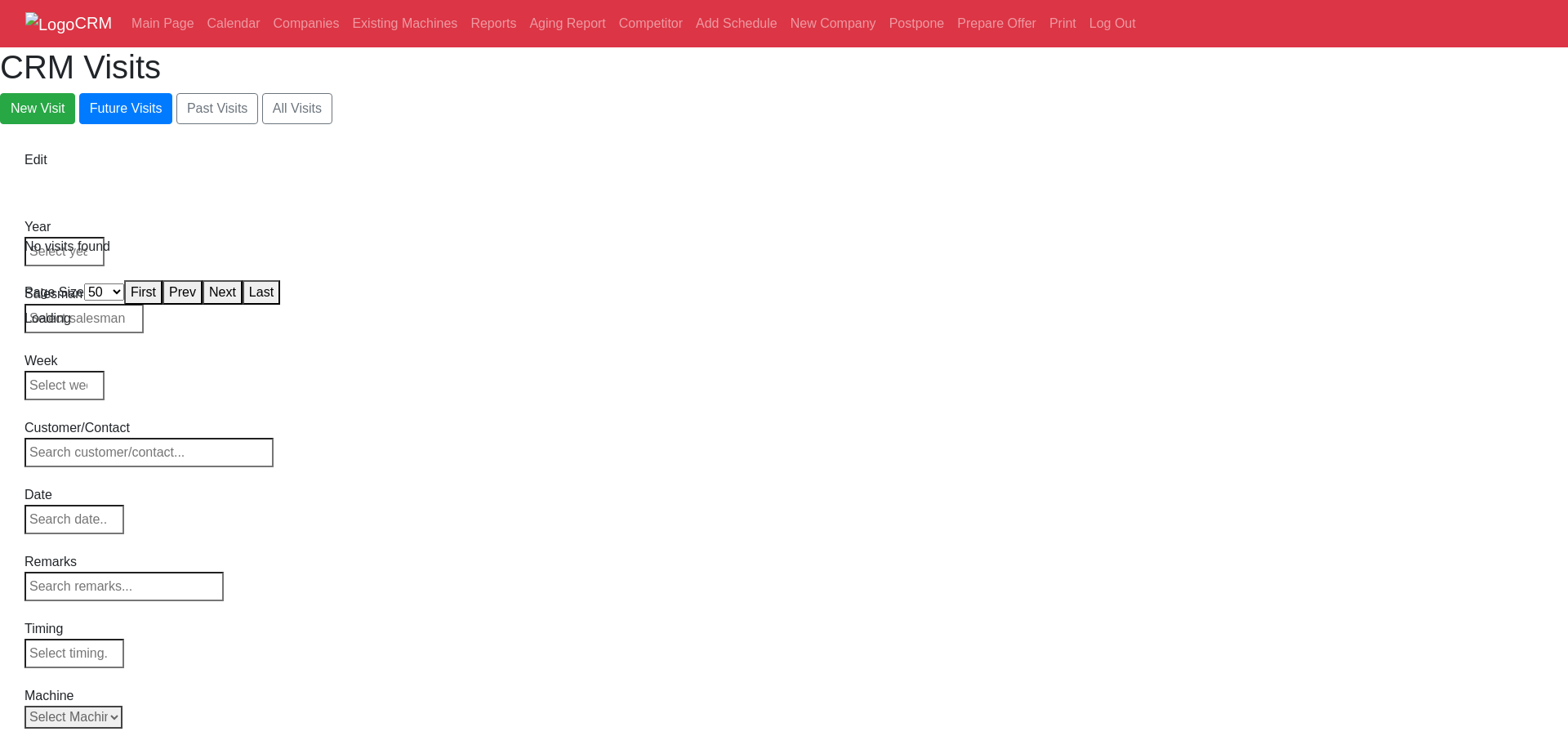 select on "50" 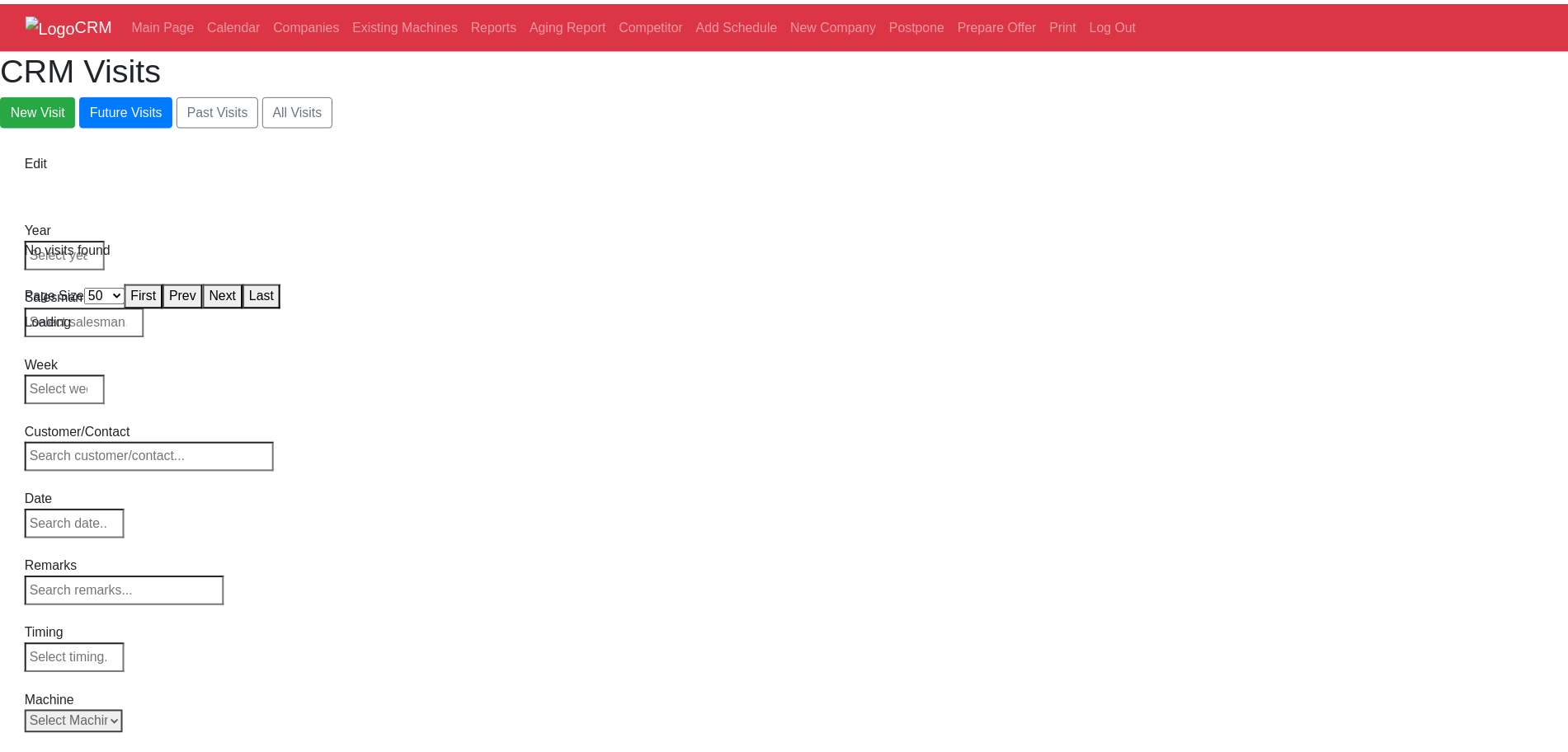scroll, scrollTop: 0, scrollLeft: 0, axis: both 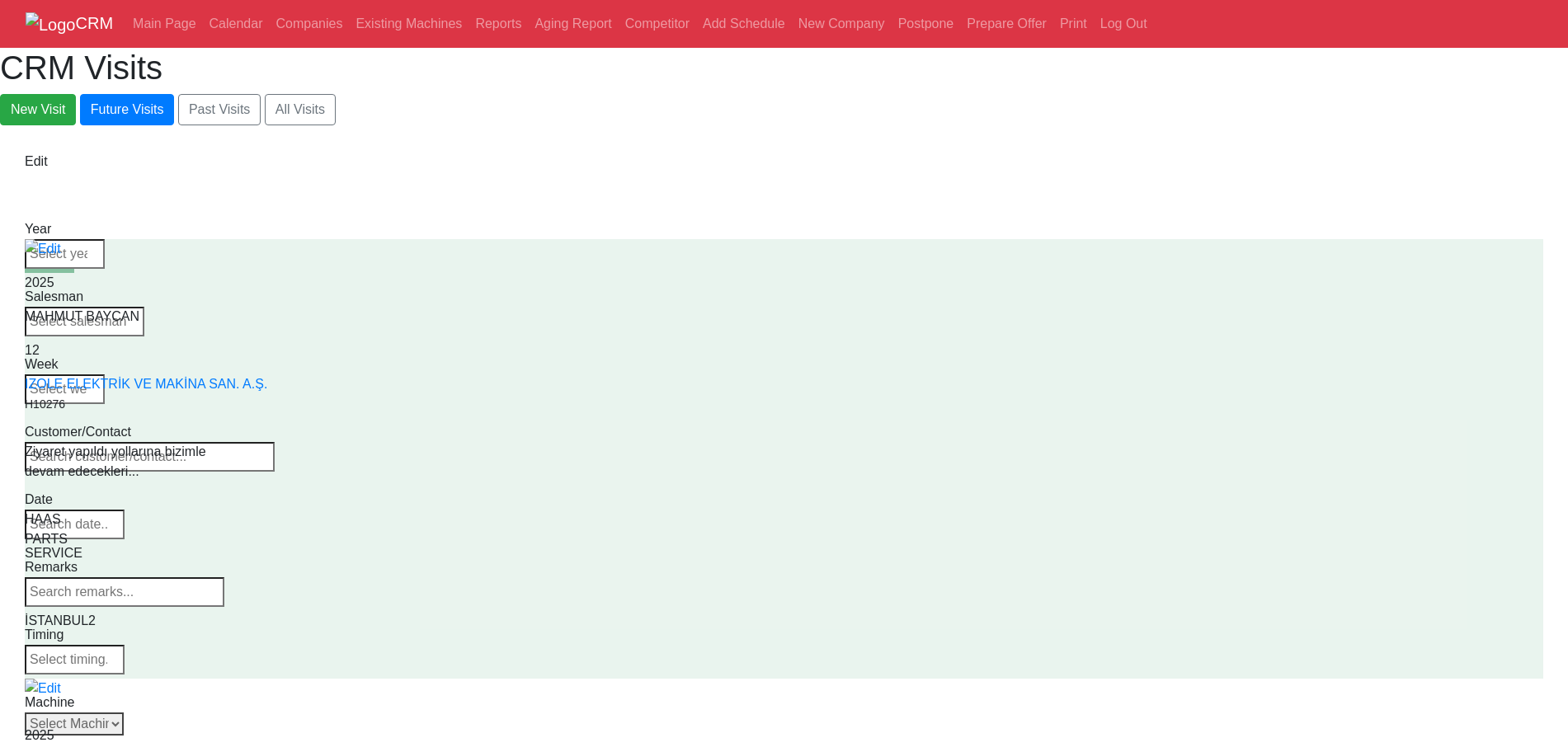 click on "Select Machine HAAS CANACA" at bounding box center (74, 724) 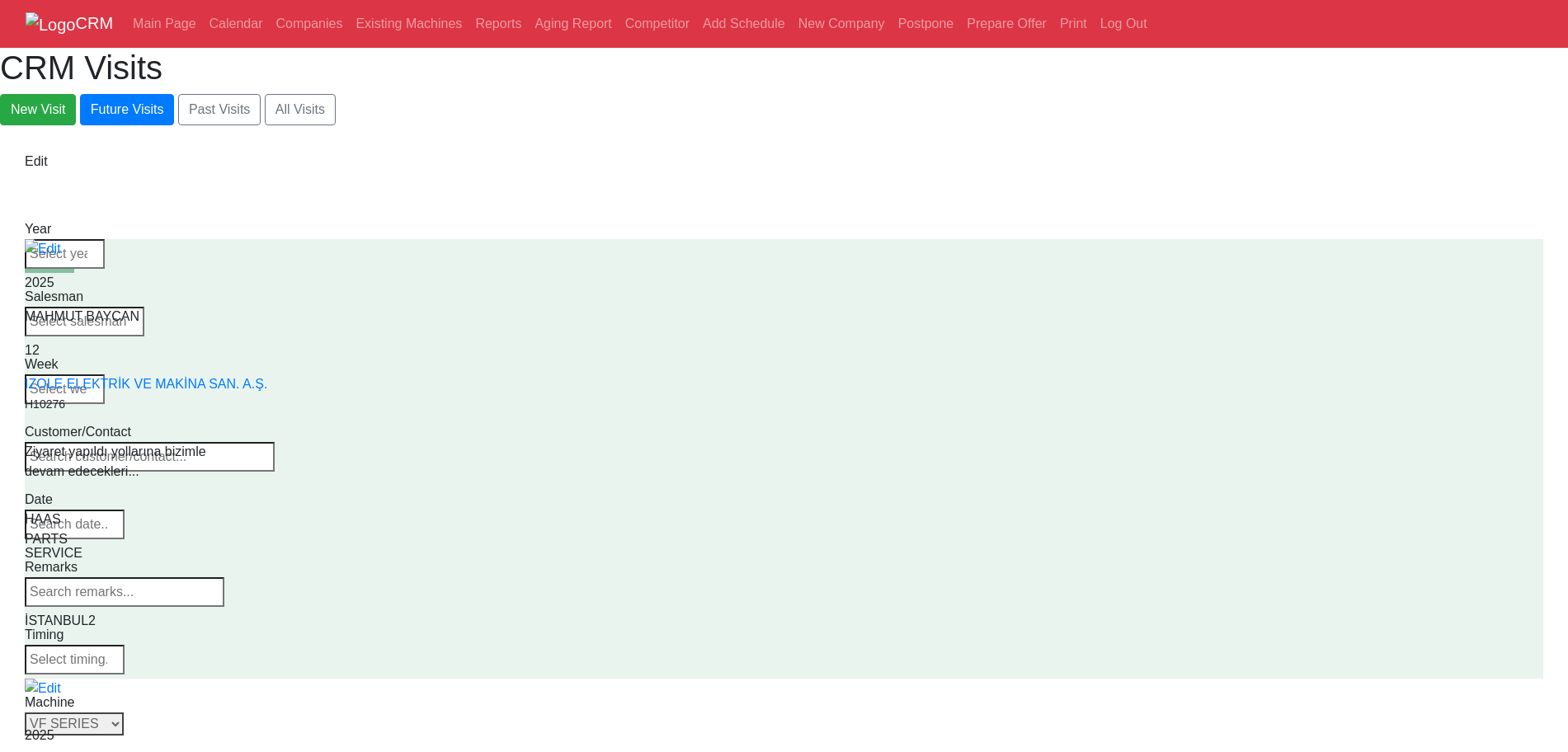 click on "Select Series VF SERIES ST SERIES UMC EC SERIES ADDITIONAL TM SERIES MINI SERIES VM SERIES VC SERIES GM SERIES VR SERIES GR SERIES VS SERIES DC SERIES TL SERIES DS SERIES CL SERIES PARTS DT SERIES" at bounding box center [74, 724] 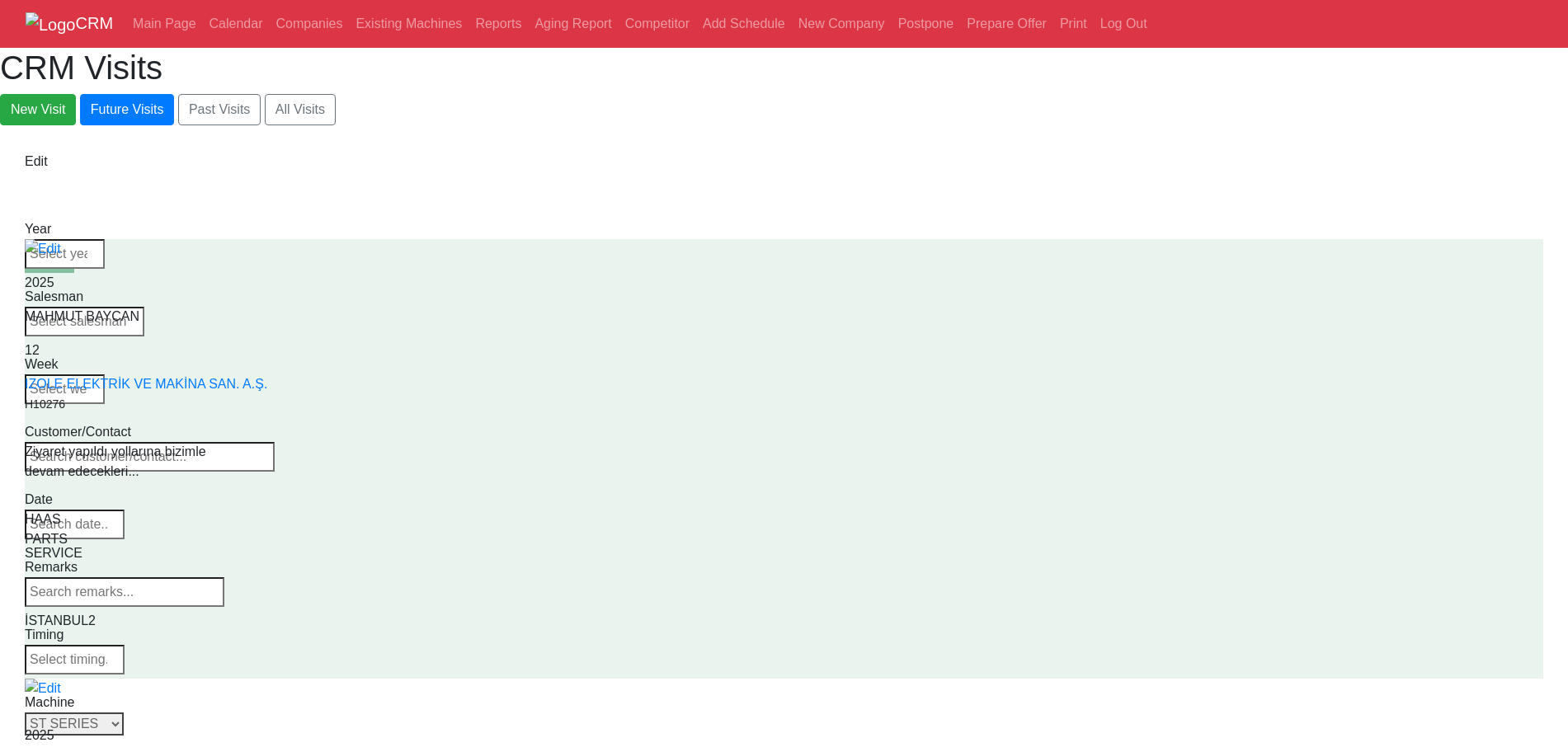 click on "Select Series VF SERIES ST SERIES UMC EC SERIES ADDITIONAL TM SERIES MINI SERIES VM SERIES VC SERIES GM SERIES VR SERIES GR SERIES VS SERIES DC SERIES TL SERIES DS SERIES CL SERIES PARTS DT SERIES" at bounding box center (74, 724) 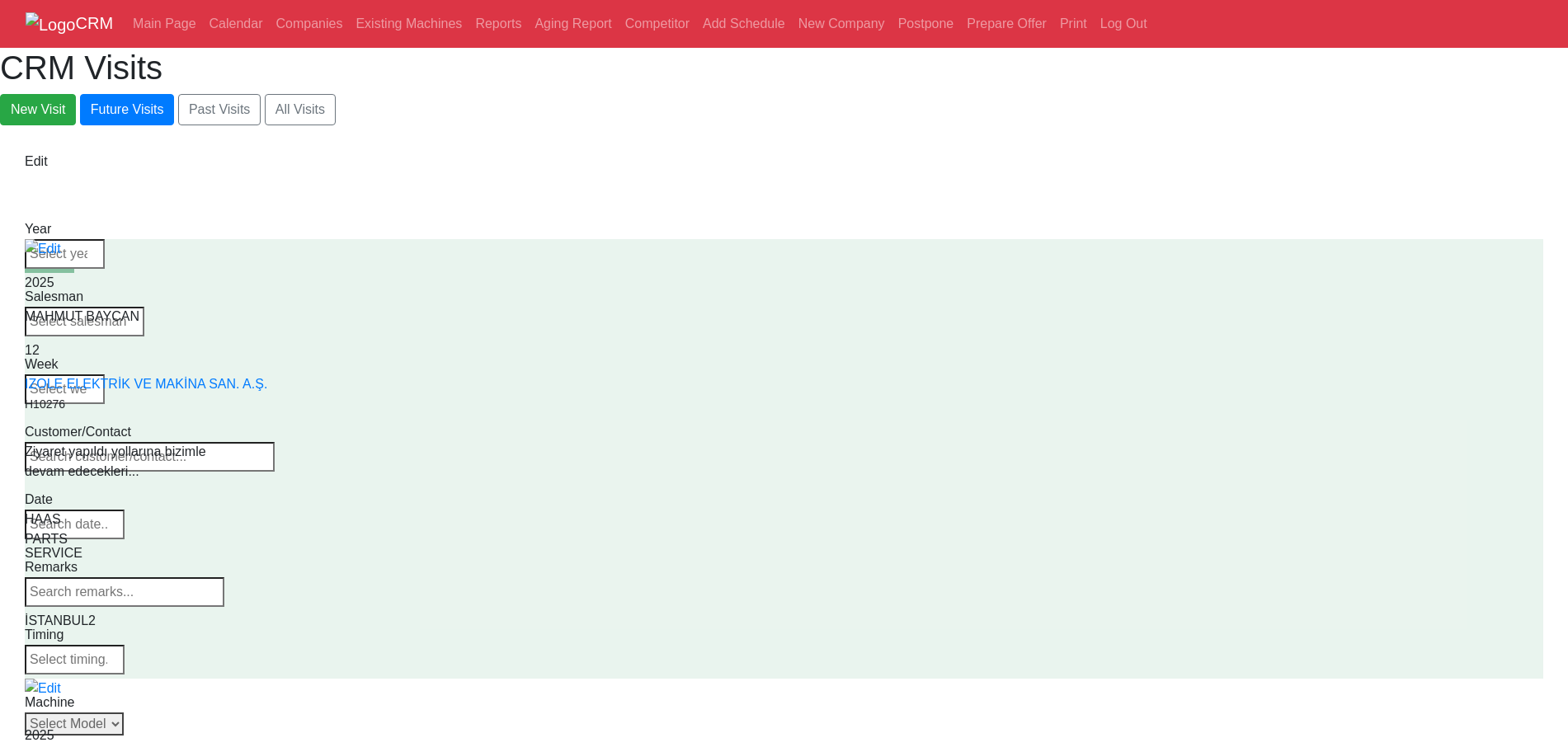 click on "Select Model ST-10 ST-10L ST-10LY ST-10Y ST-15 ST-15L ST-15LY ST-15Y ST-20 ST-20L ST-20LY ST-20Y ST-25 ST-25L ST-25LY ST-25Y ST-28 ST-28L ST-28LY ST-28Y ST-30 ST-30L ST-30LY ST-30Y ST-35 ST-35L ST-35LY ST-35Y ST-40 ST-40L ST-45 ST-45L ST-55 ST-40S ST-45S ST-45SY" at bounding box center [74, 724] 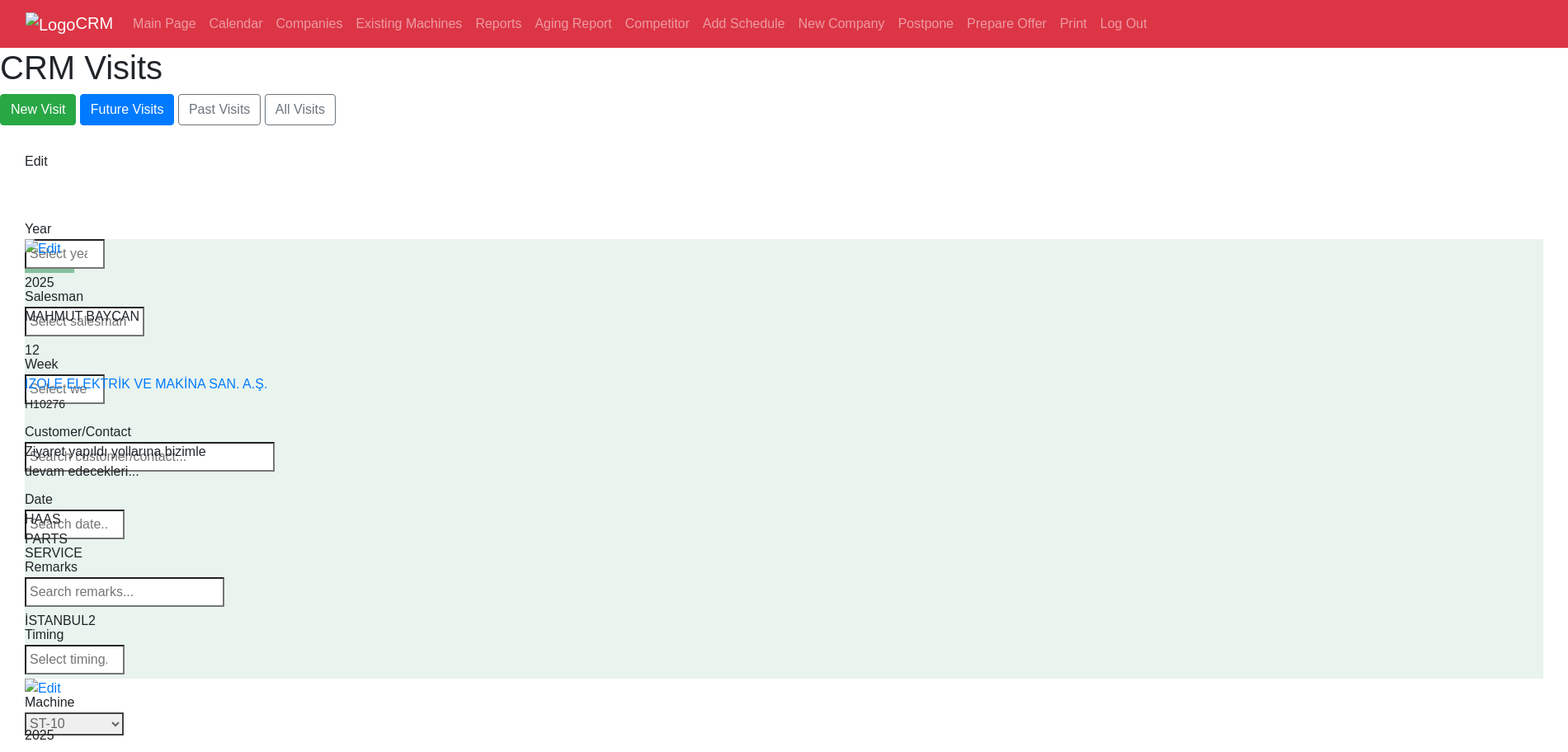 click on "Select Model ST-10 ST-10L ST-10LY ST-10Y ST-15 ST-15L ST-15LY ST-15Y ST-20 ST-20L ST-20LY ST-20Y ST-25 ST-25L ST-25LY ST-25Y ST-28 ST-28L ST-28LY ST-28Y ST-30 ST-30L ST-30LY ST-30Y ST-35 ST-35L ST-35LY ST-35Y ST-40 ST-40L ST-45 ST-45L ST-55 ST-40S ST-45S ST-45SY" at bounding box center (74, 724) 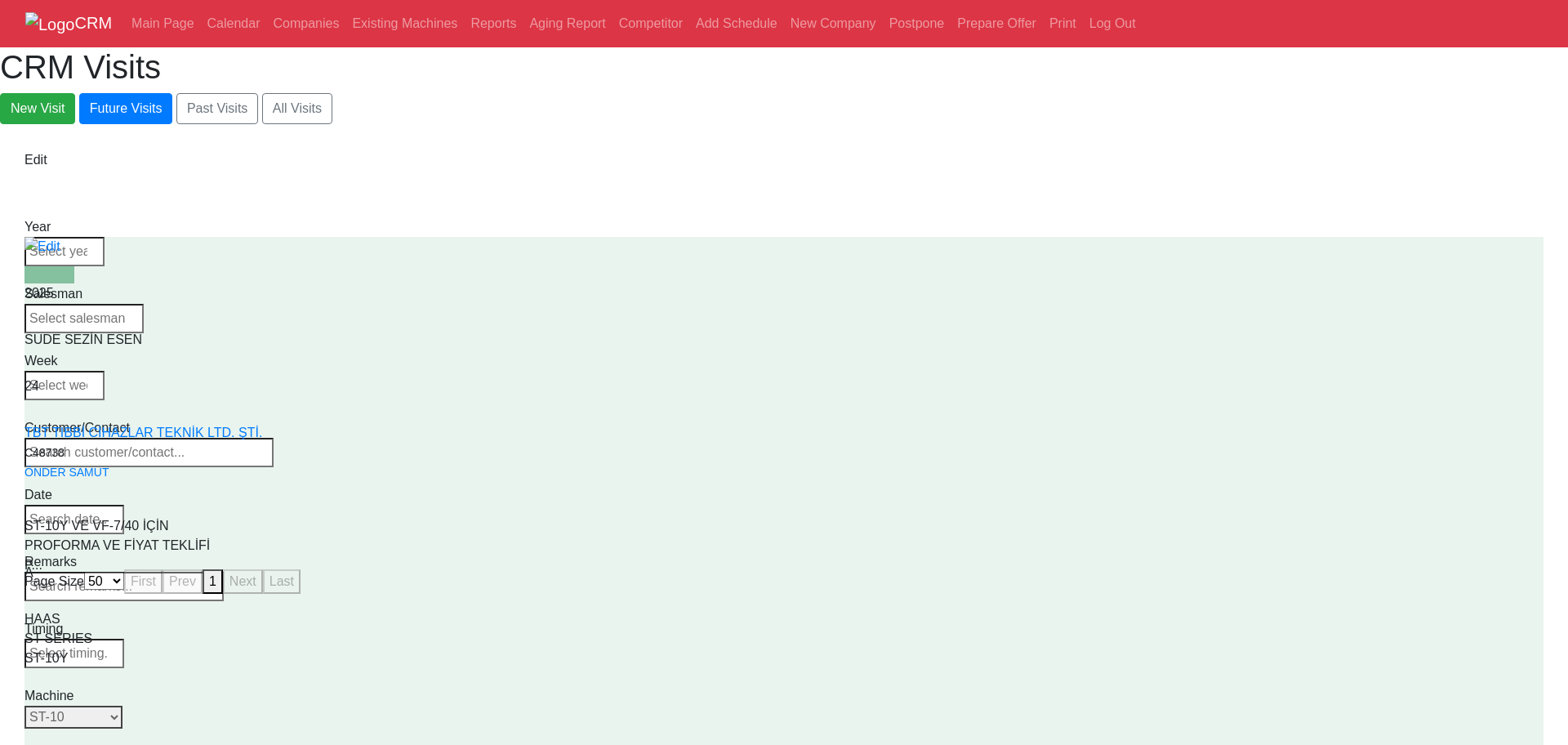 click on "Select Model ST-10 ST-10L ST-10LY ST-10Y ST-15 ST-15L ST-15LY ST-15Y ST-20 ST-20L ST-20LY ST-20Y ST-25 ST-25L ST-25LY ST-25Y ST-28 ST-28L ST-28LY ST-28Y ST-30 ST-30L ST-30LY ST-30Y ST-35 ST-35L ST-35LY ST-35Y ST-40 ST-40L ST-45 ST-45L ST-55 ST-40S ST-45S ST-45SY" at bounding box center (84, 717) 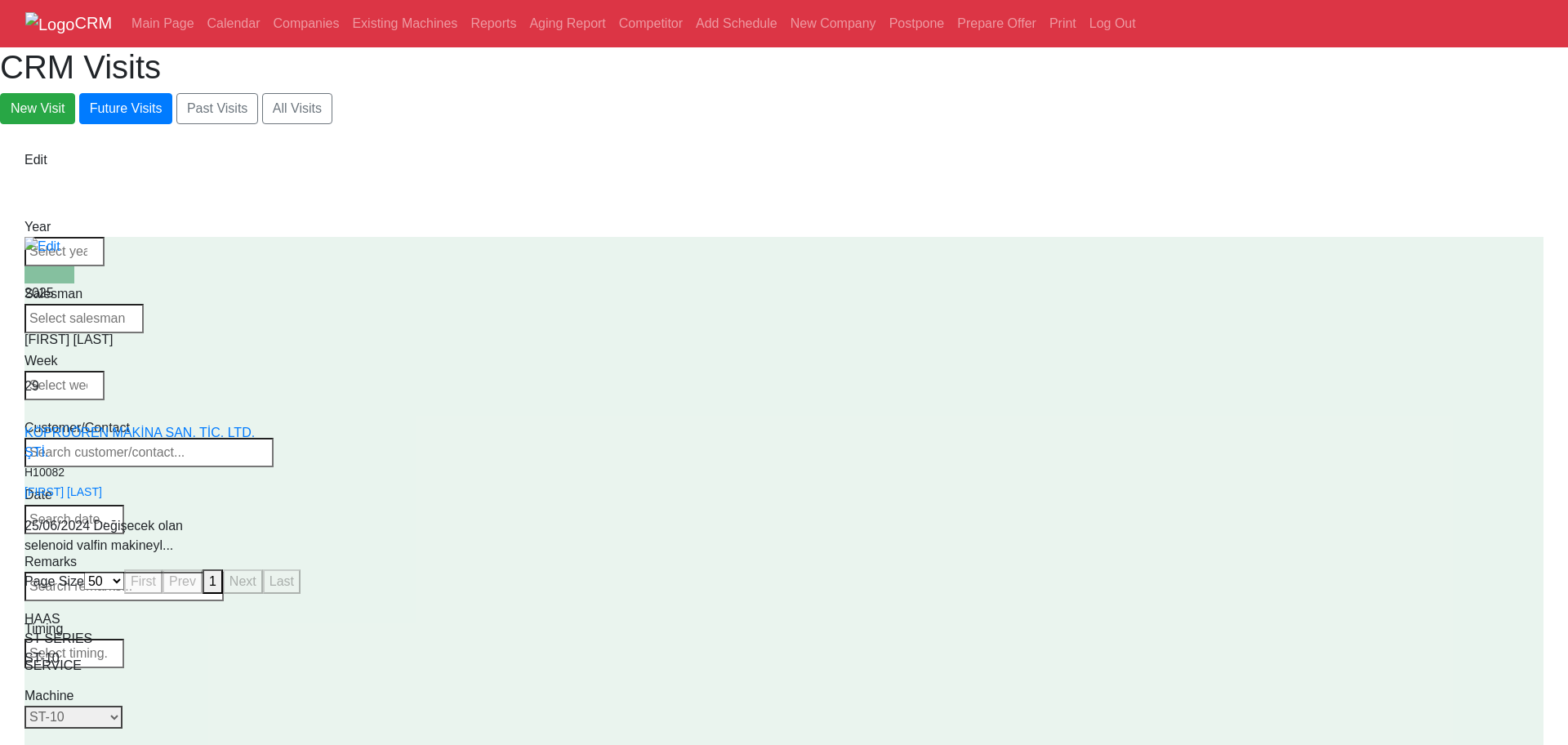 click on "Machine Select Model ST-10 ST-10L ST-10LY ST-10Y ST-15 ST-15L ST-15LY ST-15Y ST-20 ST-20L ST-20LY ST-20Y ST-25 ST-25L ST-25LY ST-25Y ST-28 ST-28L ST-28LY ST-28Y ST-30 ST-30L ST-30LY ST-30Y ST-35 ST-35L ST-35LY ST-35Y ST-40 ST-40L ST-45 ST-45L ST-55 ST-40S ST-45S ST-45SY" at bounding box center [84, 707] 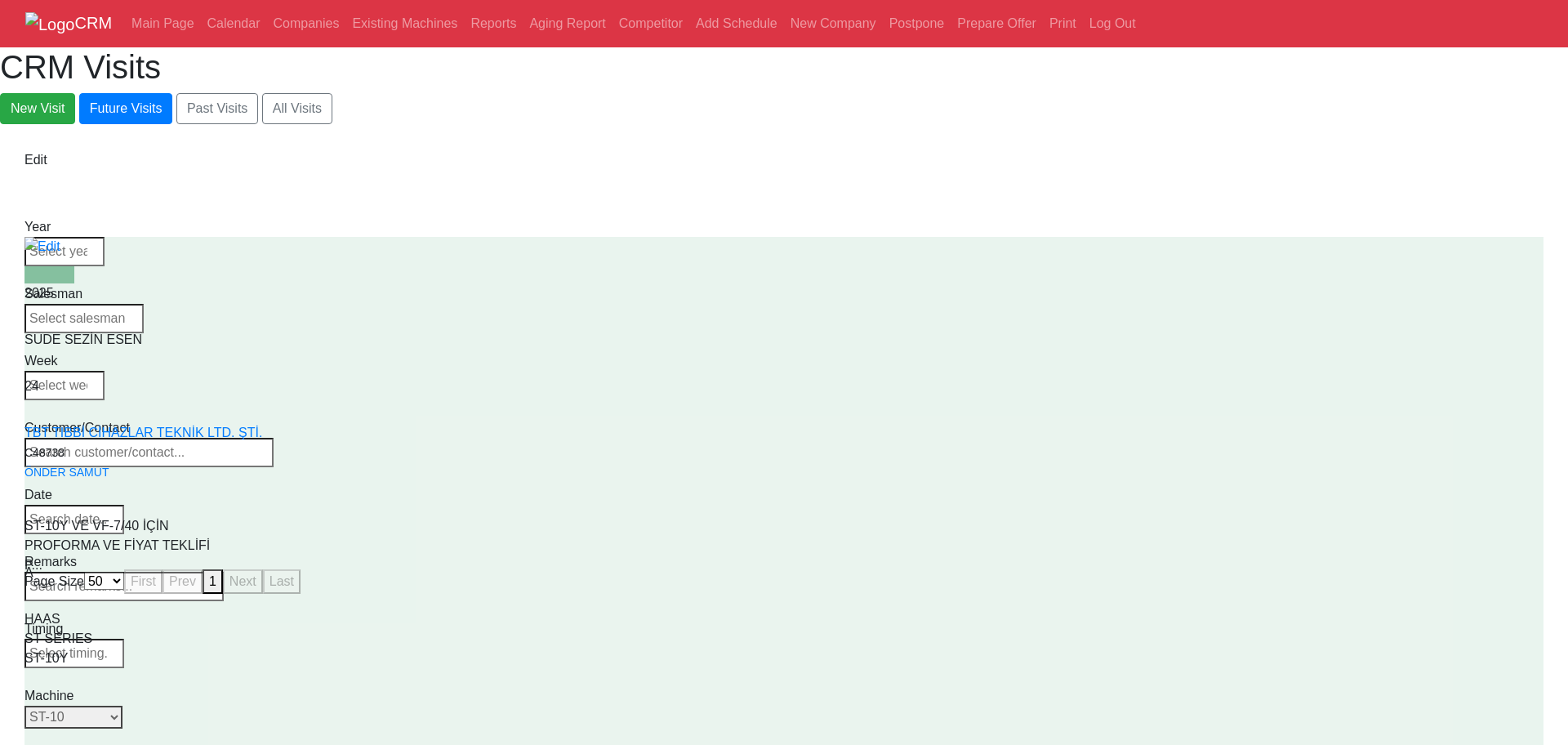 click on "Select Model ST-10 ST-10L ST-10LY ST-10Y ST-15 ST-15L ST-15LY ST-15Y ST-20 ST-20L ST-20LY ST-20Y ST-25 ST-25L ST-25LY ST-25Y ST-28 ST-28L ST-28LY ST-28Y ST-30 ST-30L ST-30LY ST-30Y ST-35 ST-35L ST-35LY ST-35Y ST-40 ST-40L ST-45 ST-45L ST-55 ST-40S ST-45S ST-45SY" at bounding box center [74, 717] 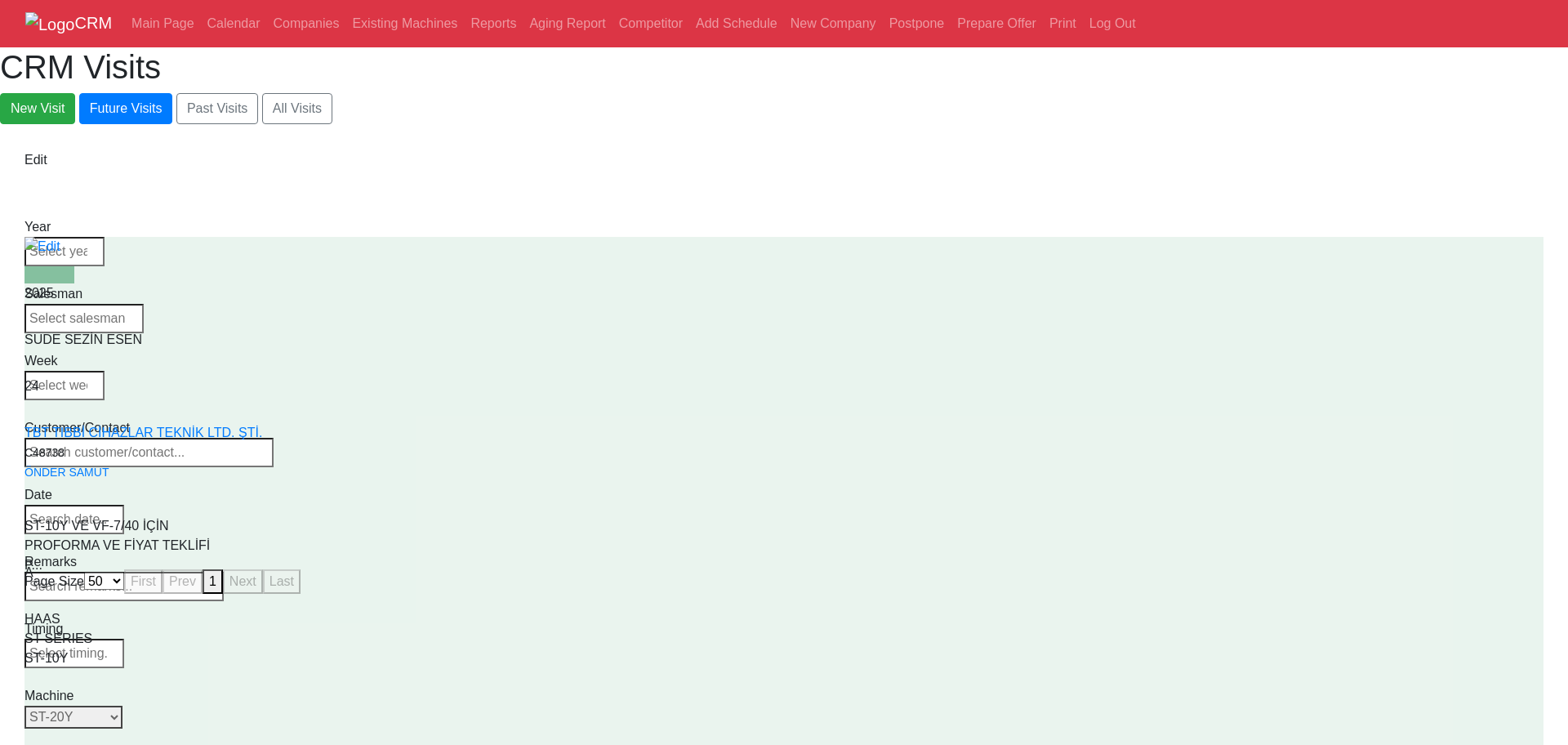 click on "Select Model ST-10 ST-10L ST-10LY ST-10Y ST-15 ST-15L ST-15LY ST-15Y ST-20 ST-20L ST-20LY ST-20Y ST-25 ST-25L ST-25LY ST-25Y ST-28 ST-28L ST-28LY ST-28Y ST-30 ST-30L ST-30LY ST-30Y ST-35 ST-35L ST-35LY ST-35Y ST-40 ST-40L ST-45 ST-45L ST-55 ST-40S ST-45S ST-45SY" at bounding box center (74, 717) 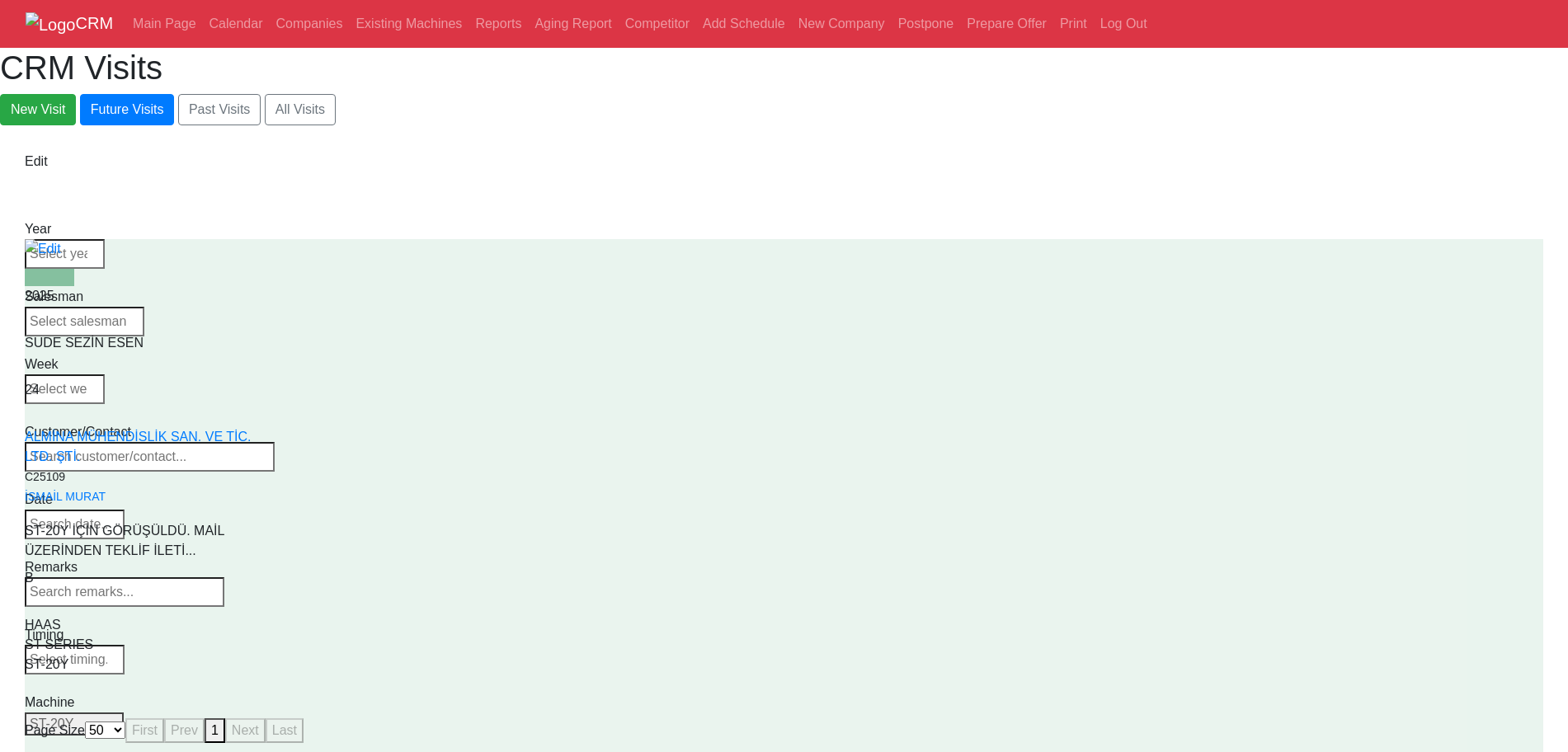 click on "CRM
Main Page
Calendar
Companies
Existing Machines
Reports
Aging Report
Competitor
Add Schedule
New Company
Postpone
Prepare Offer
Print
Log Out
CRM Visits
New Visit
Future Visits
Past Visits
All Visits
Edit Year Week" at bounding box center [784, 374] 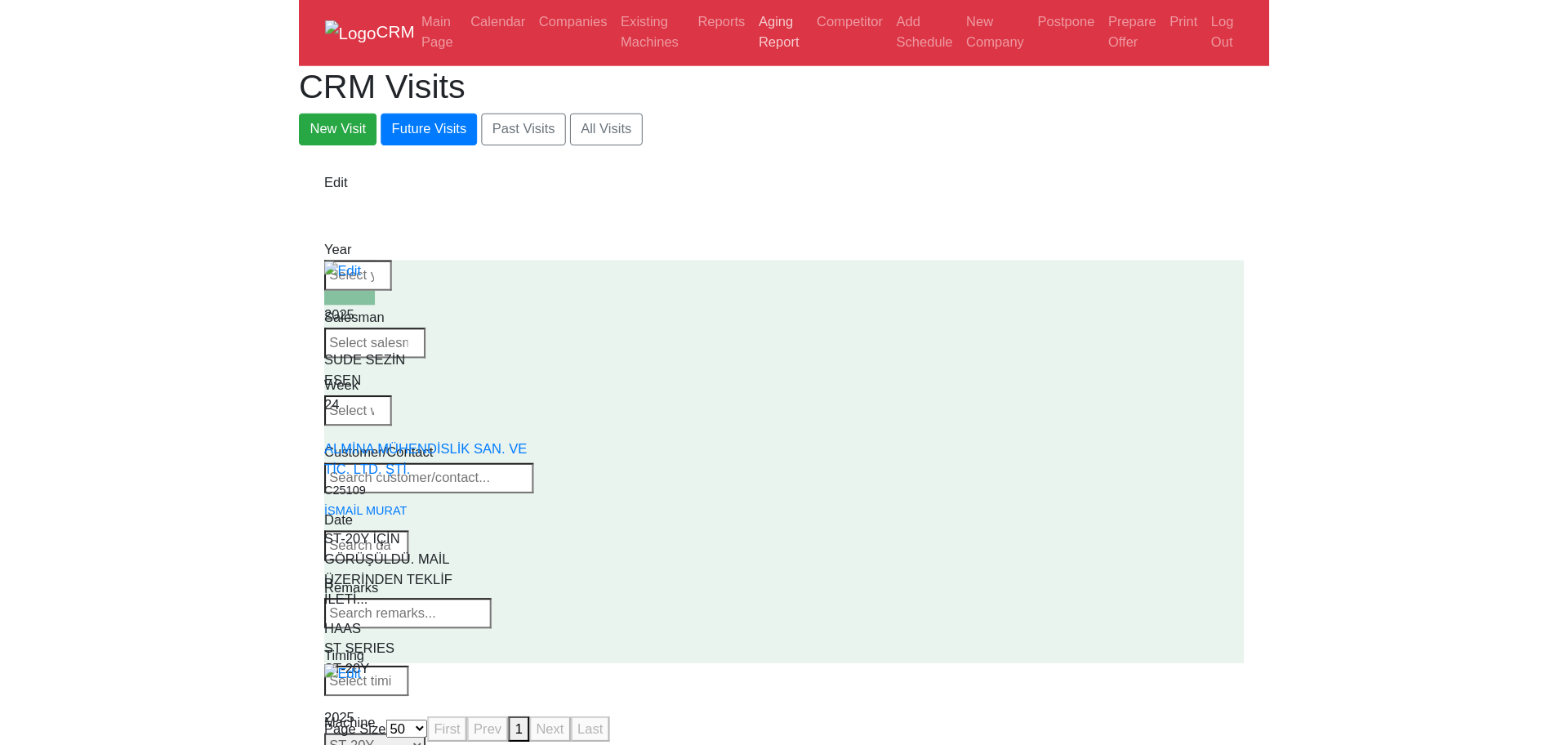 scroll, scrollTop: 0, scrollLeft: 0, axis: both 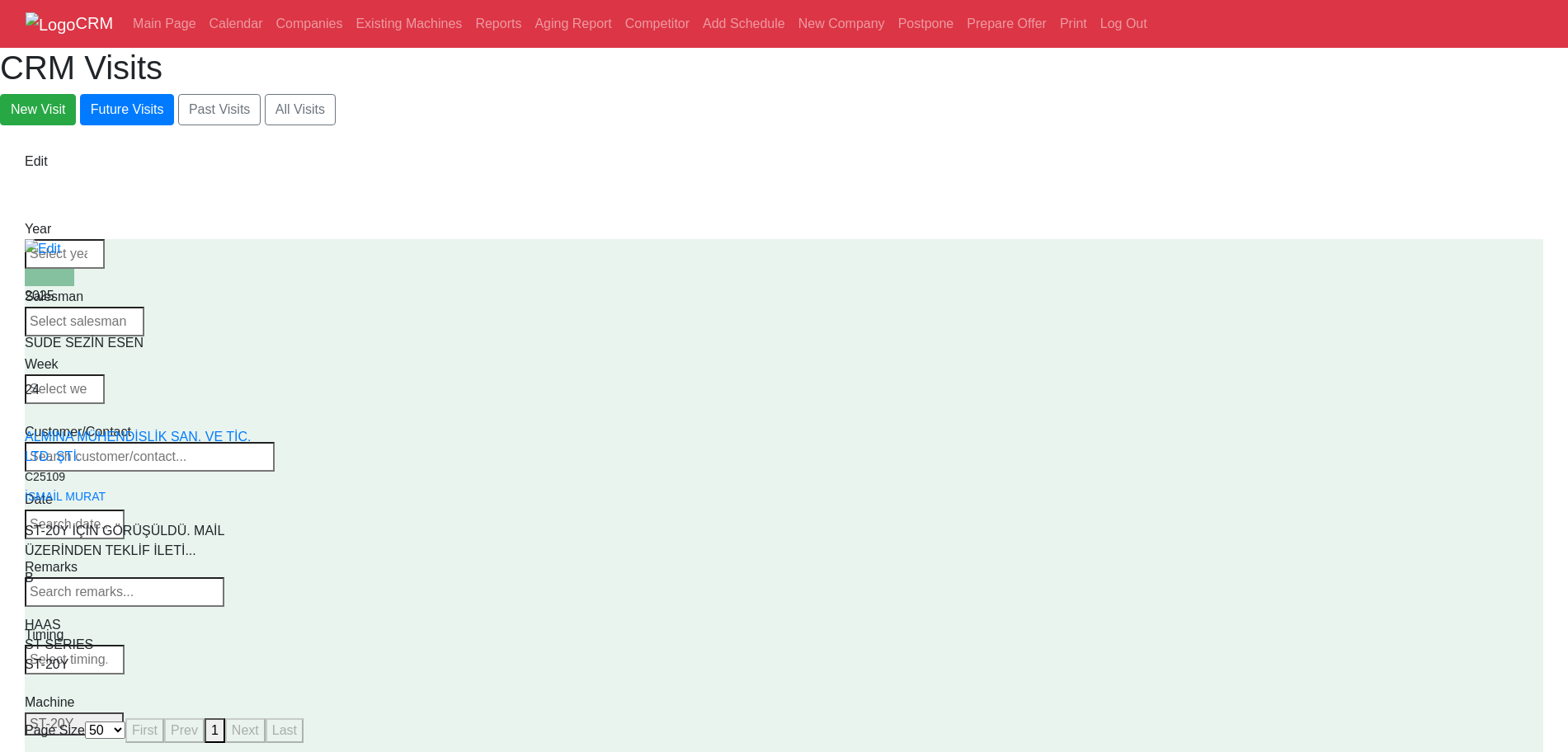 click on "Select Model ST-10 ST-10L ST-10LY ST-10Y ST-15 ST-15L ST-15LY ST-15Y ST-20 ST-20L ST-20LY ST-20Y ST-25 ST-25L ST-25LY ST-25Y ST-28 ST-28L ST-28LY ST-28Y ST-30 ST-30L ST-30LY ST-30Y ST-35 ST-35L ST-35LY ST-35Y ST-40 ST-40L ST-45 ST-45L ST-55 ST-40S ST-45S ST-45SY" at bounding box center [74, 724] 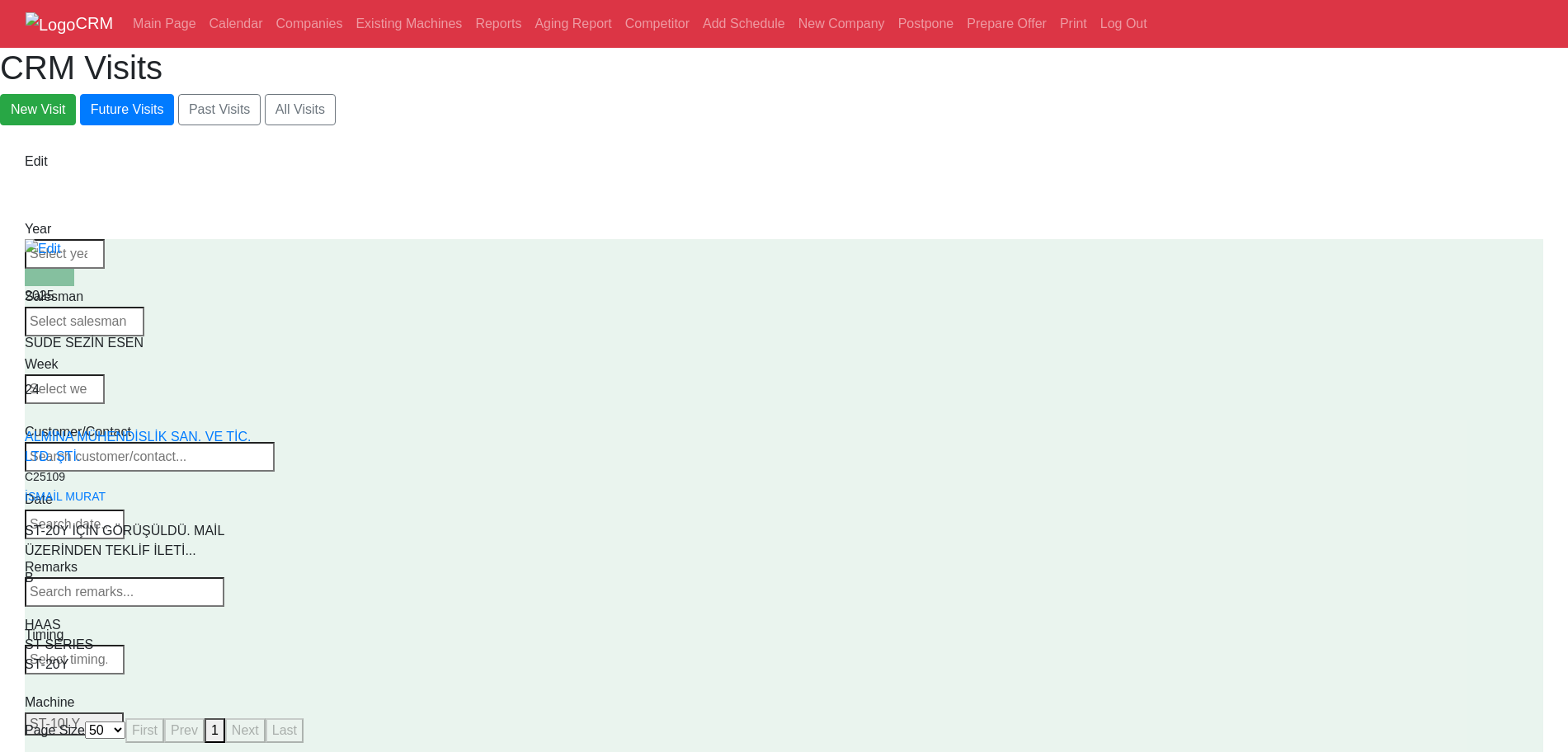 click on "Select Model ST-10 ST-10L ST-10LY ST-10Y ST-15 ST-15L ST-15LY ST-15Y ST-20 ST-20L ST-20LY ST-20Y ST-25 ST-25L ST-25LY ST-25Y ST-28 ST-28L ST-28LY ST-28Y ST-30 ST-30L ST-30LY ST-30Y ST-35 ST-35L ST-35LY ST-35Y ST-40 ST-40L ST-45 ST-45L ST-55 ST-40S ST-45S ST-45SY" at bounding box center (74, 724) 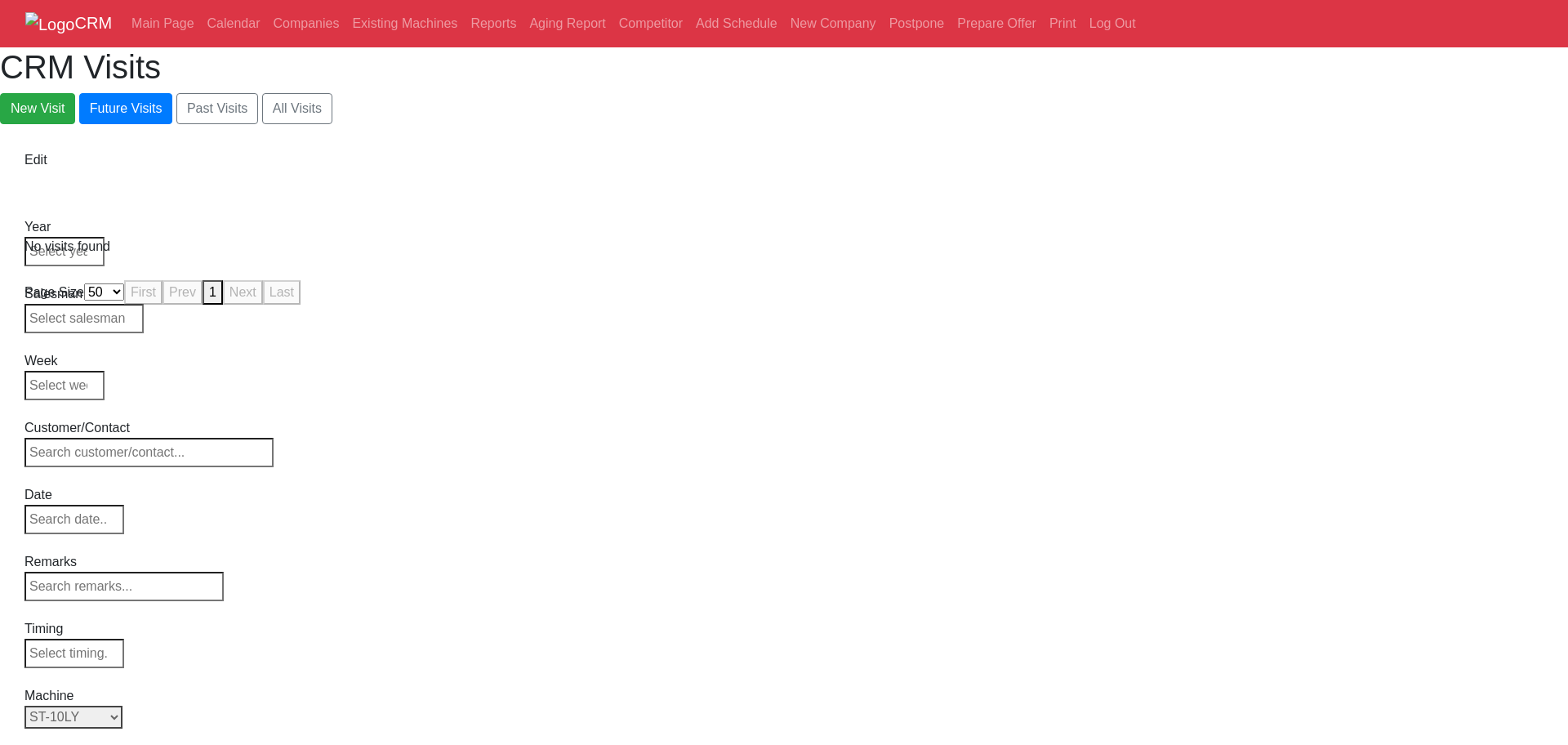 click on "Select Model ST-10 ST-10L ST-10LY ST-10Y ST-15 ST-15L ST-15LY ST-15Y ST-20 ST-20L ST-20LY ST-20Y ST-25 ST-25L ST-25LY ST-25Y ST-28 ST-28L ST-28LY ST-28Y ST-30 ST-30L ST-30LY ST-30Y ST-35 ST-35L ST-35LY ST-35Y ST-40 ST-40L ST-45 ST-45L ST-55 ST-40S ST-45S ST-45SY" at bounding box center [74, 717] 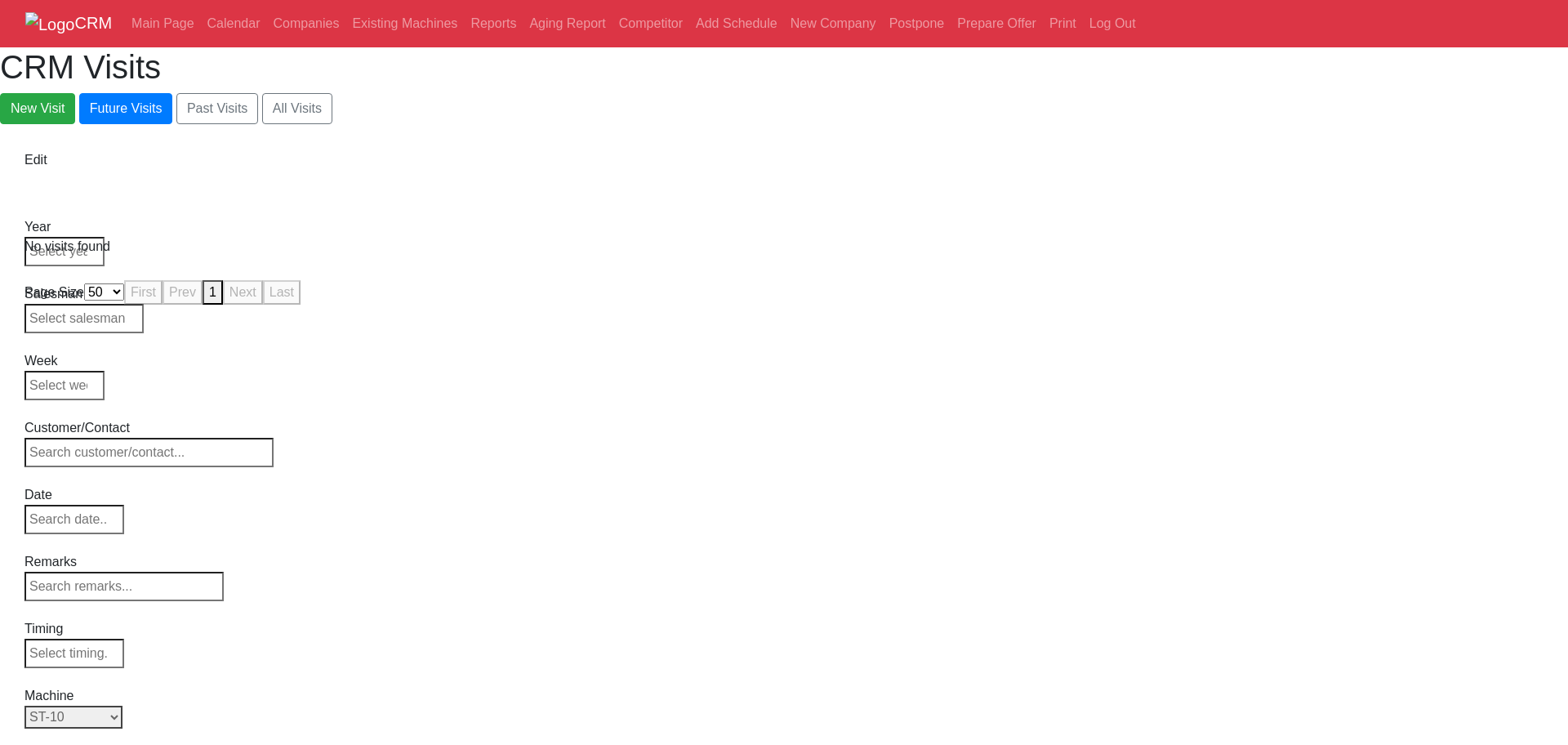 click on "Select Model ST-10 ST-10L ST-10LY ST-10Y ST-15 ST-15L ST-15LY ST-15Y ST-20 ST-20L ST-20LY ST-20Y ST-25 ST-25L ST-25LY ST-25Y ST-28 ST-28L ST-28LY ST-28Y ST-30 ST-30L ST-30LY ST-30Y ST-35 ST-35L ST-35LY ST-35Y ST-40 ST-40L ST-45 ST-45L ST-55 ST-40S ST-45S ST-45SY" at bounding box center [74, 717] 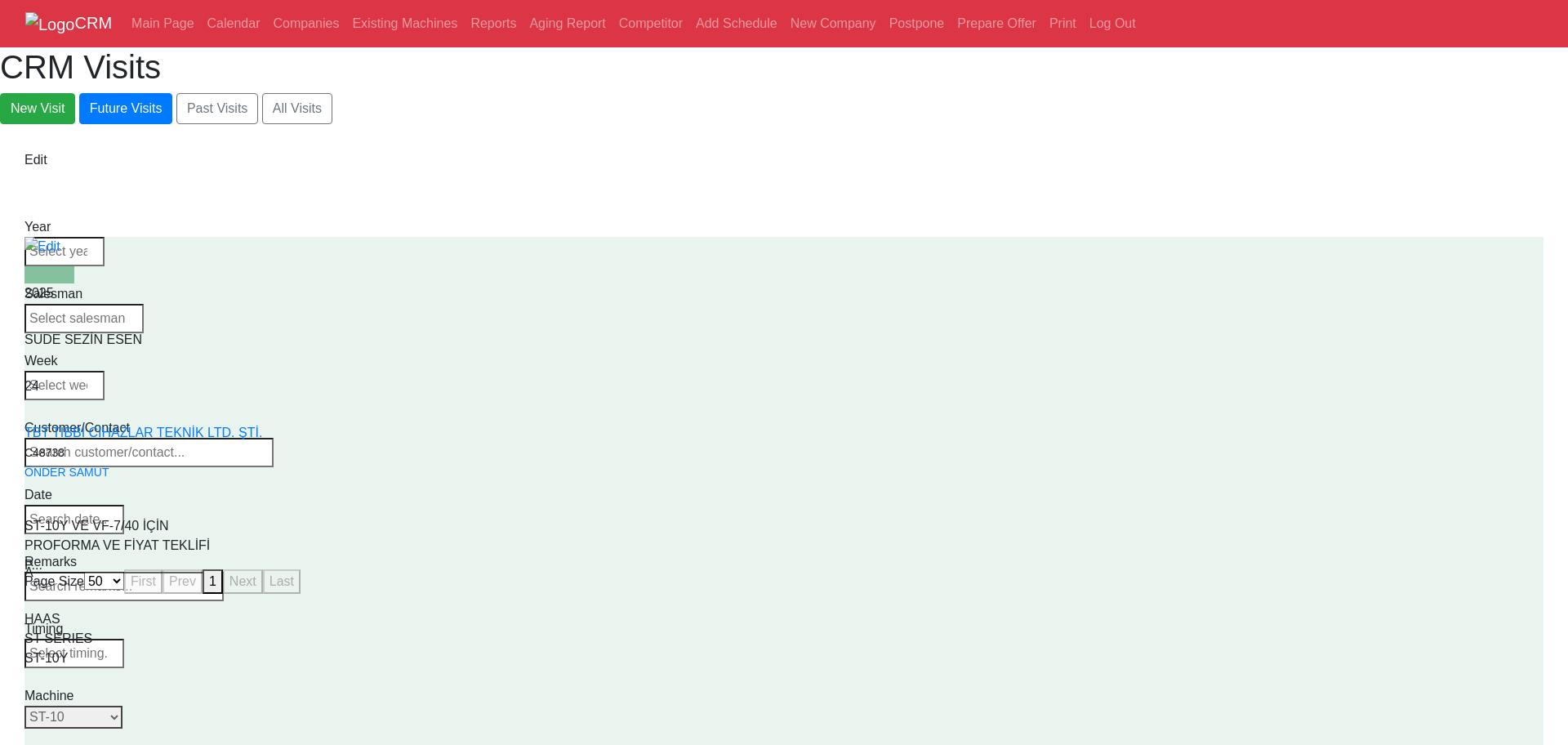 click on "Select Model ST-10 ST-10L ST-10LY ST-10Y ST-15 ST-15L ST-15LY ST-15Y ST-20 ST-20L ST-20LY ST-20Y ST-25 ST-25L ST-25LY ST-25Y ST-28 ST-28L ST-28LY ST-28Y ST-30 ST-30L ST-30LY ST-30Y ST-35 ST-35L ST-35LY ST-35Y ST-40 ST-40L ST-45 ST-45L ST-55 ST-40S ST-45S ST-45SY" at bounding box center (74, 717) 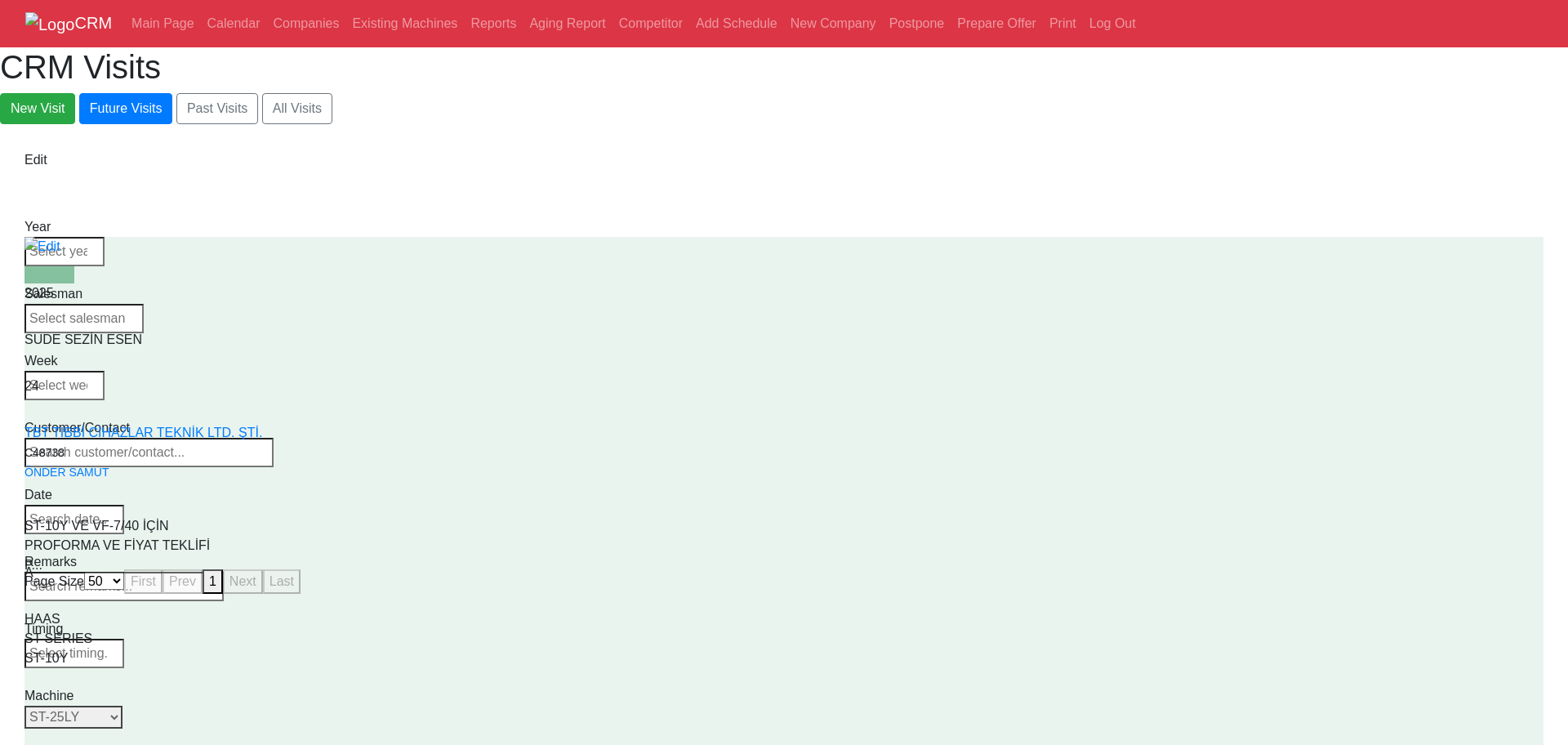 click on "Select Model ST-10 ST-10L ST-10LY ST-10Y ST-15 ST-15L ST-15LY ST-15Y ST-20 ST-20L ST-20LY ST-20Y ST-25 ST-25L ST-25LY ST-25Y ST-28 ST-28L ST-28LY ST-28Y ST-30 ST-30L ST-30LY ST-30Y ST-35 ST-35L ST-35LY ST-35Y ST-40 ST-40L ST-45 ST-45L ST-55 ST-40S ST-45S ST-45SY" at bounding box center [74, 717] 